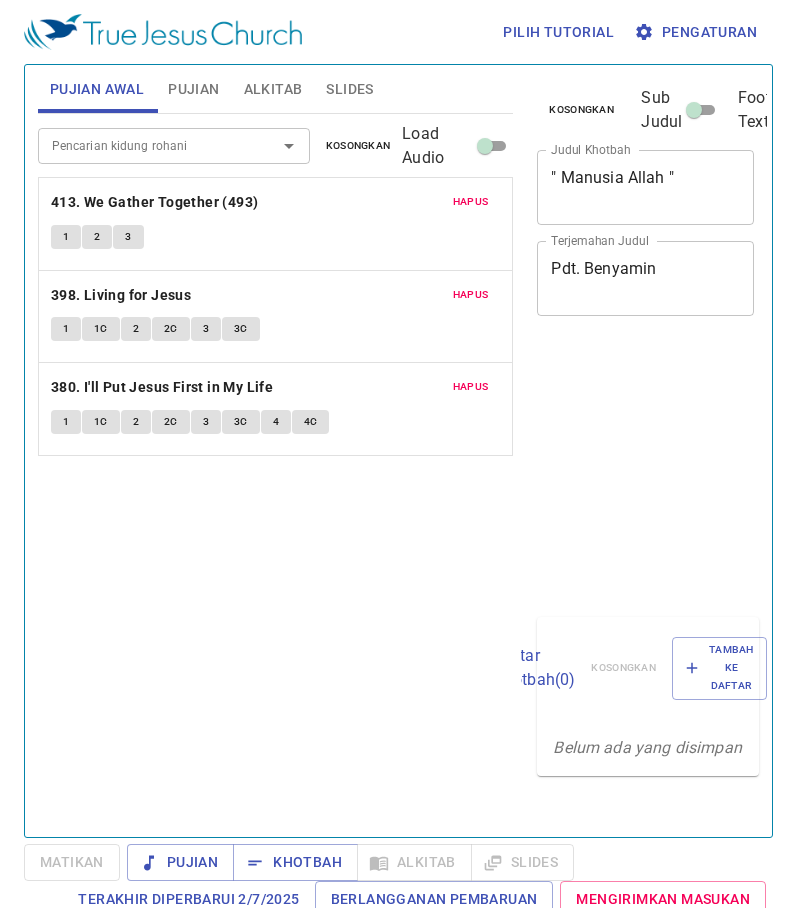 scroll, scrollTop: 0, scrollLeft: 0, axis: both 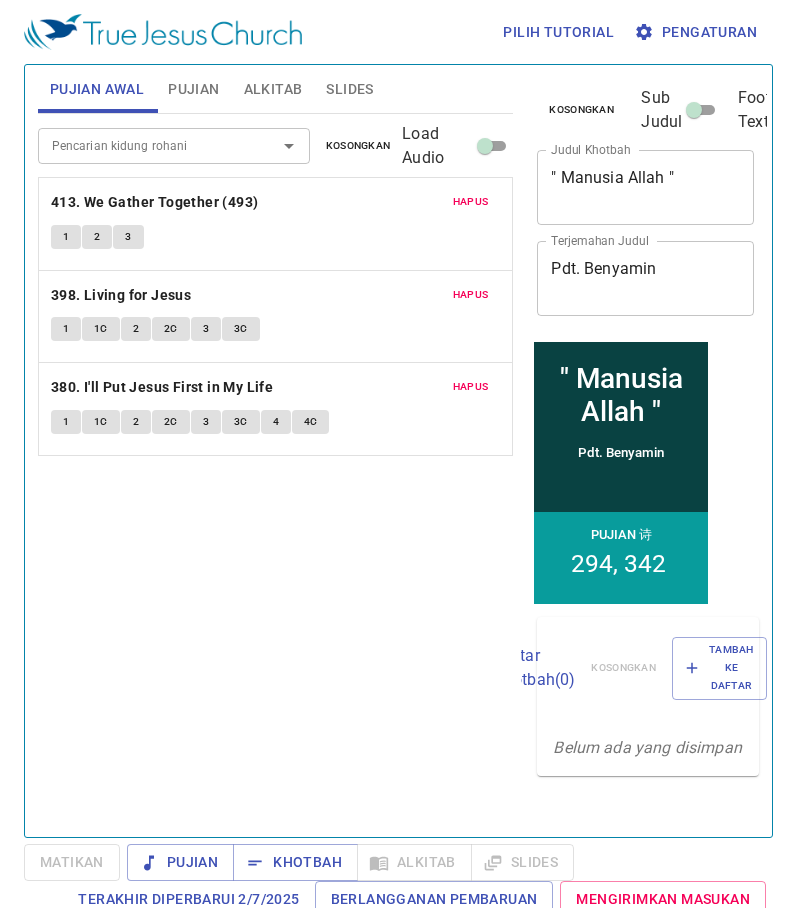 click on "Pujian" at bounding box center [193, 89] 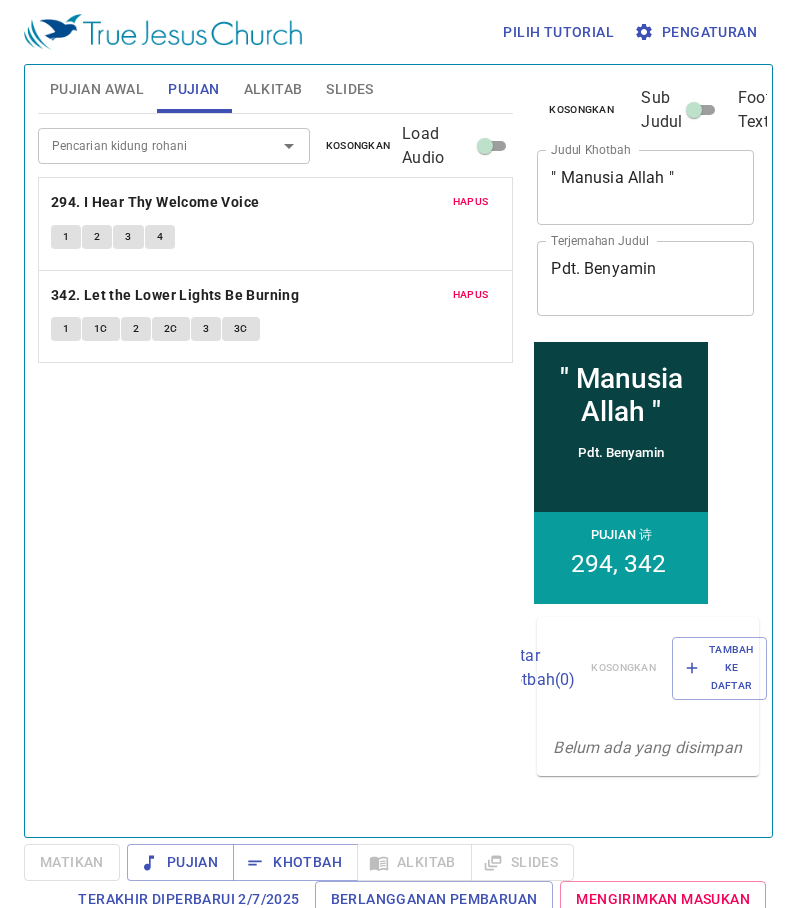 drag, startPoint x: 270, startPoint y: 94, endPoint x: 287, endPoint y: 92, distance: 17.117243 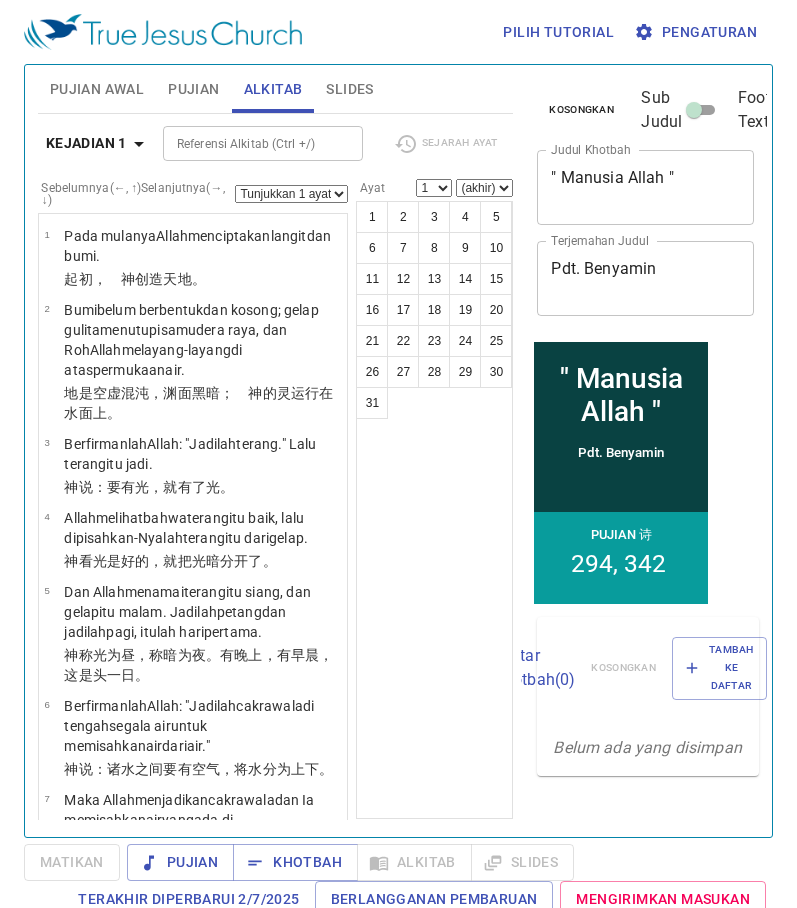 click on "Slides" at bounding box center [349, 89] 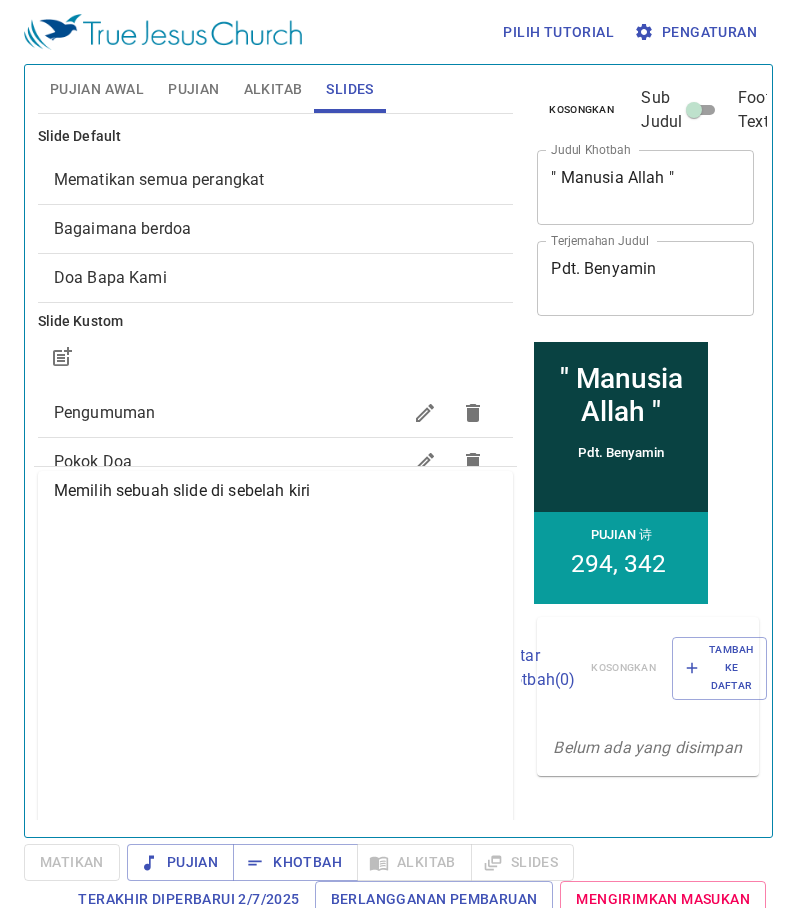 click on "Pujian Awal" at bounding box center [97, 89] 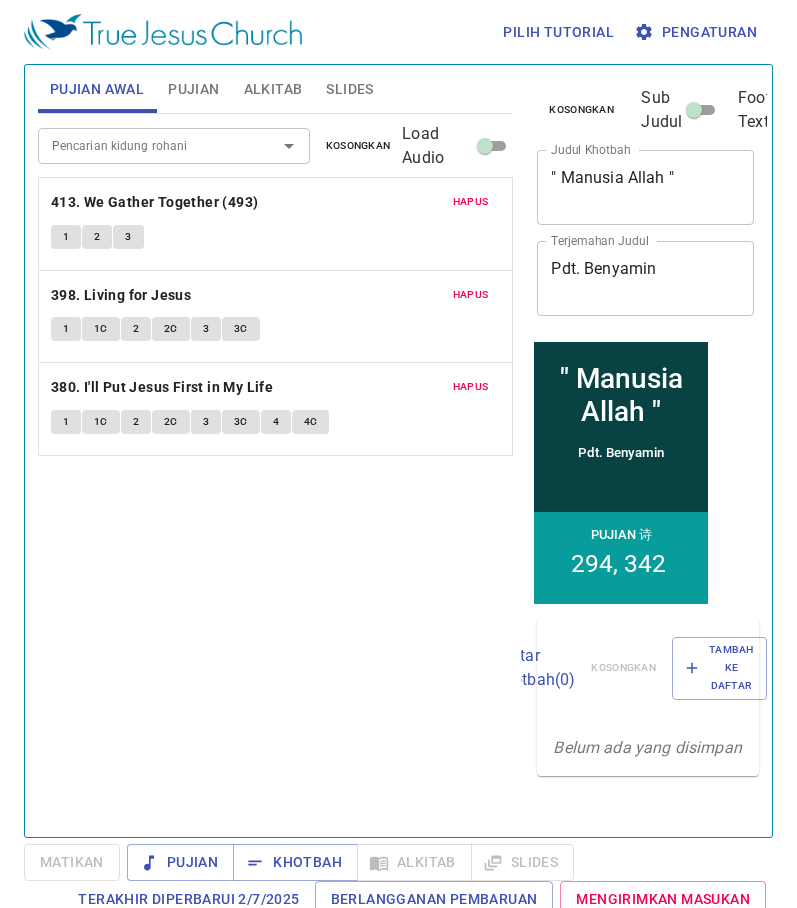 click on "Hapus" at bounding box center (471, 202) 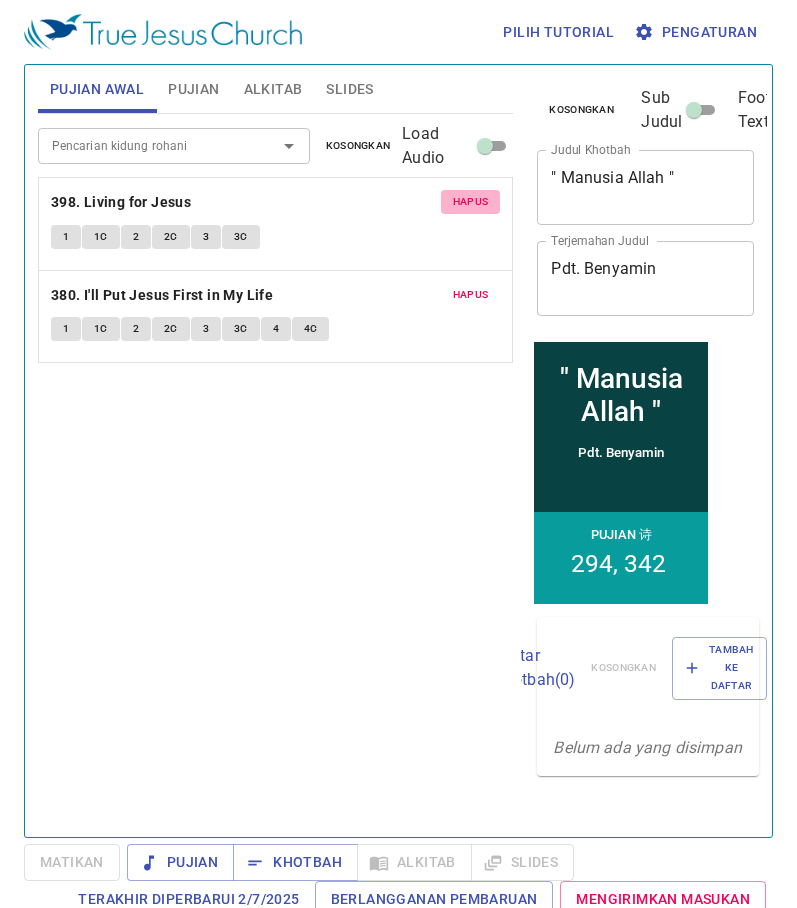 click on "Hapus" at bounding box center (471, 202) 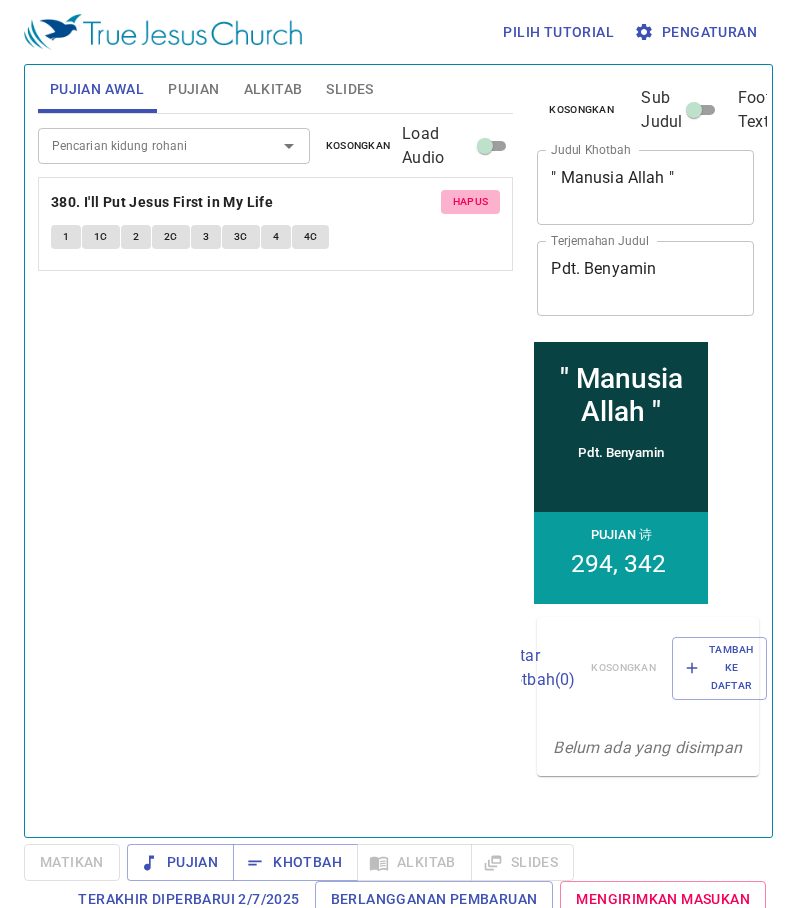 click on "Hapus" at bounding box center (471, 202) 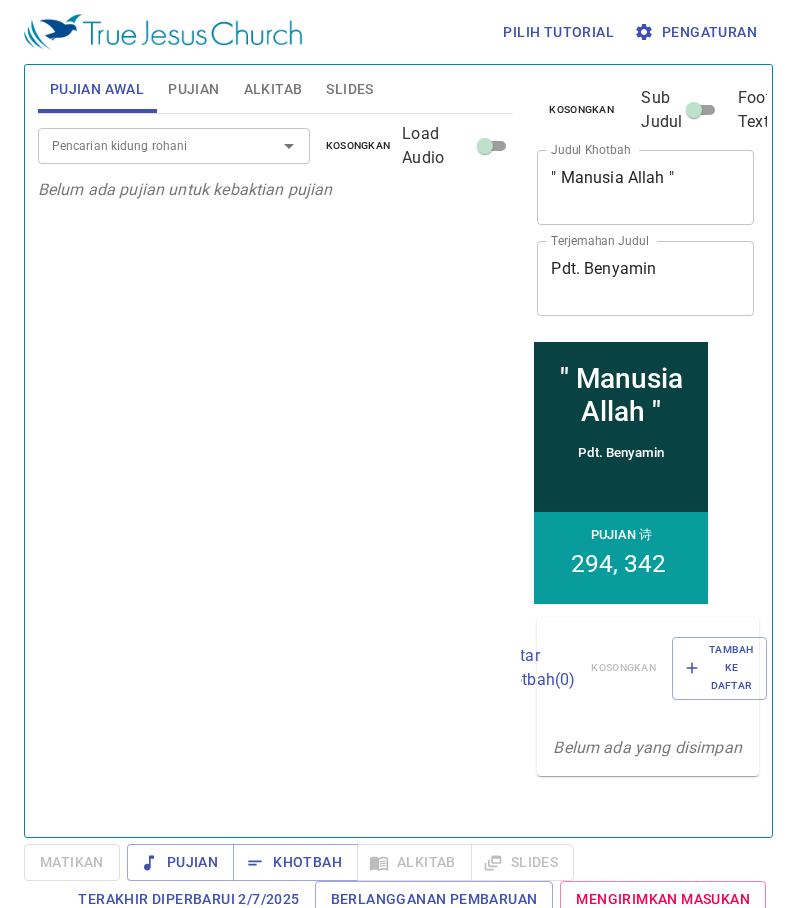 drag, startPoint x: 161, startPoint y: 291, endPoint x: 108, endPoint y: 284, distance: 53.460266 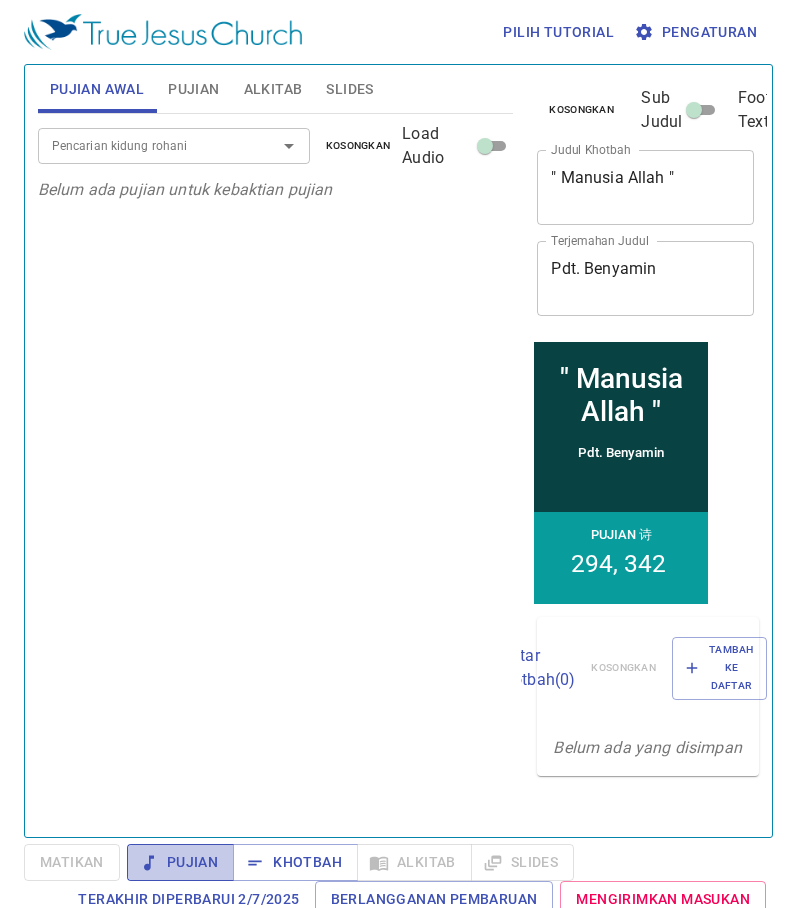click on "Pujian" at bounding box center (180, 862) 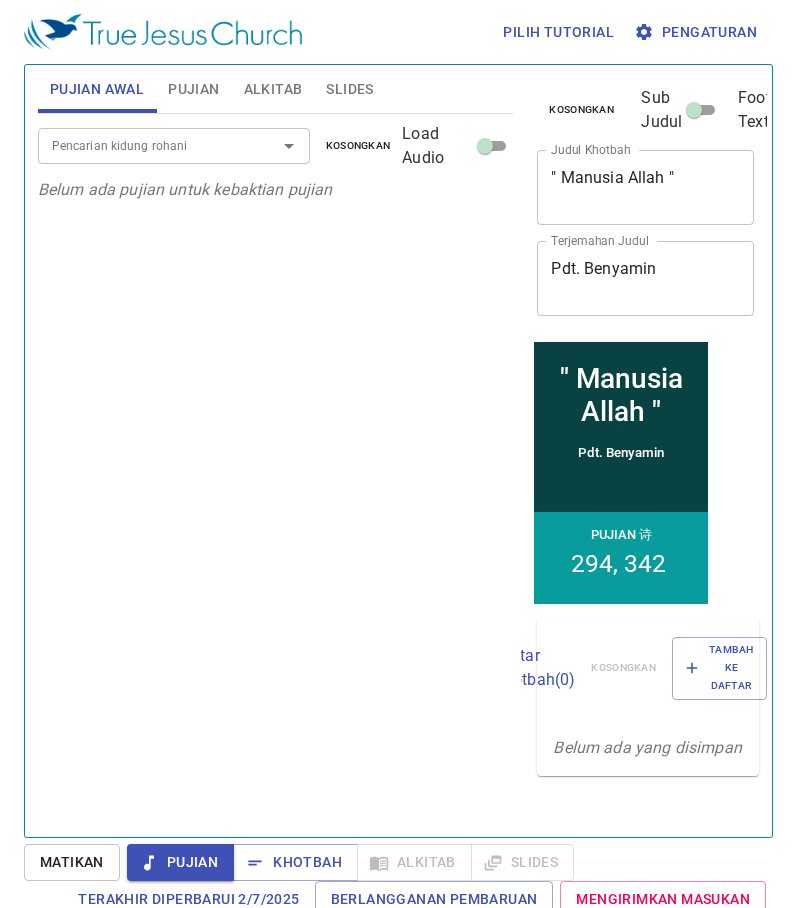 type 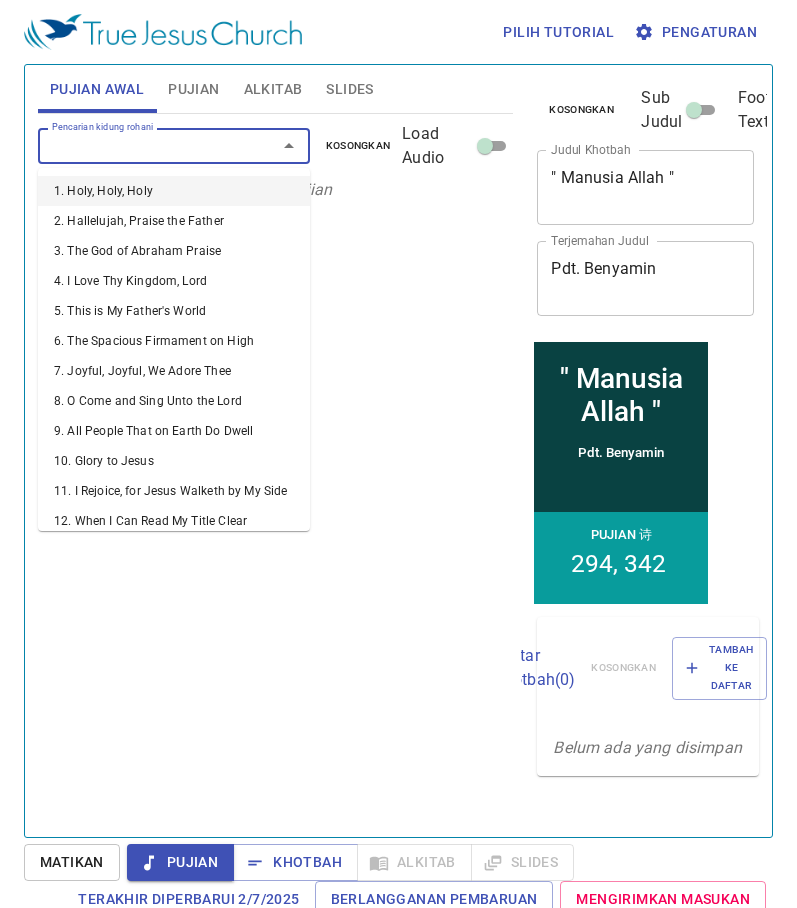 click on "Pencarian kidung rohani" at bounding box center [144, 145] 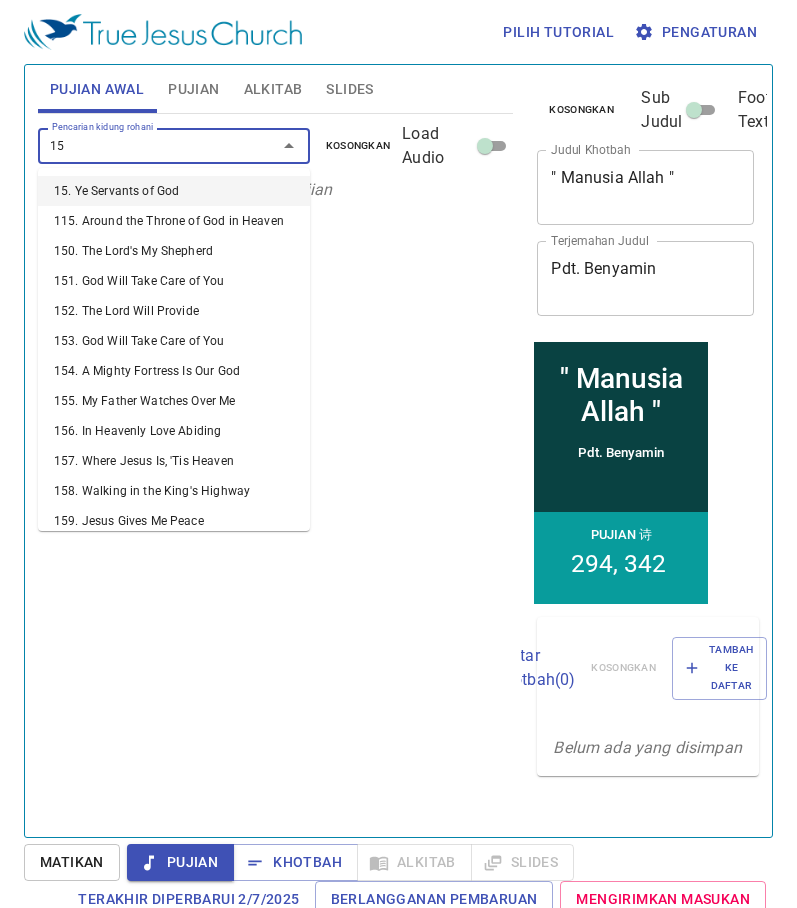 type on "158" 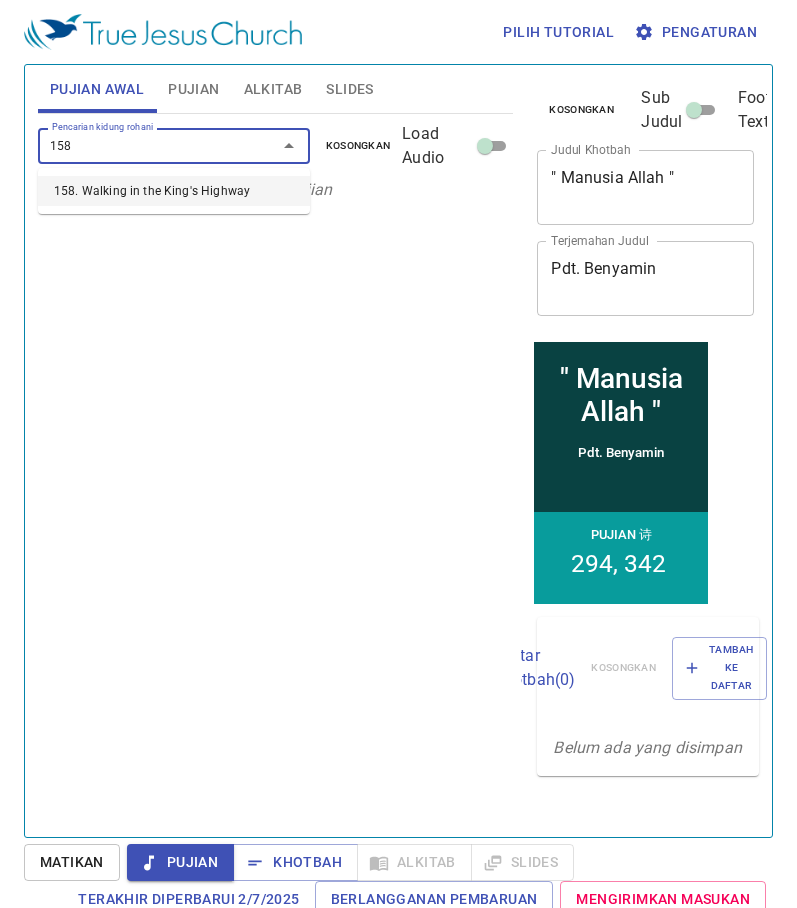 click on "158. Walking in the King's Highway" at bounding box center [174, 191] 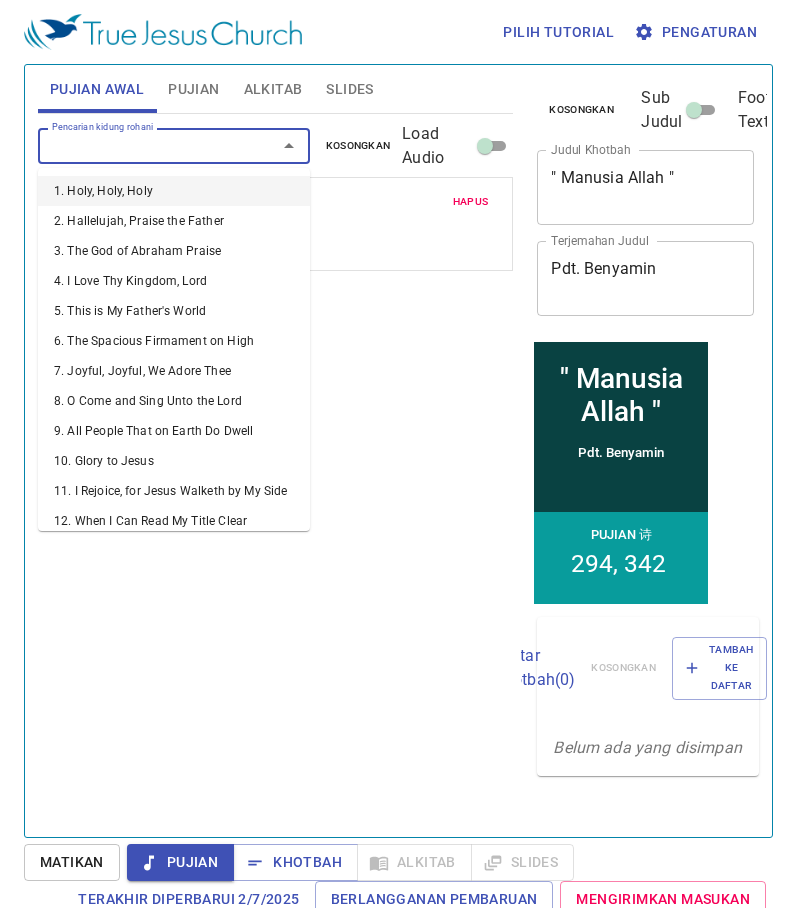 click on "Pencarian kidung rohani" at bounding box center [144, 145] 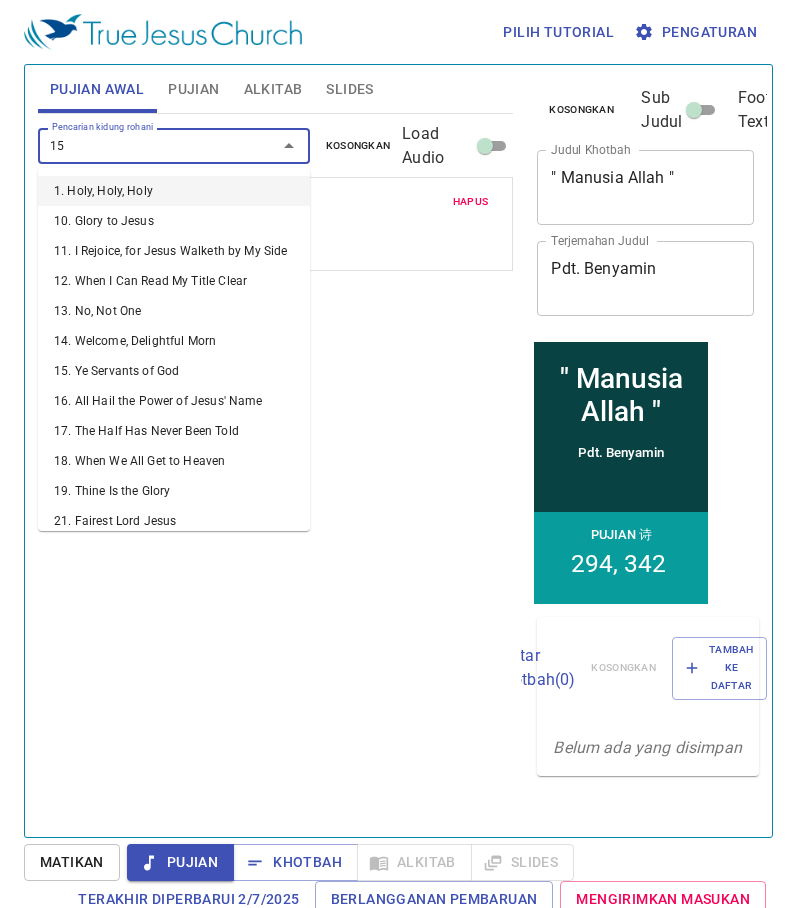 type on "155" 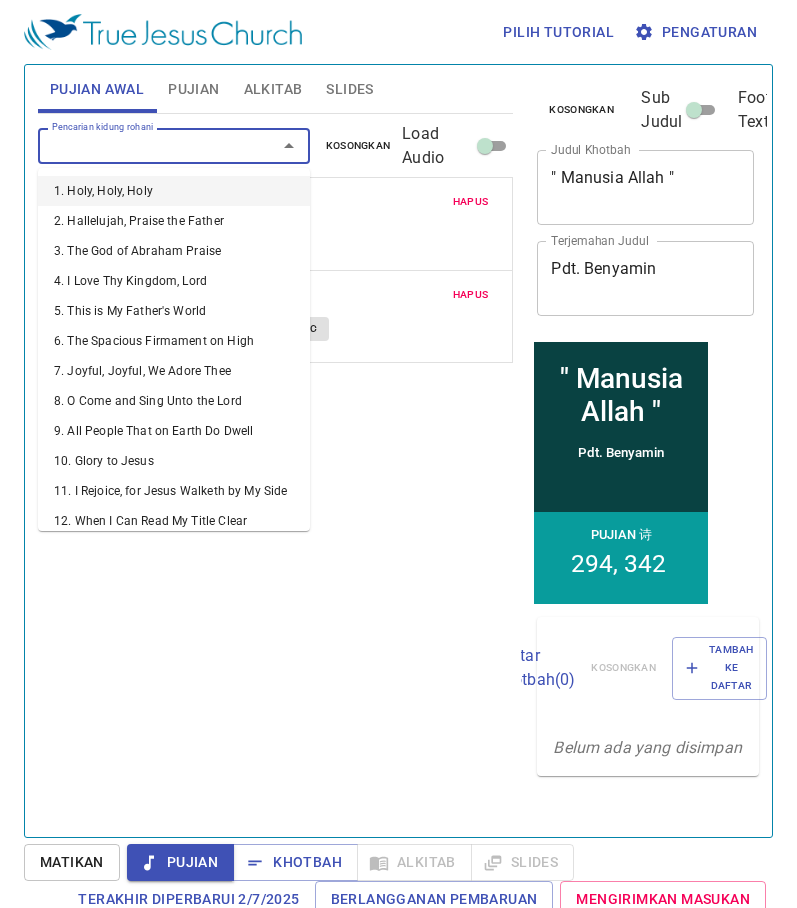 click on "Pencarian kidung rohani" at bounding box center (144, 145) 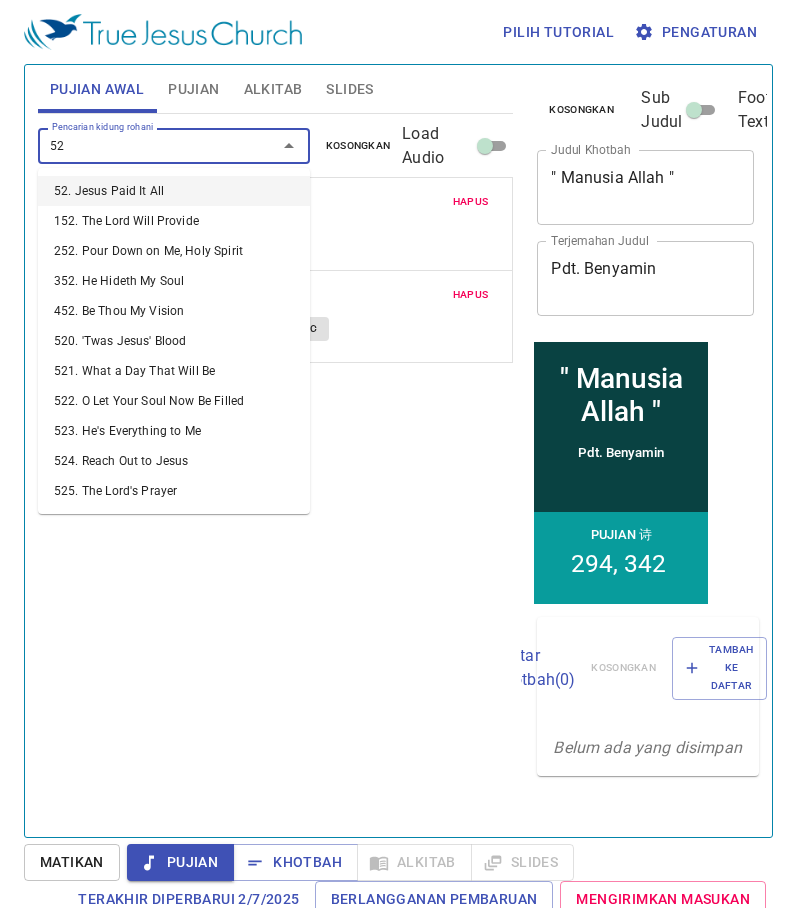 type on "521" 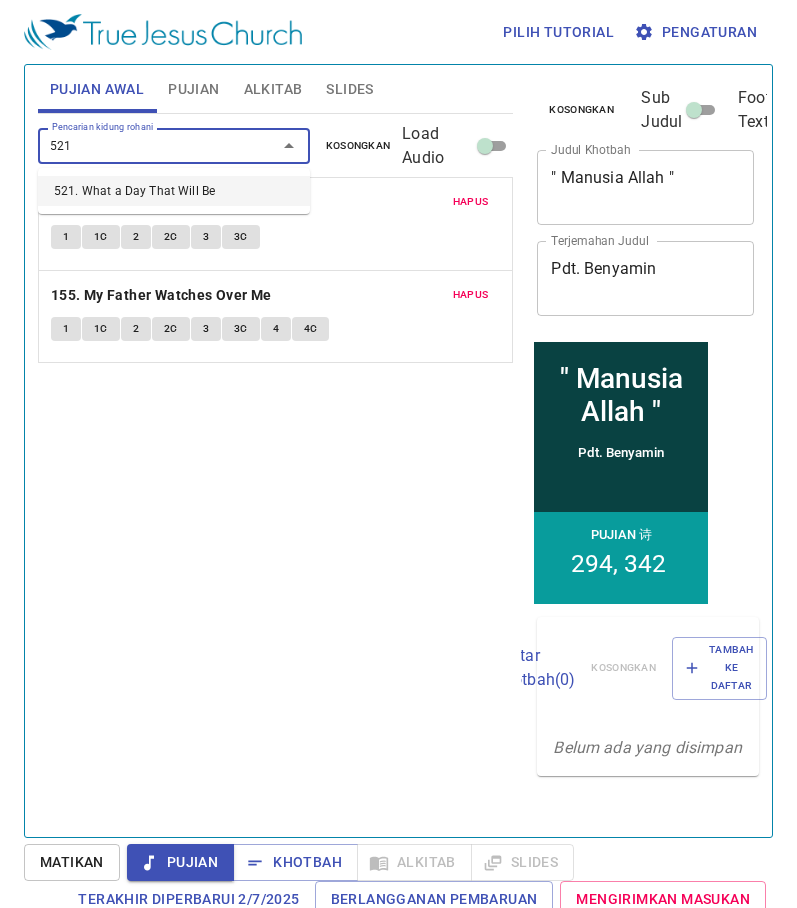 click on "521. What a Day That Will Be" at bounding box center [174, 191] 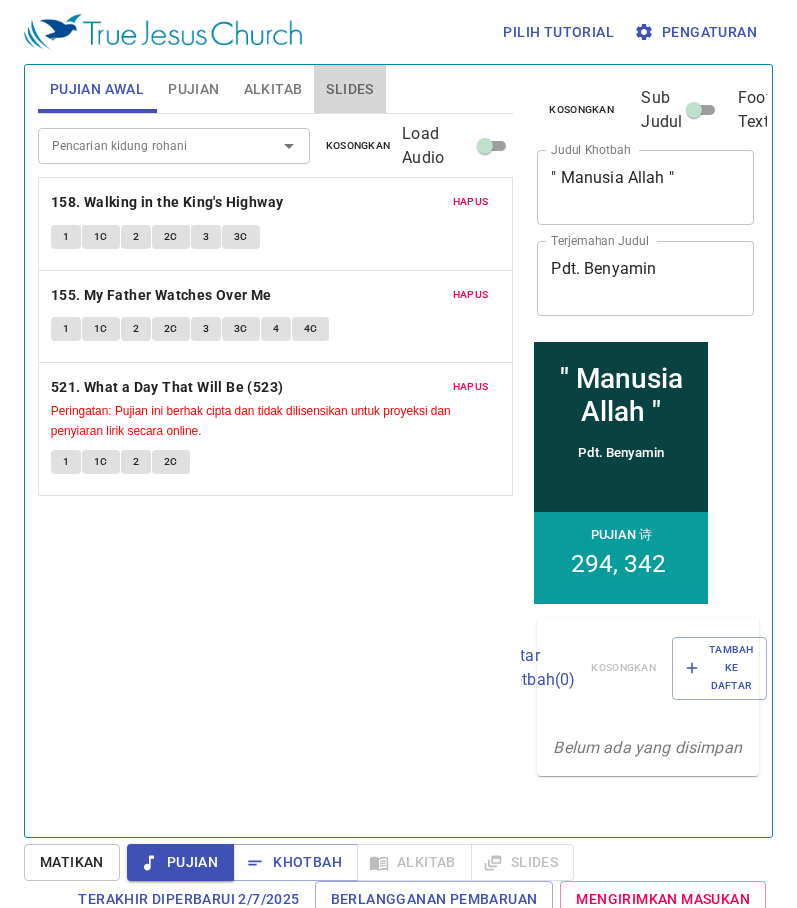 click on "Slides" at bounding box center (349, 89) 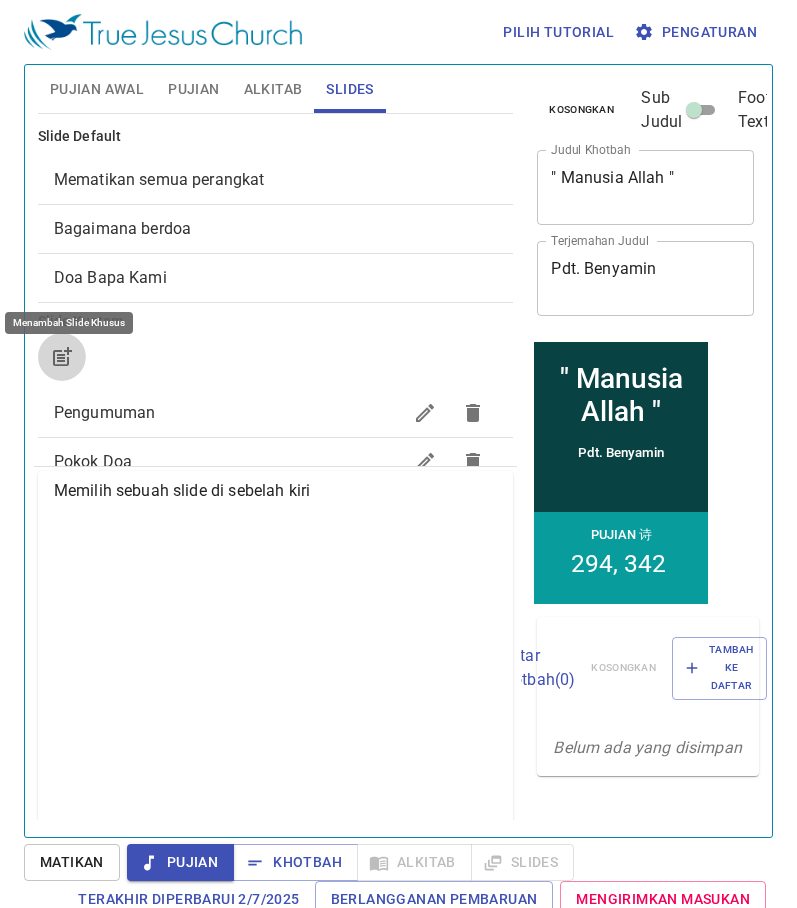click 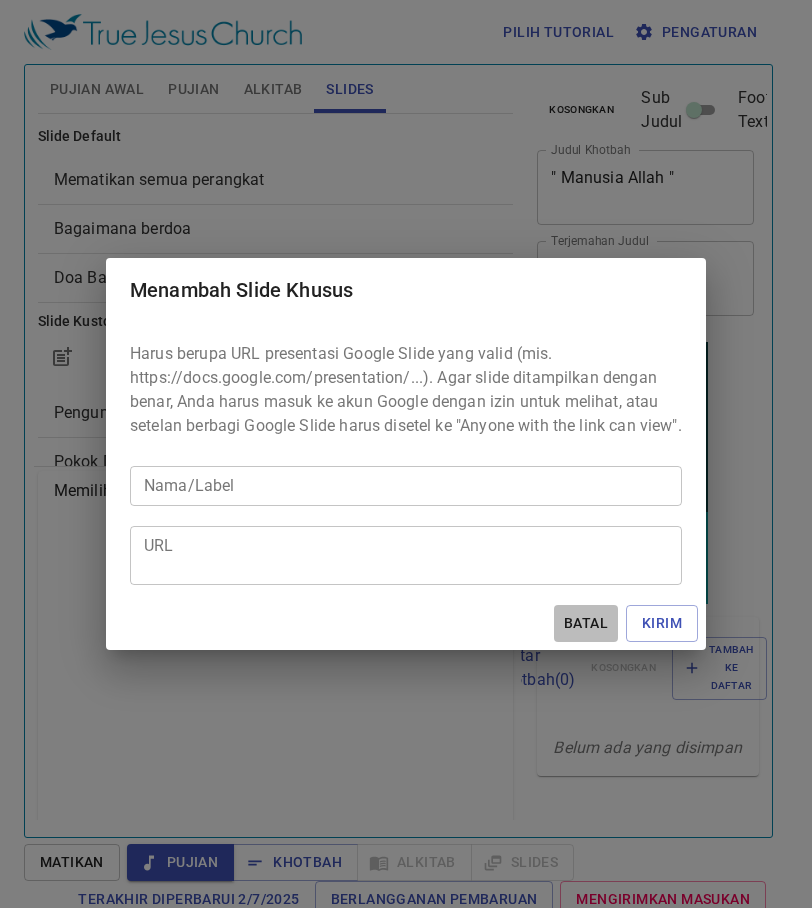 click on "Batal" at bounding box center (586, 623) 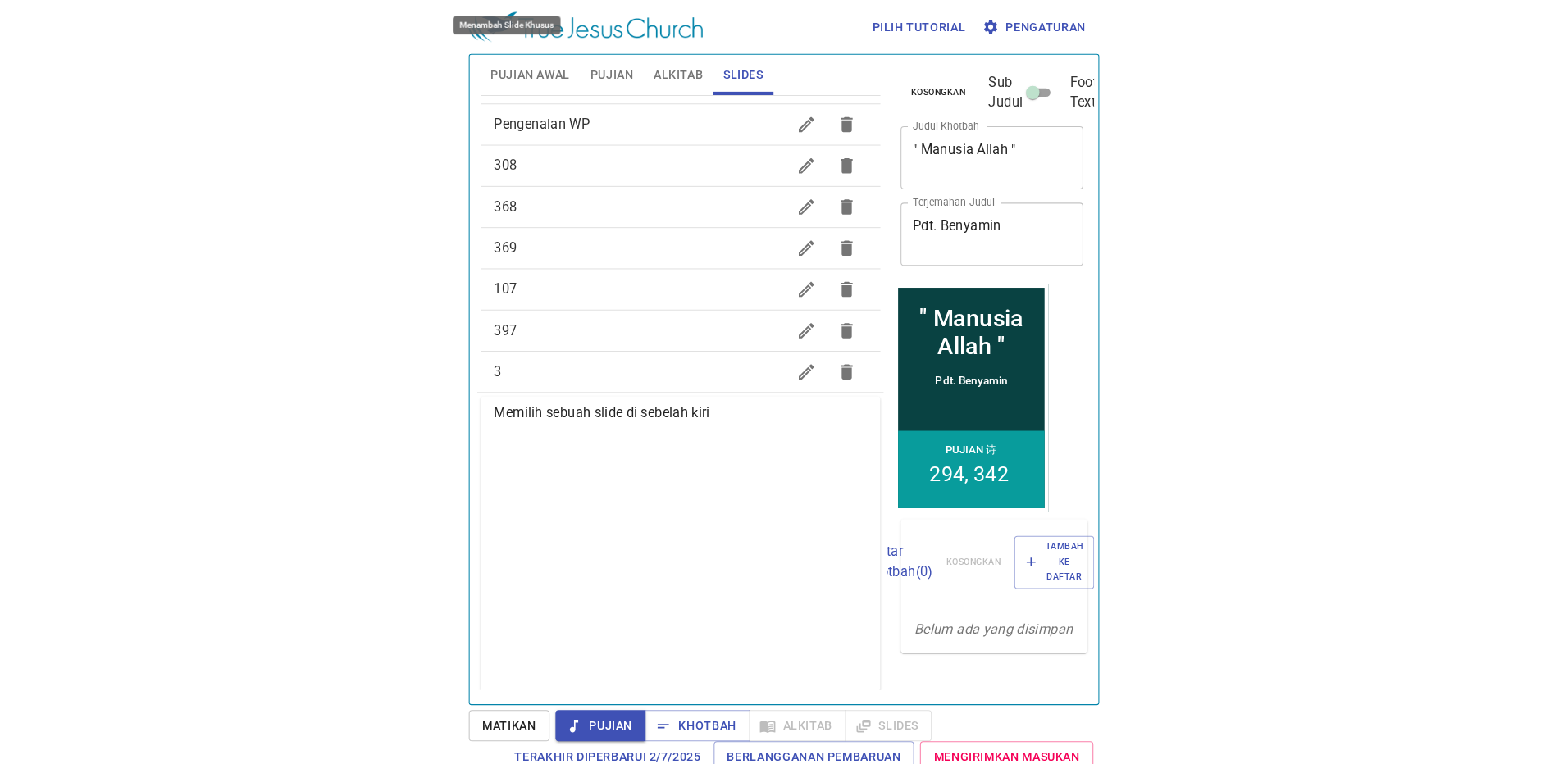 scroll, scrollTop: 0, scrollLeft: 0, axis: both 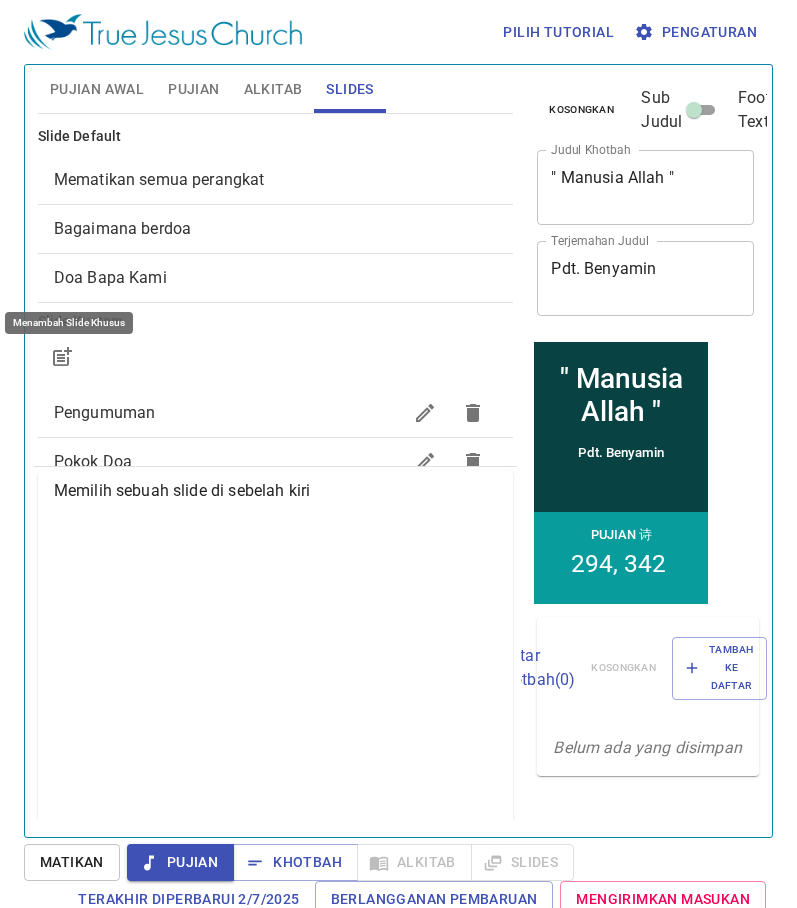 click 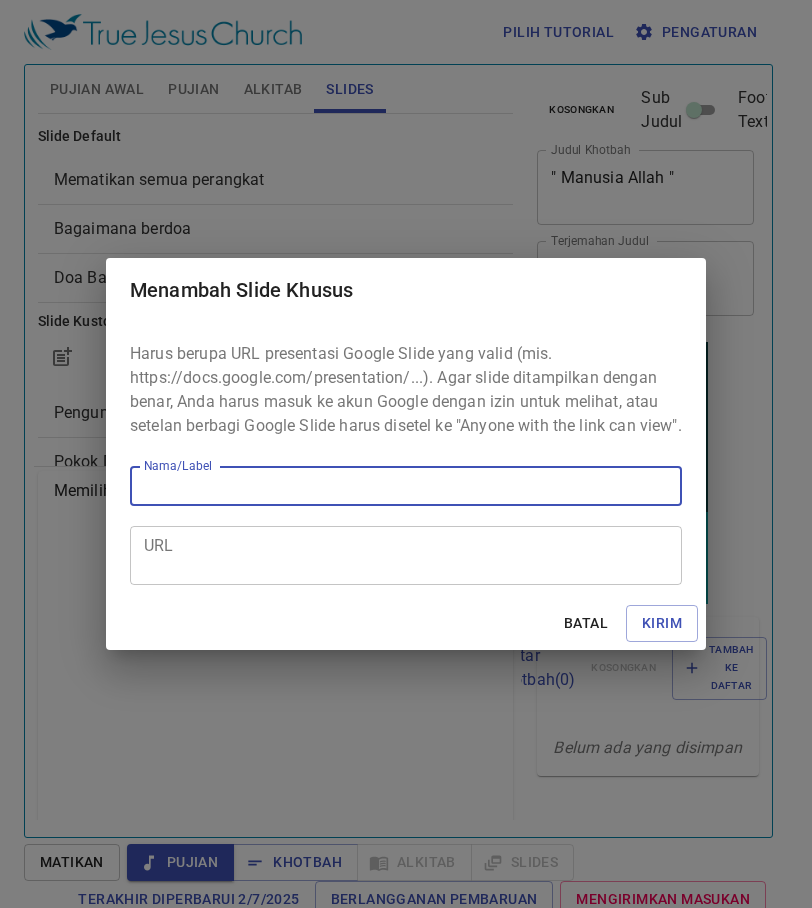 click on "URL" at bounding box center (406, 556) 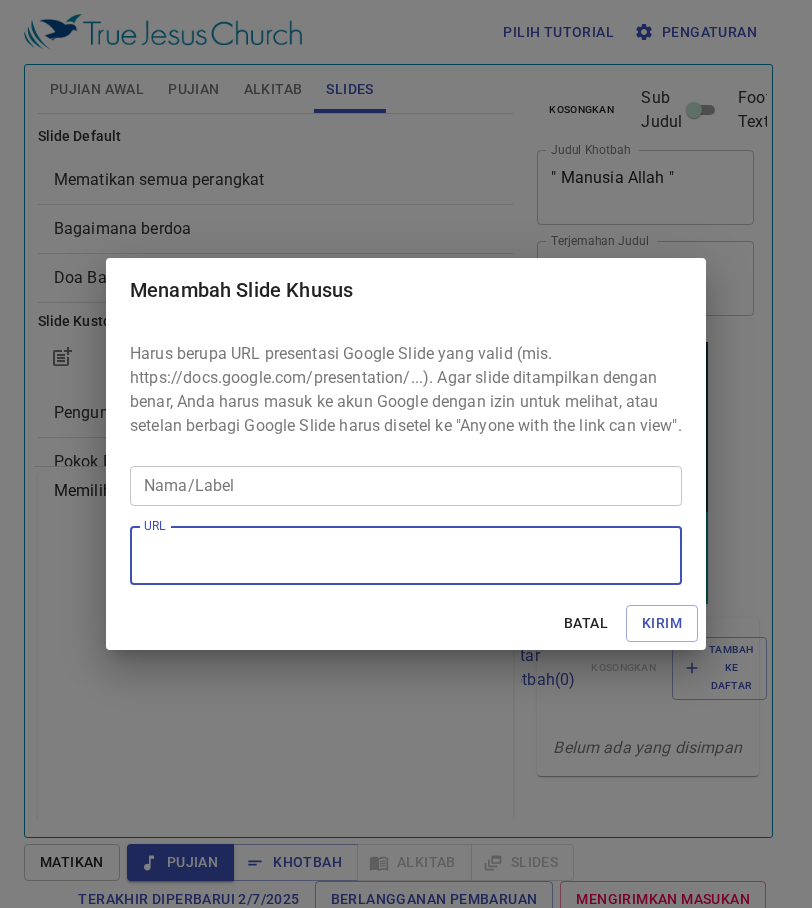 click on "Nama/Label" at bounding box center (406, 486) 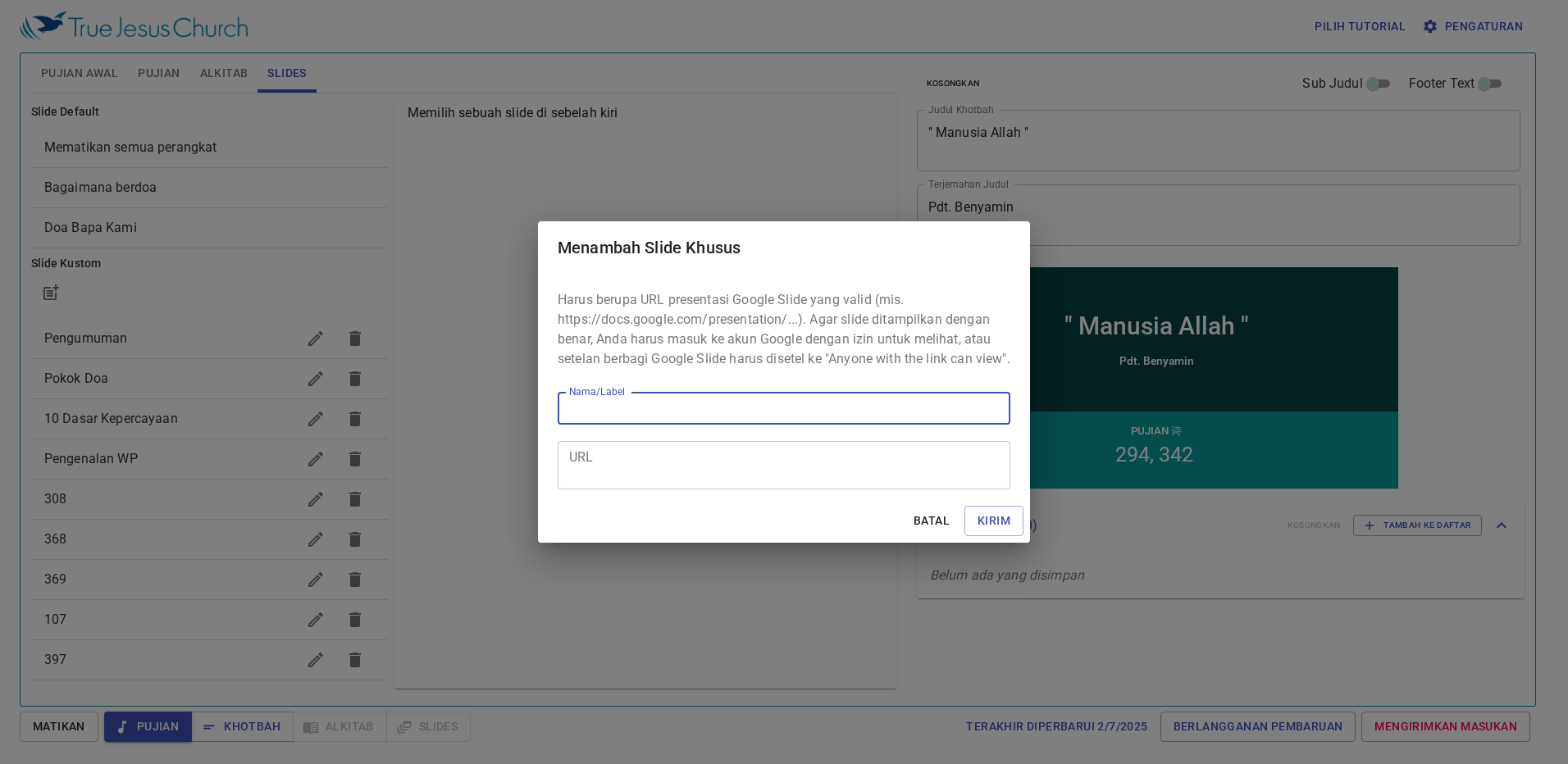 click on "URL" at bounding box center [784, 466] 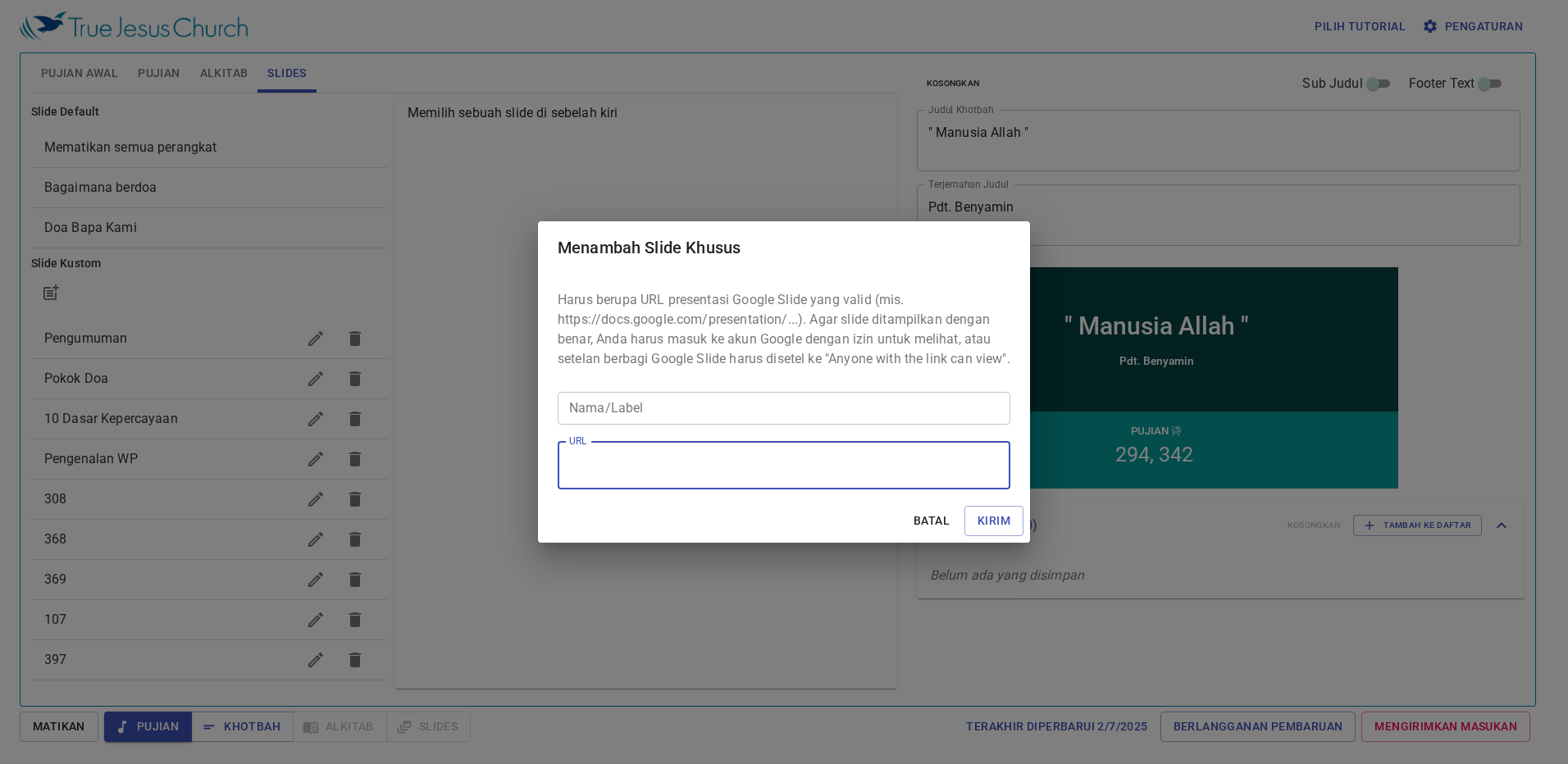 paste on "https://docs.google.com/presentation/d/19FPzqd3ChNjam93NZenPGiRub1emhm3G/edit?slide=id.p2#slide=id.p2" 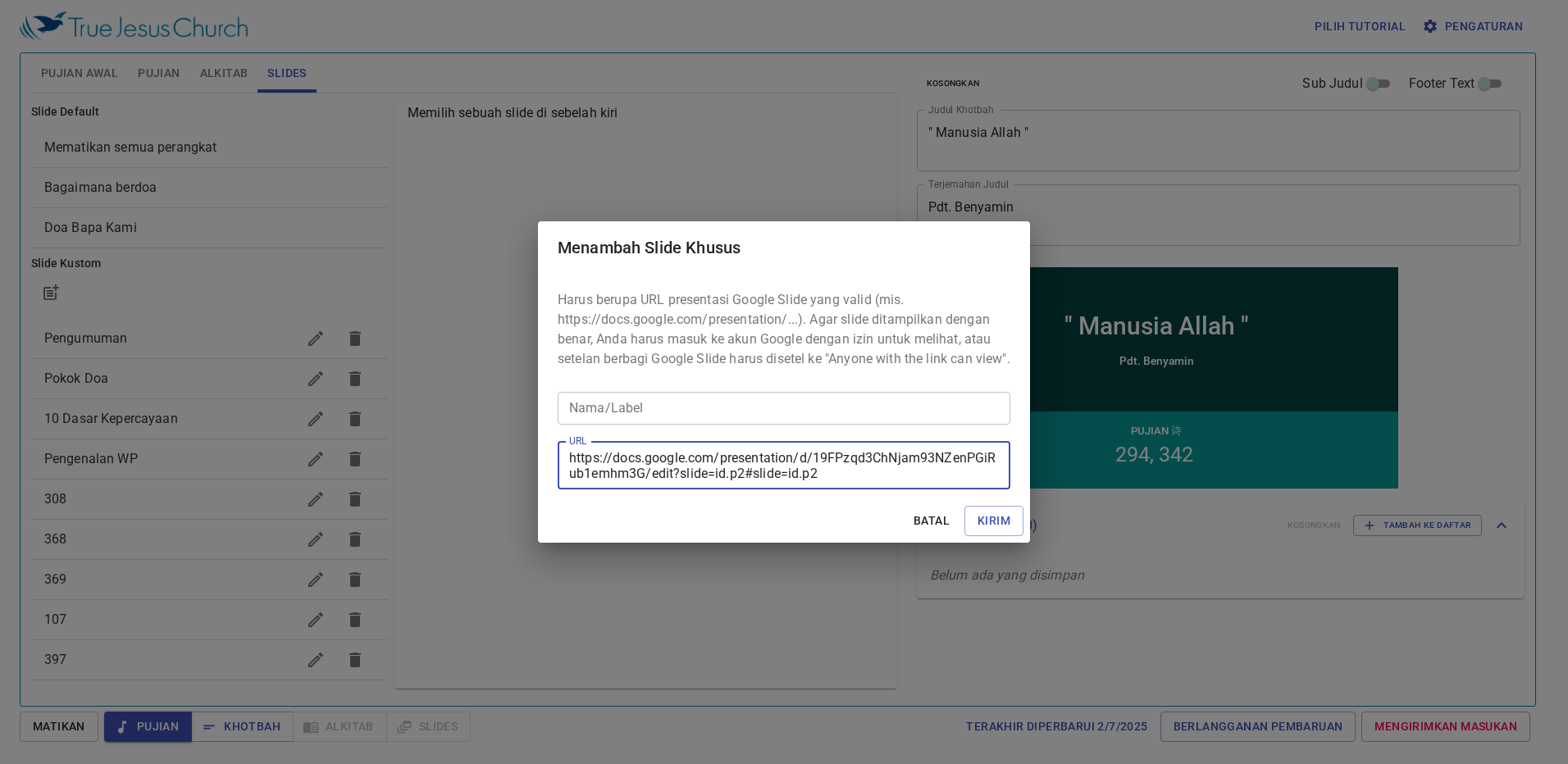 type on "https://docs.google.com/presentation/d/19FPzqd3ChNjam93NZenPGiRub1emhm3G/edit?slide=id.p2#slide=id.p2" 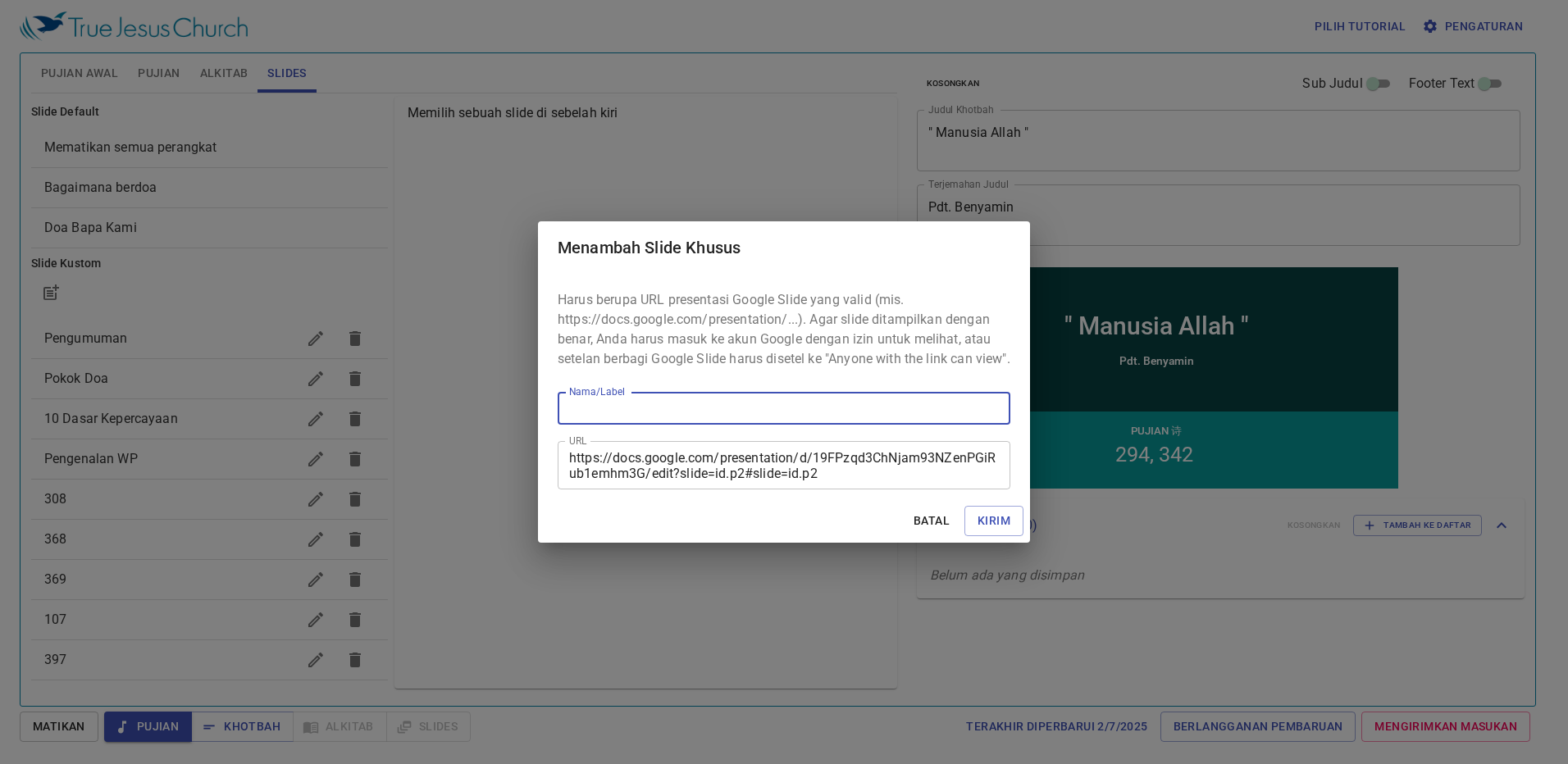 click on "Nama/Label" at bounding box center (784, 408) 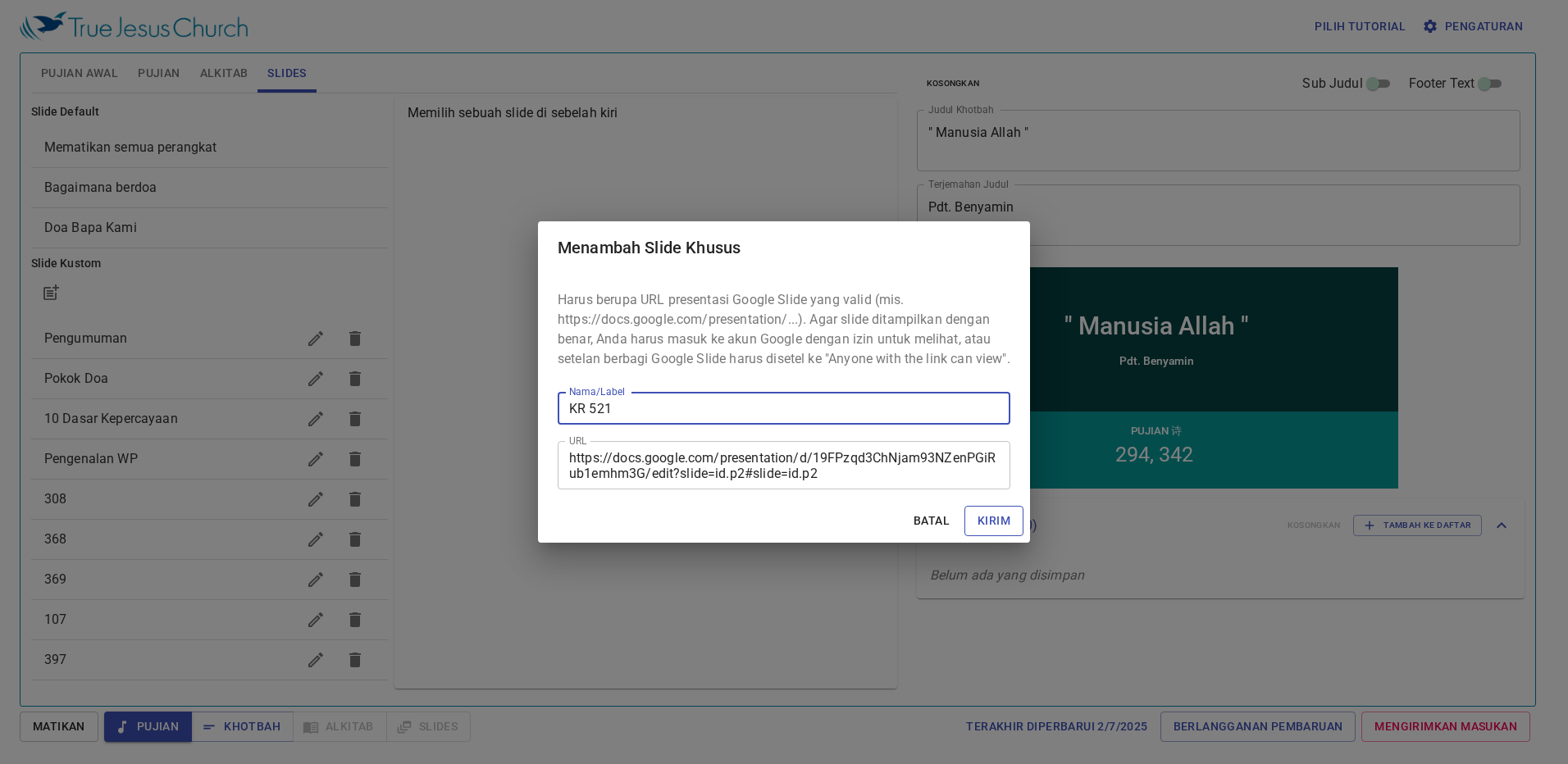 type on "KR 521" 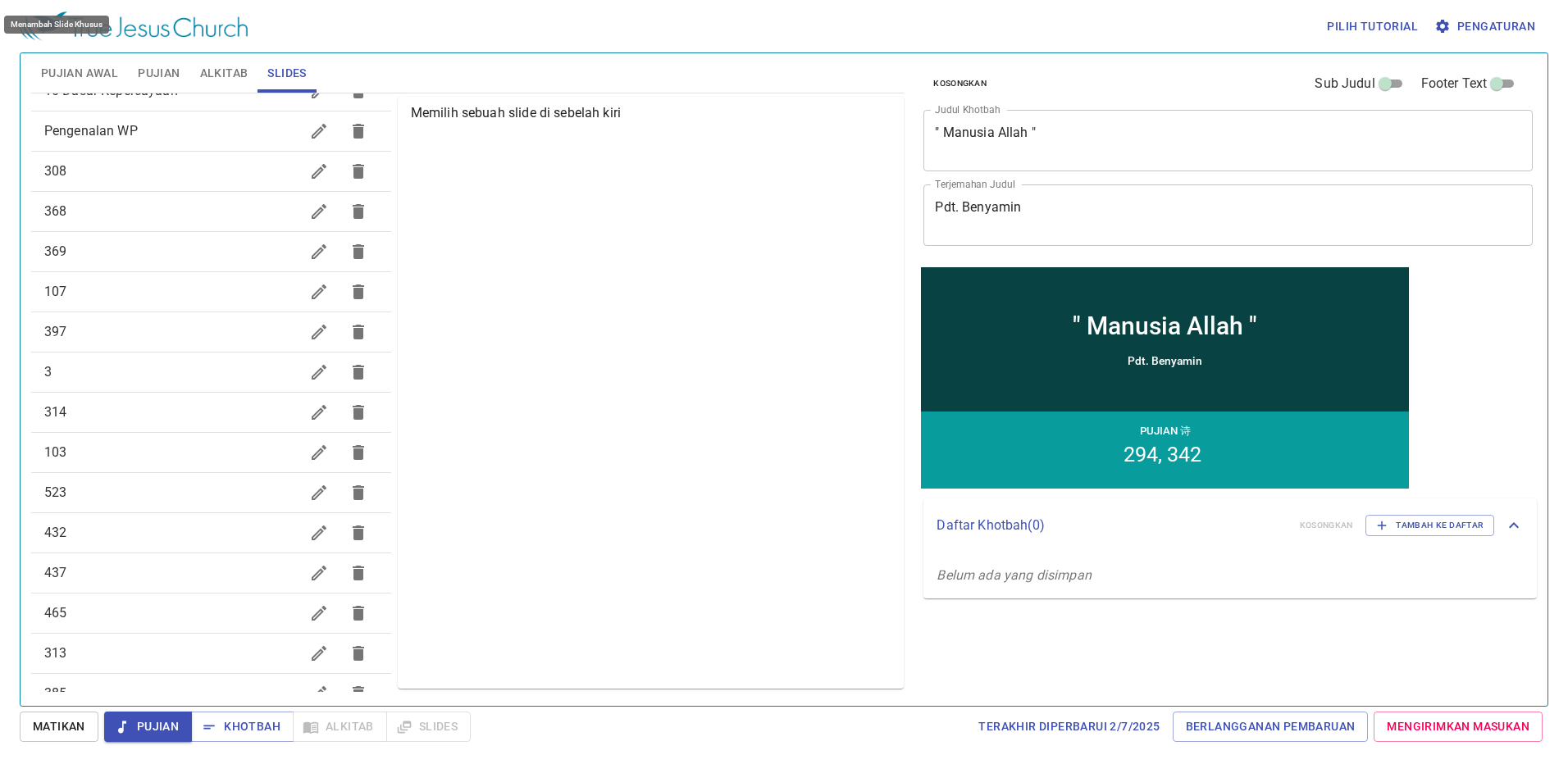 scroll, scrollTop: 487, scrollLeft: 0, axis: vertical 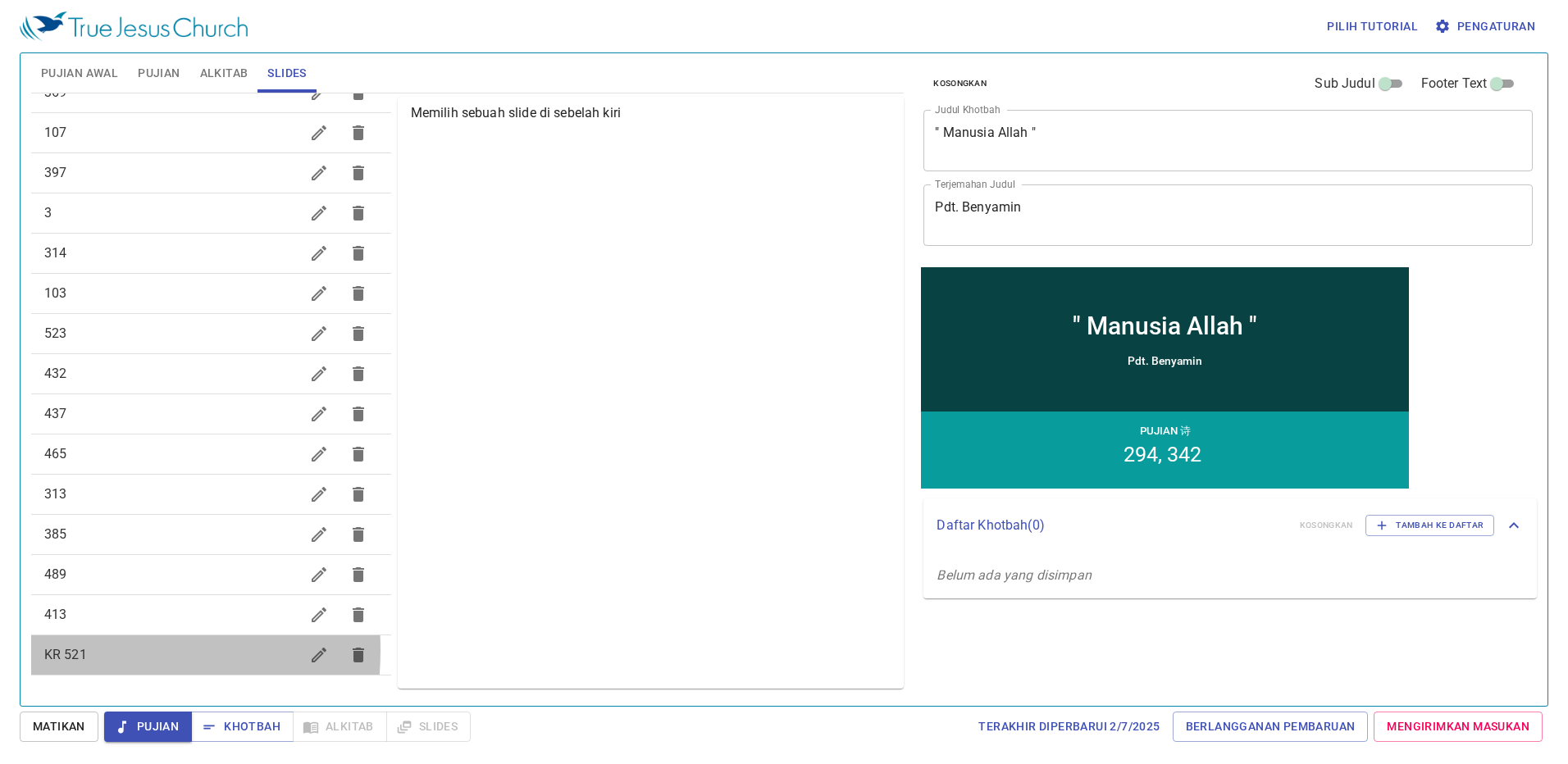click on "KR 521" at bounding box center [66, 654] 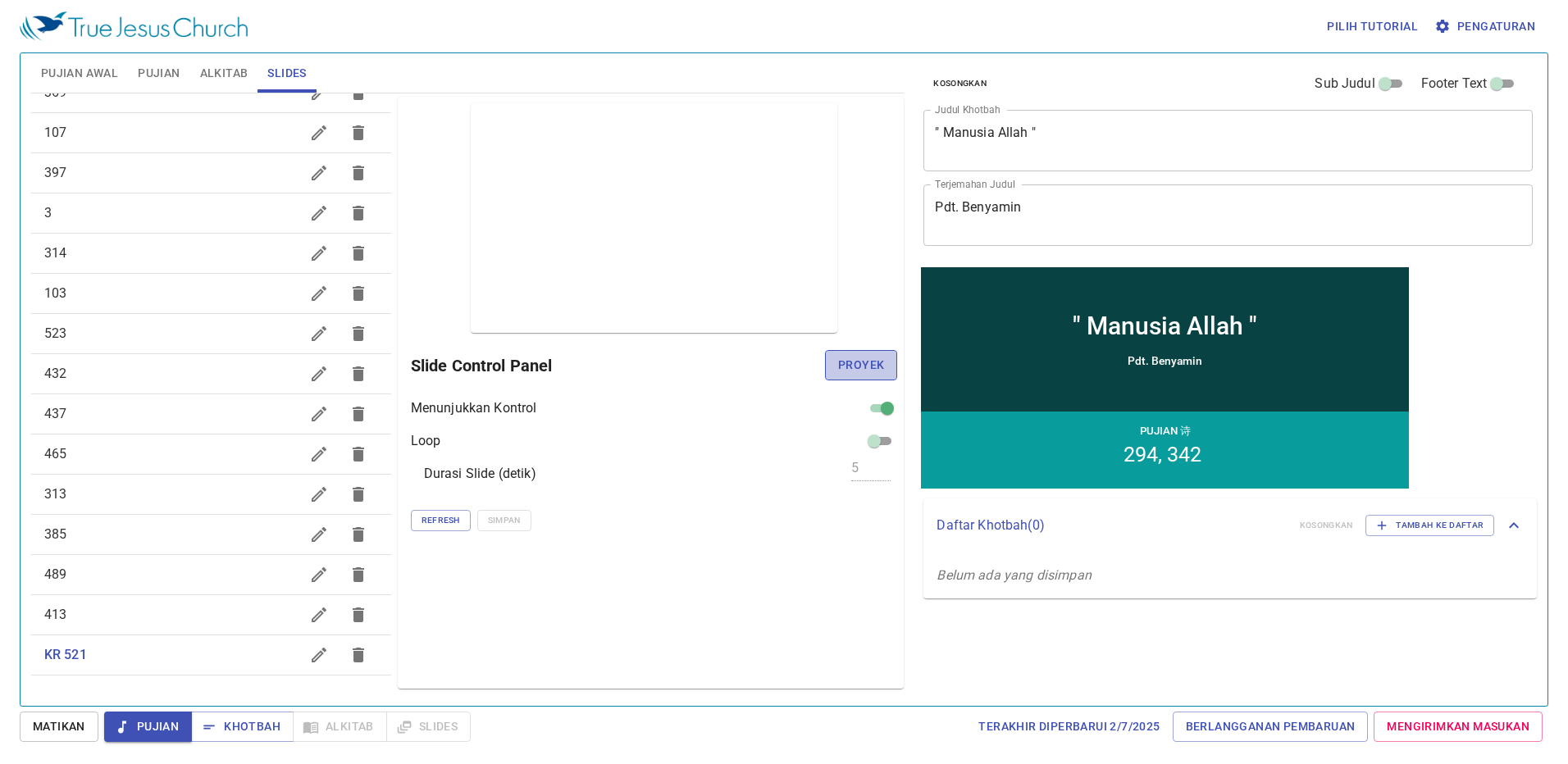click on "Proyek" at bounding box center (861, 365) 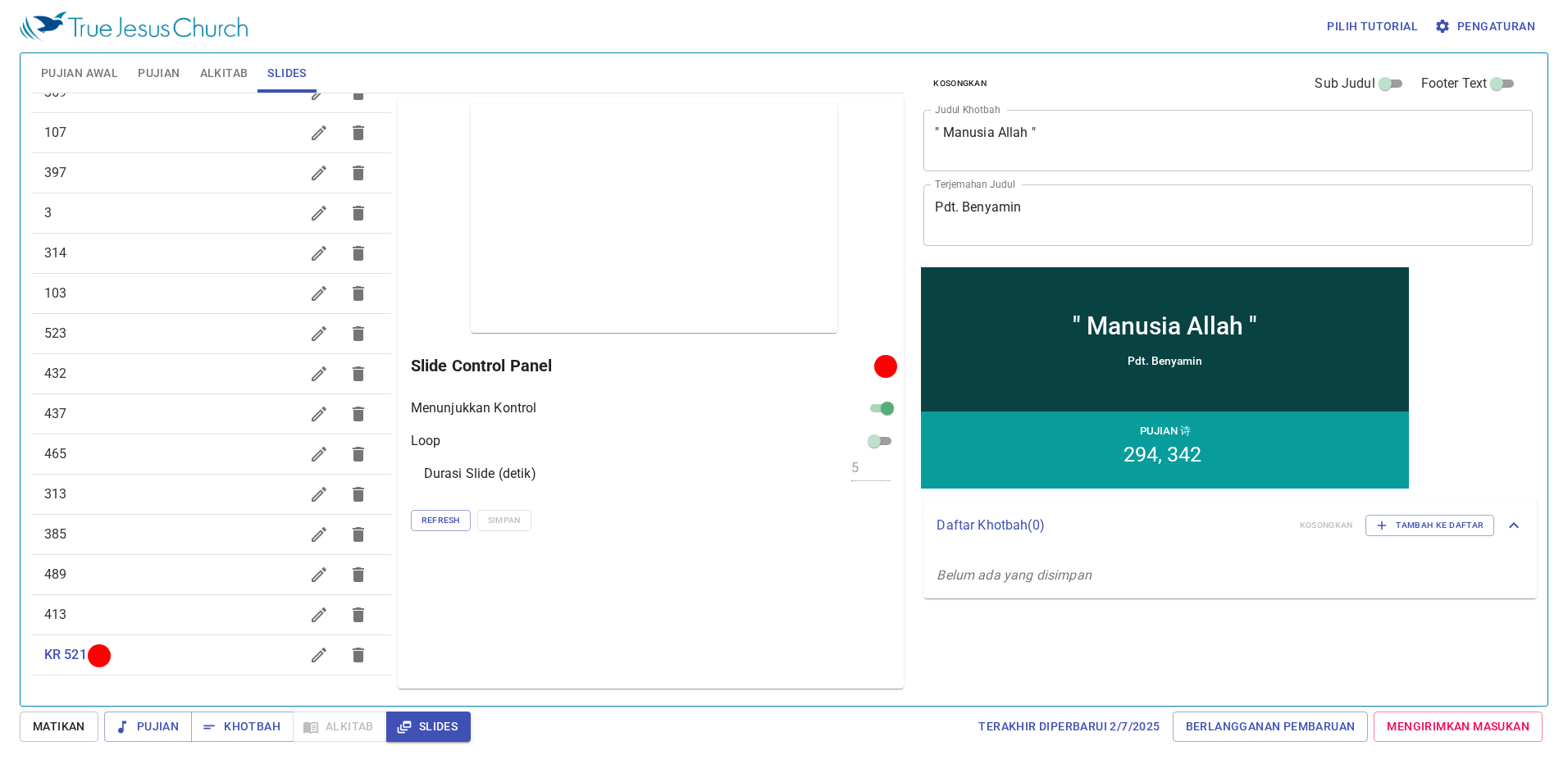 scroll, scrollTop: 0, scrollLeft: 0, axis: both 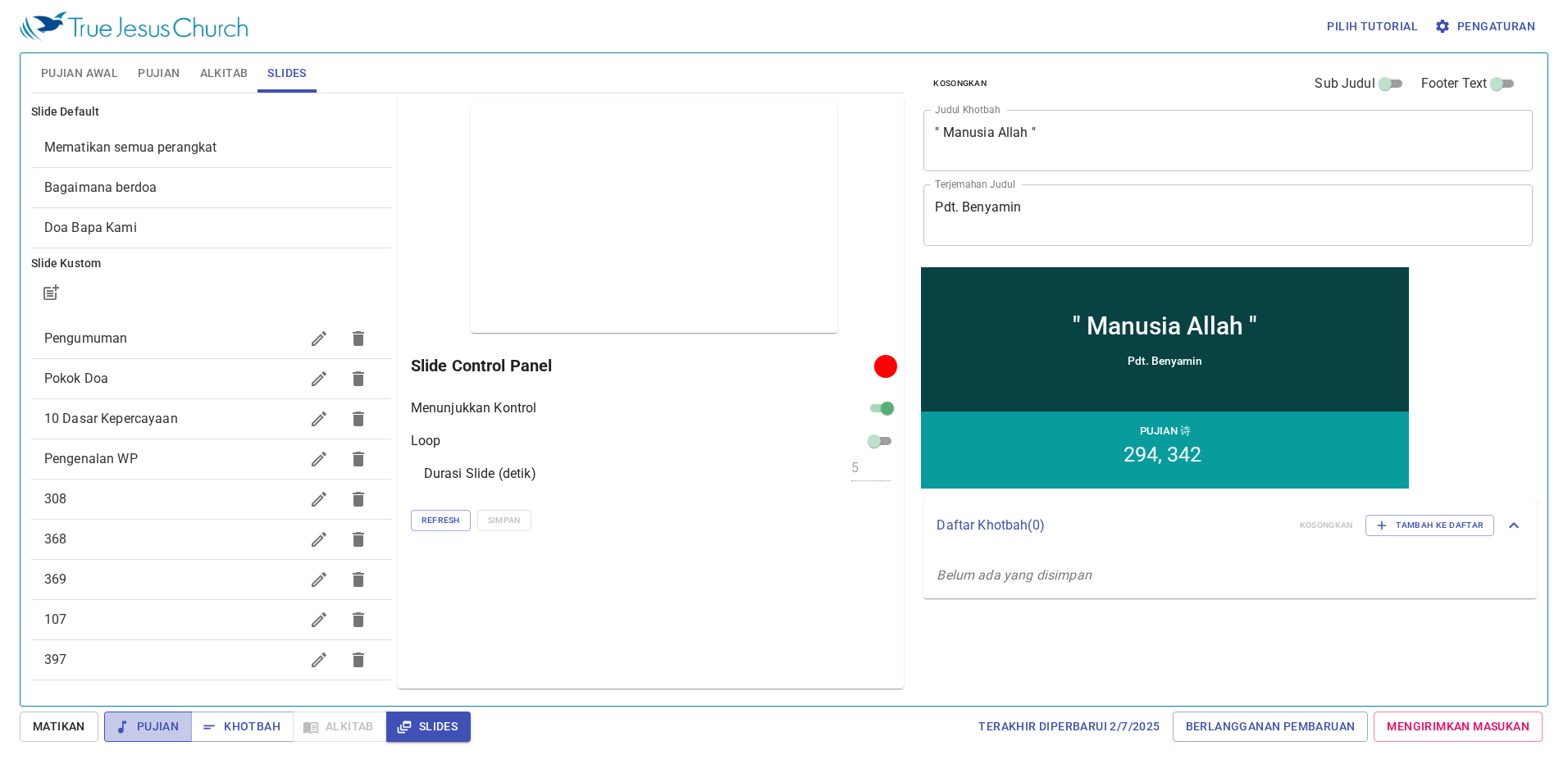 click on "Pujian" at bounding box center [148, 726] 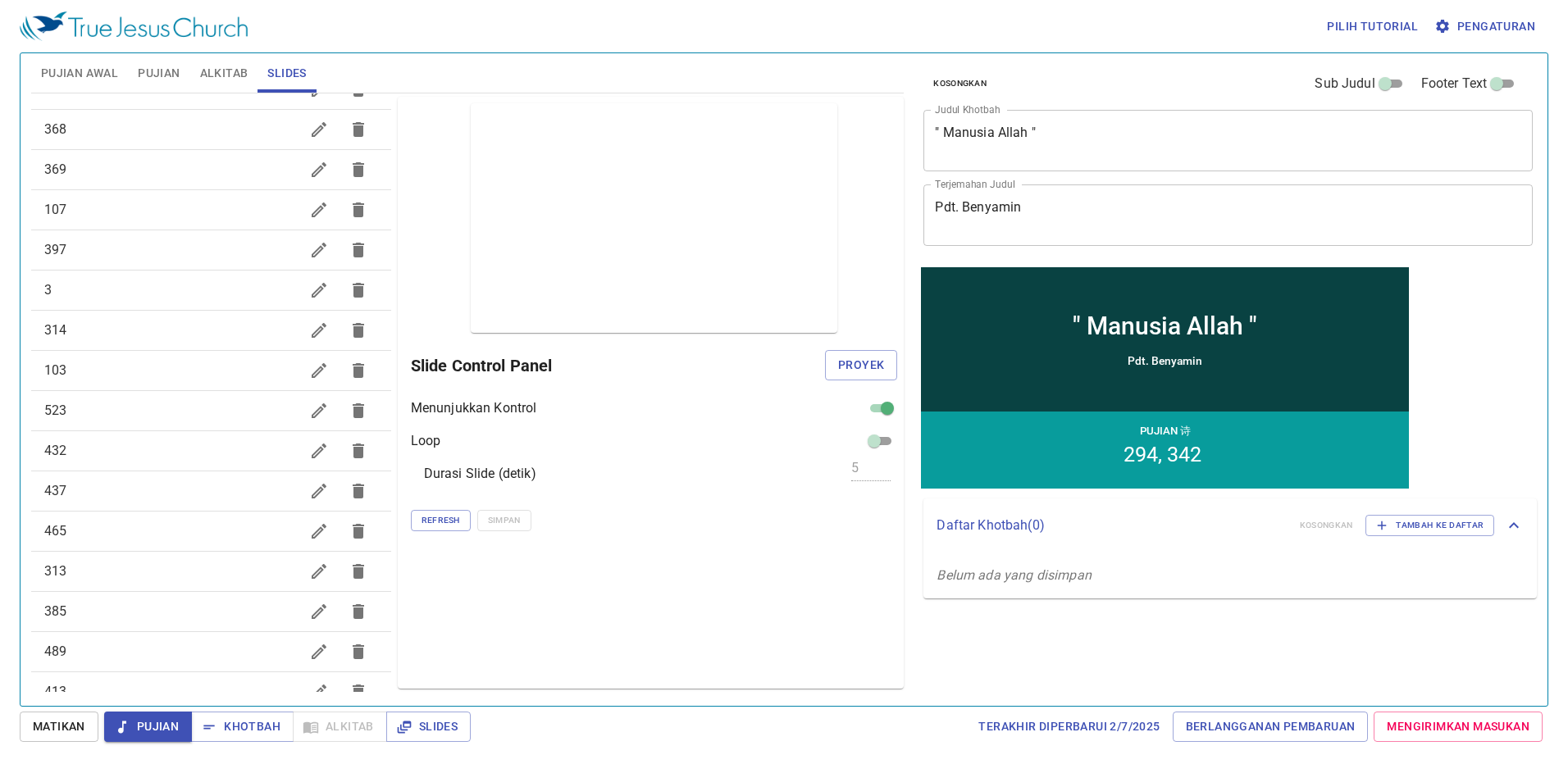 scroll, scrollTop: 0, scrollLeft: 0, axis: both 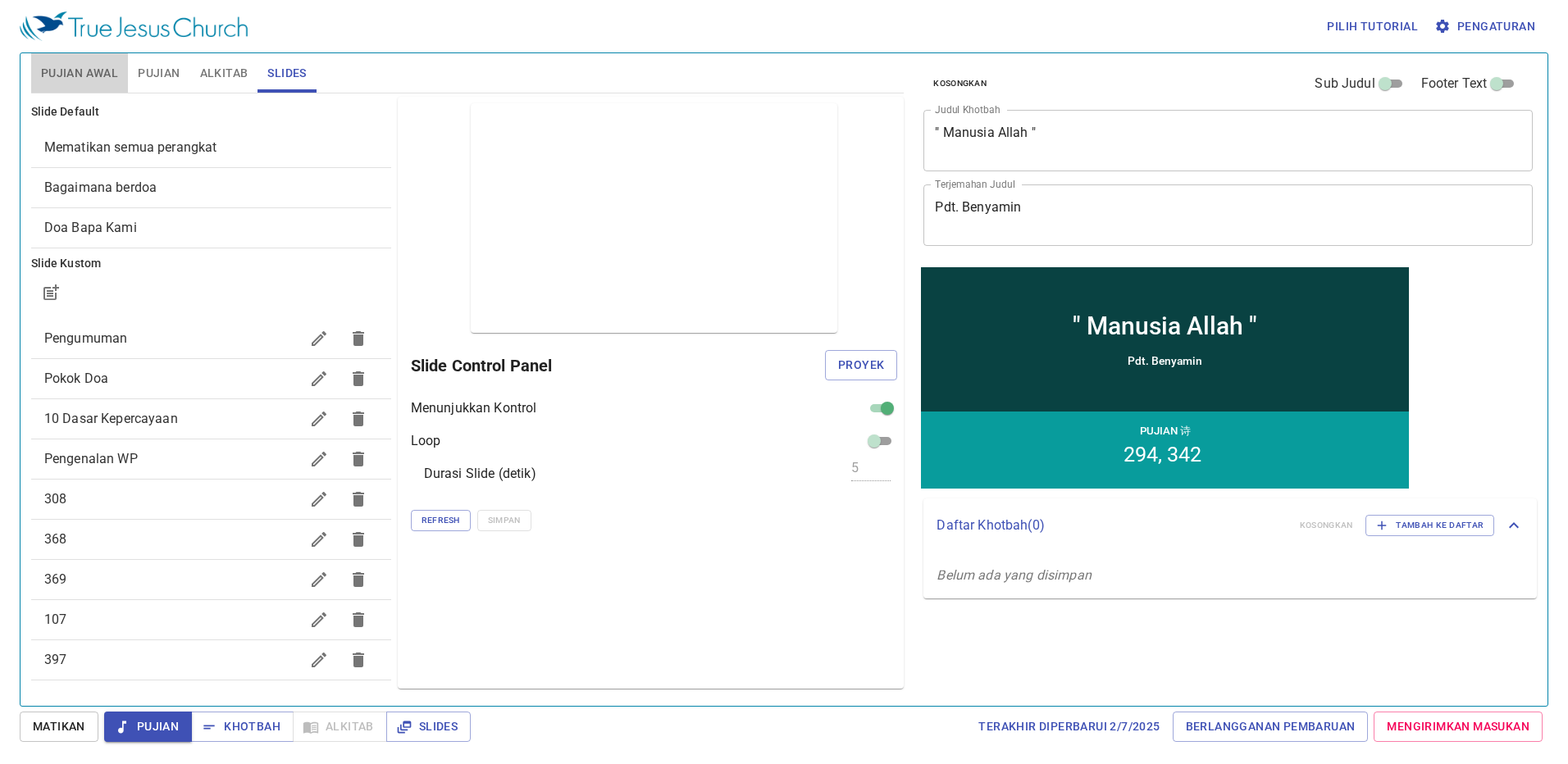 click on "Pujian Awal" at bounding box center [80, 73] 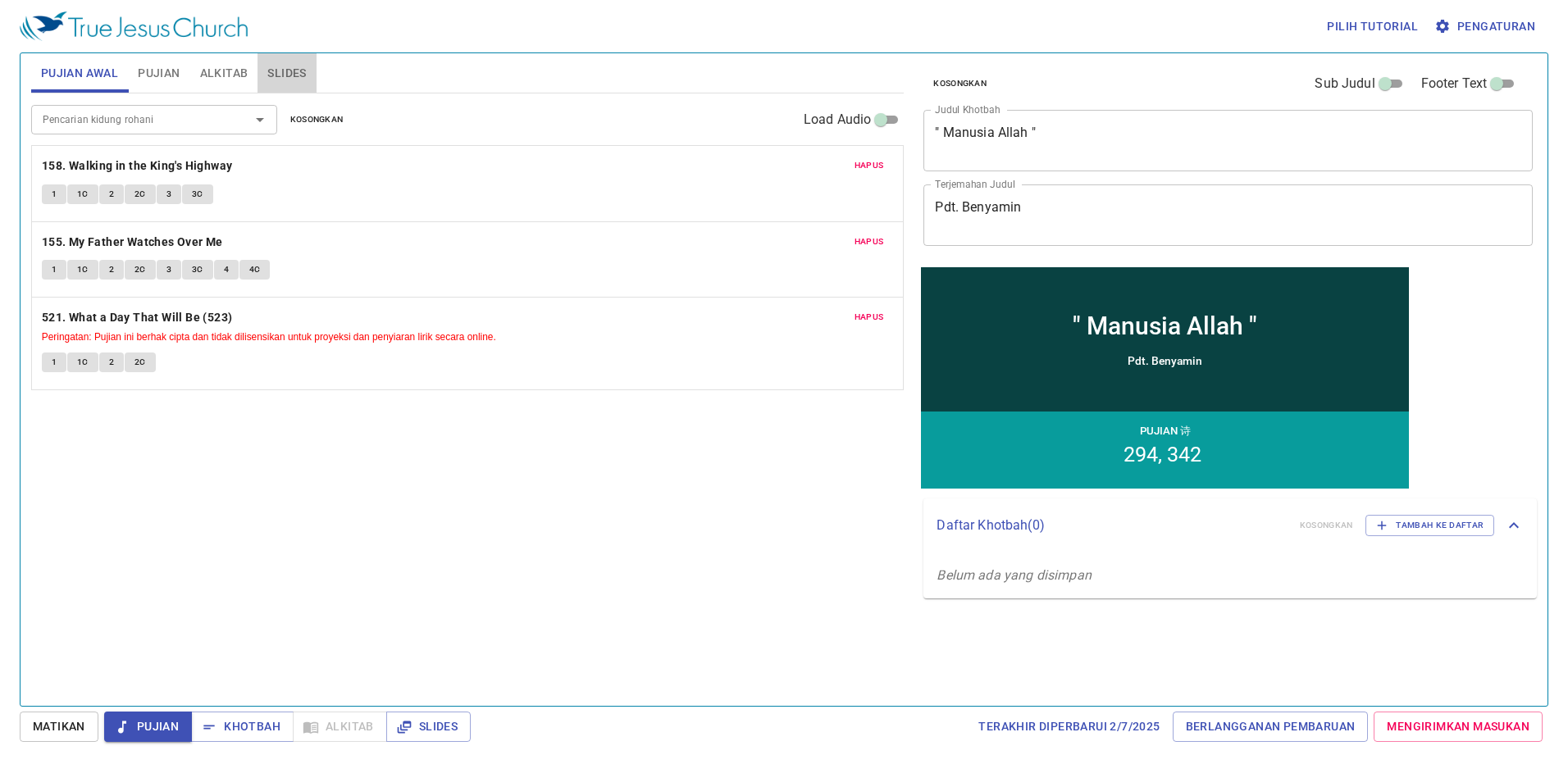 click on "Slides" at bounding box center (286, 73) 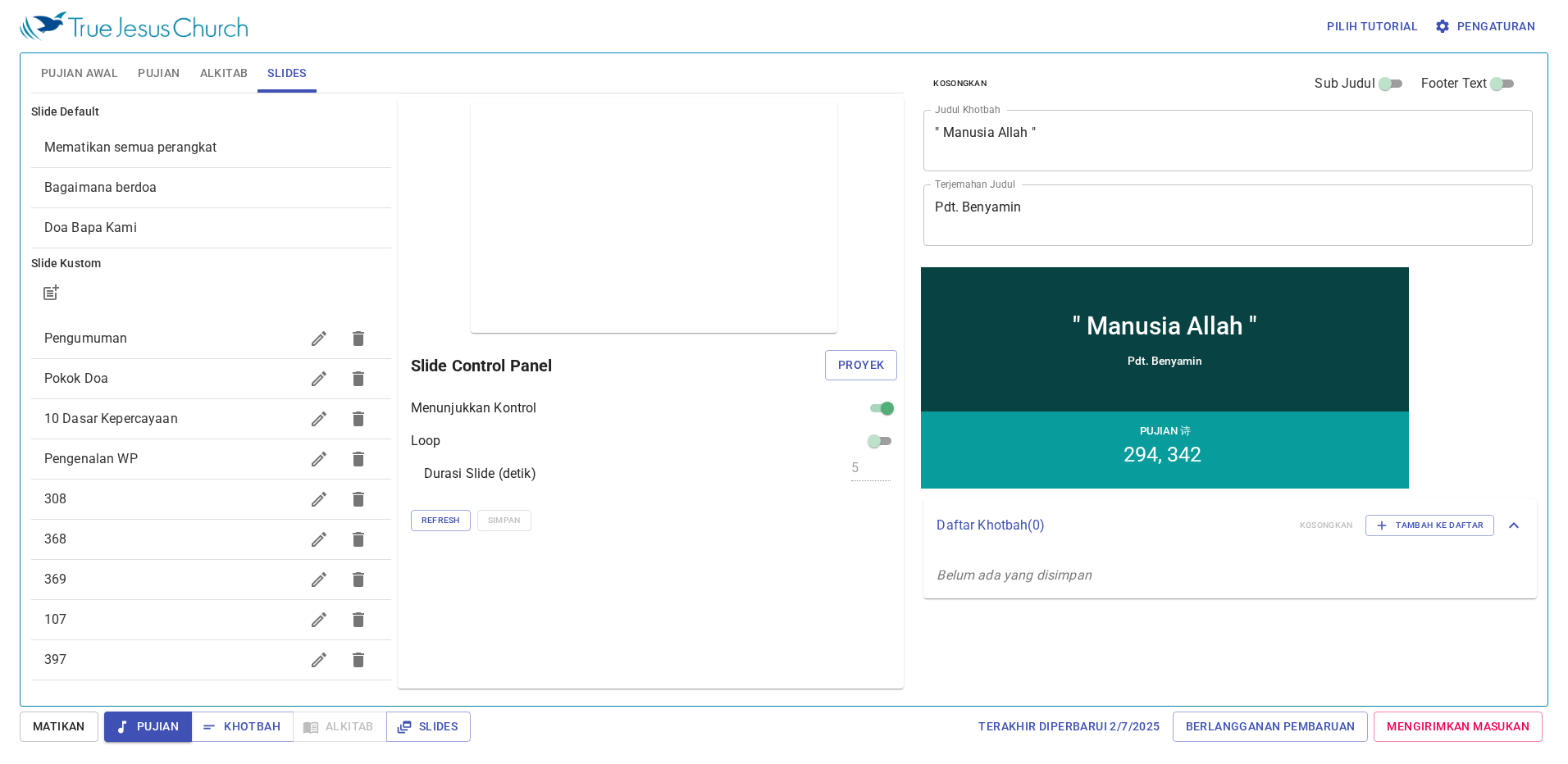 scroll, scrollTop: 487, scrollLeft: 0, axis: vertical 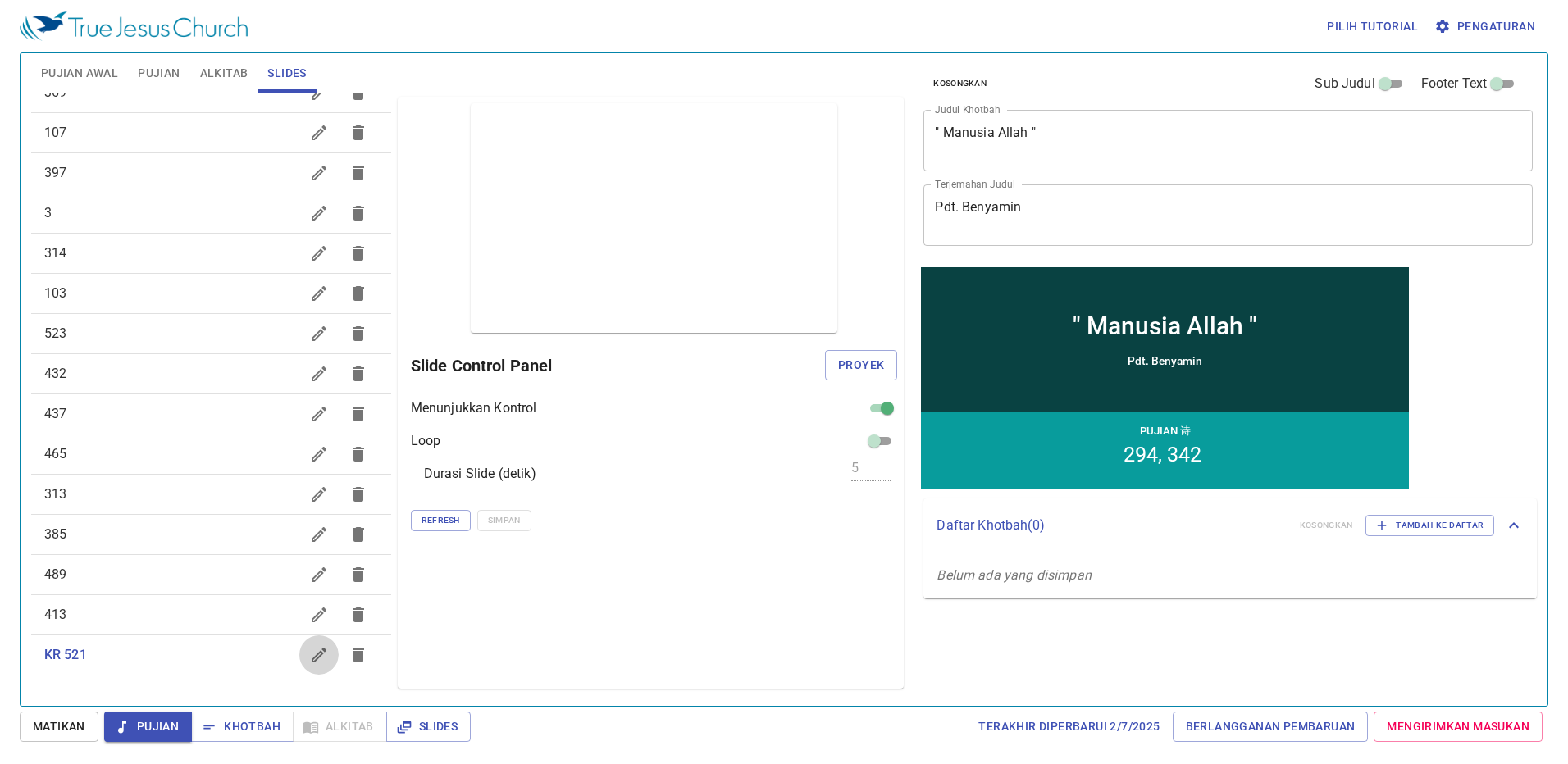 click 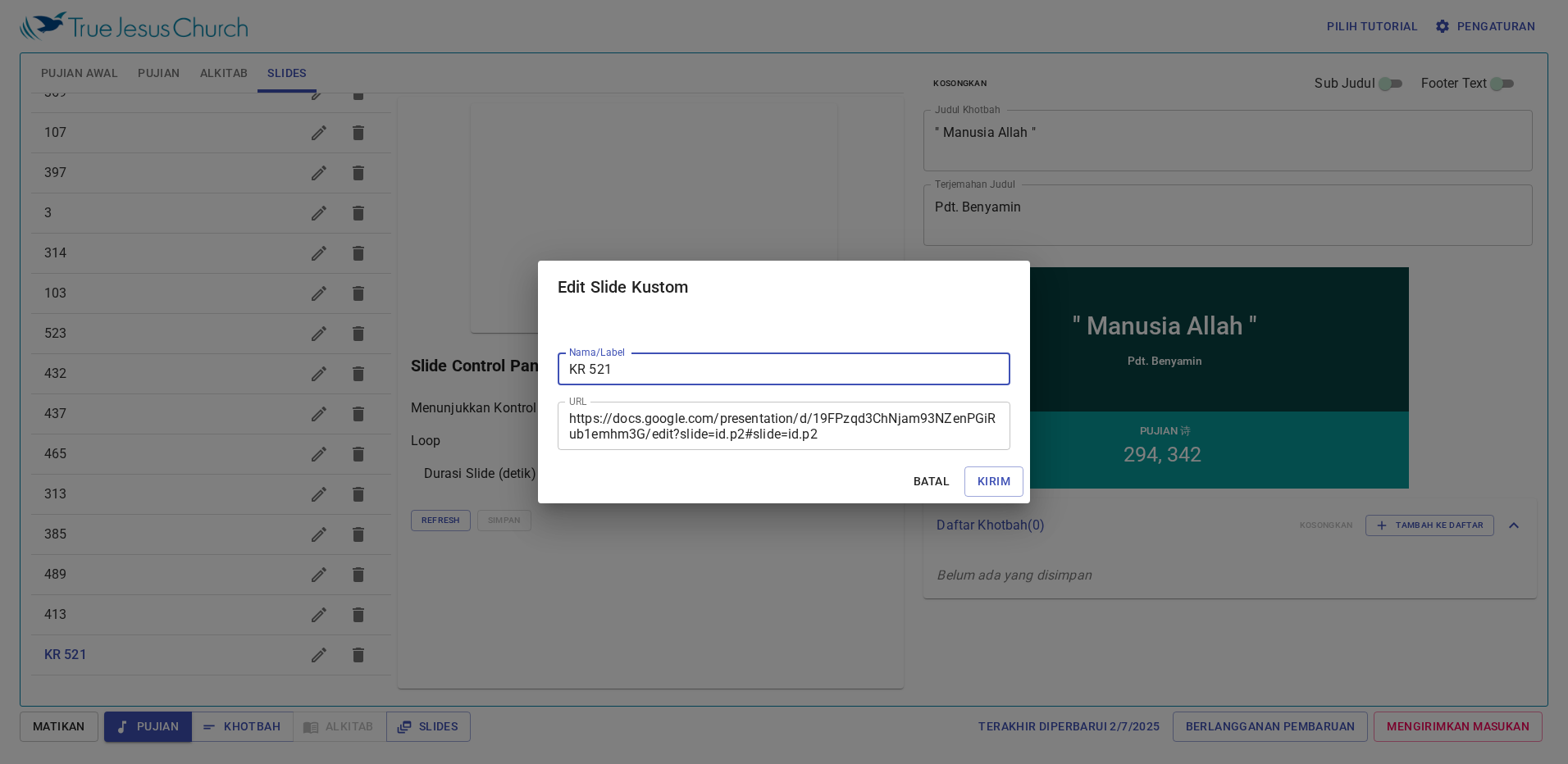 drag, startPoint x: 590, startPoint y: 367, endPoint x: 479, endPoint y: 377, distance: 111.44954 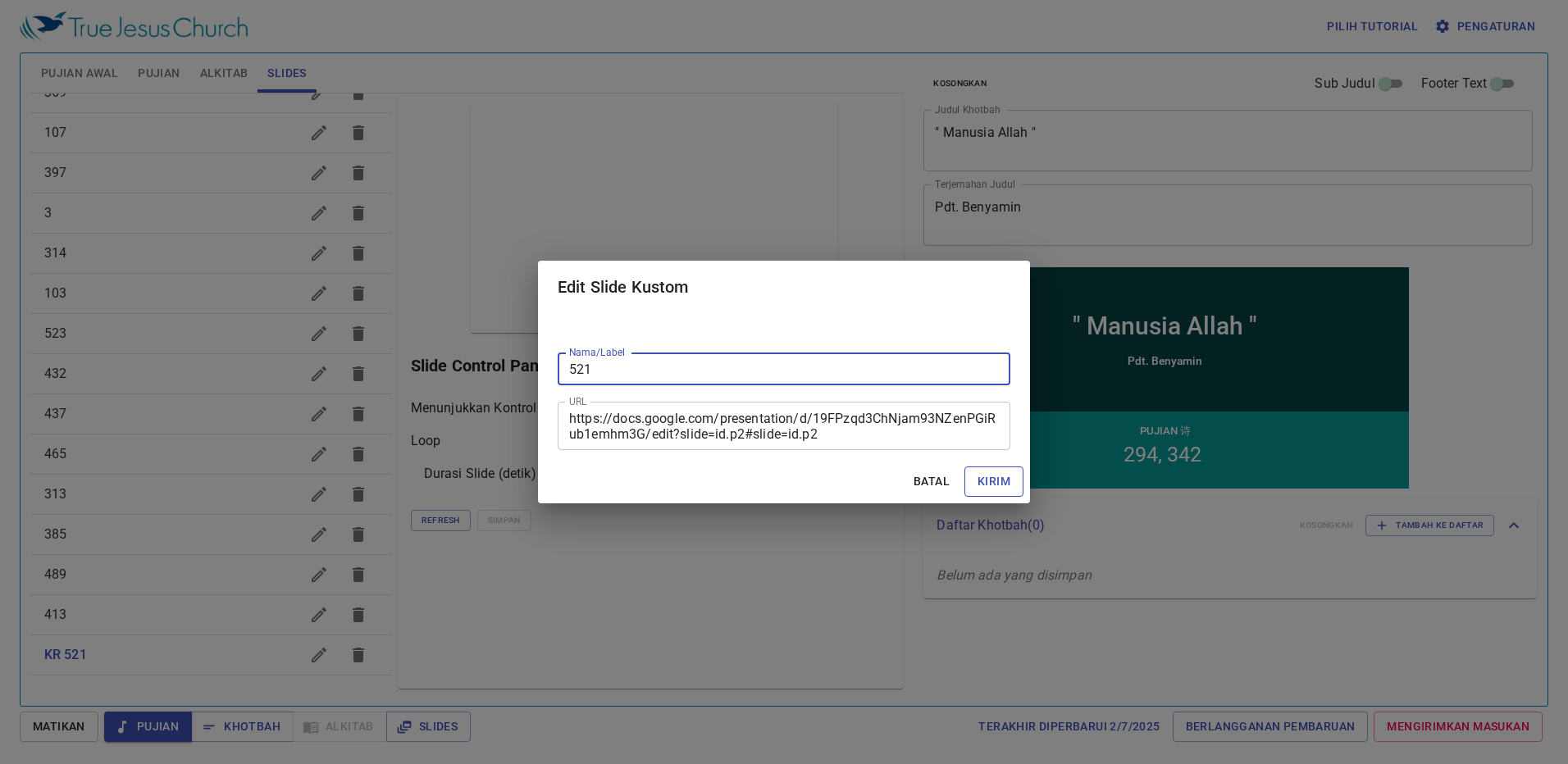 type on "521" 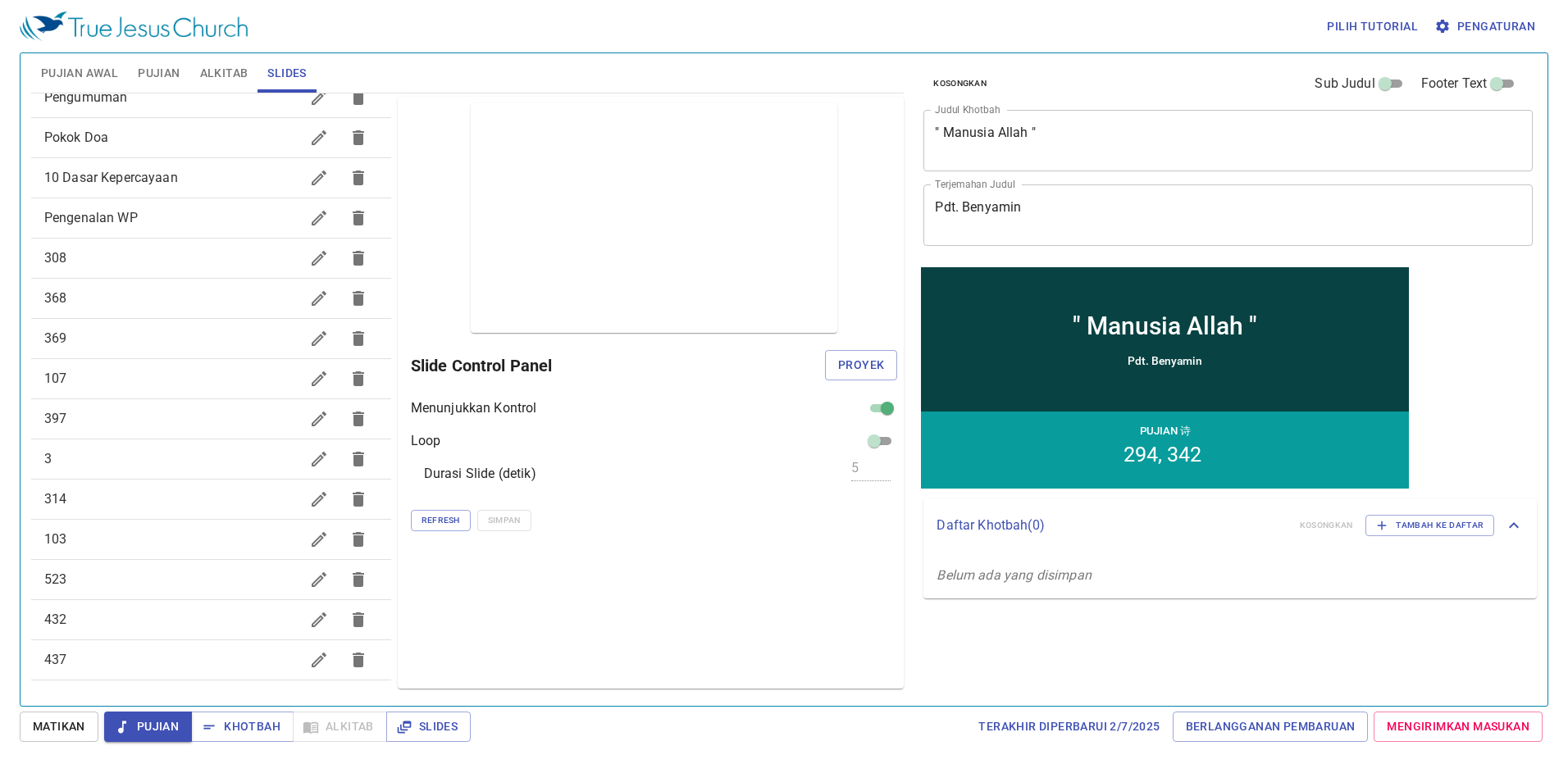 scroll, scrollTop: 0, scrollLeft: 0, axis: both 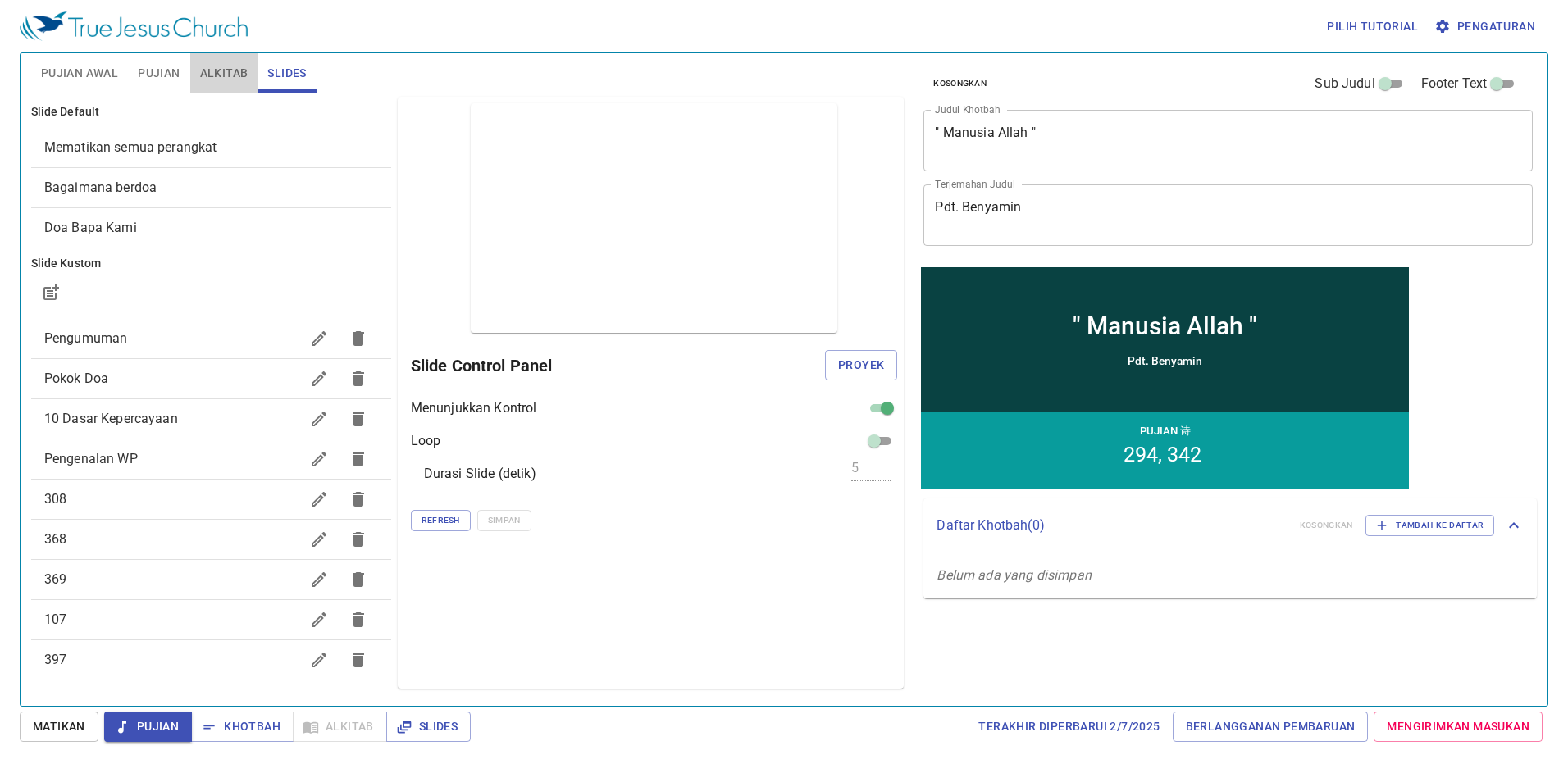 click on "Alkitab" at bounding box center (224, 73) 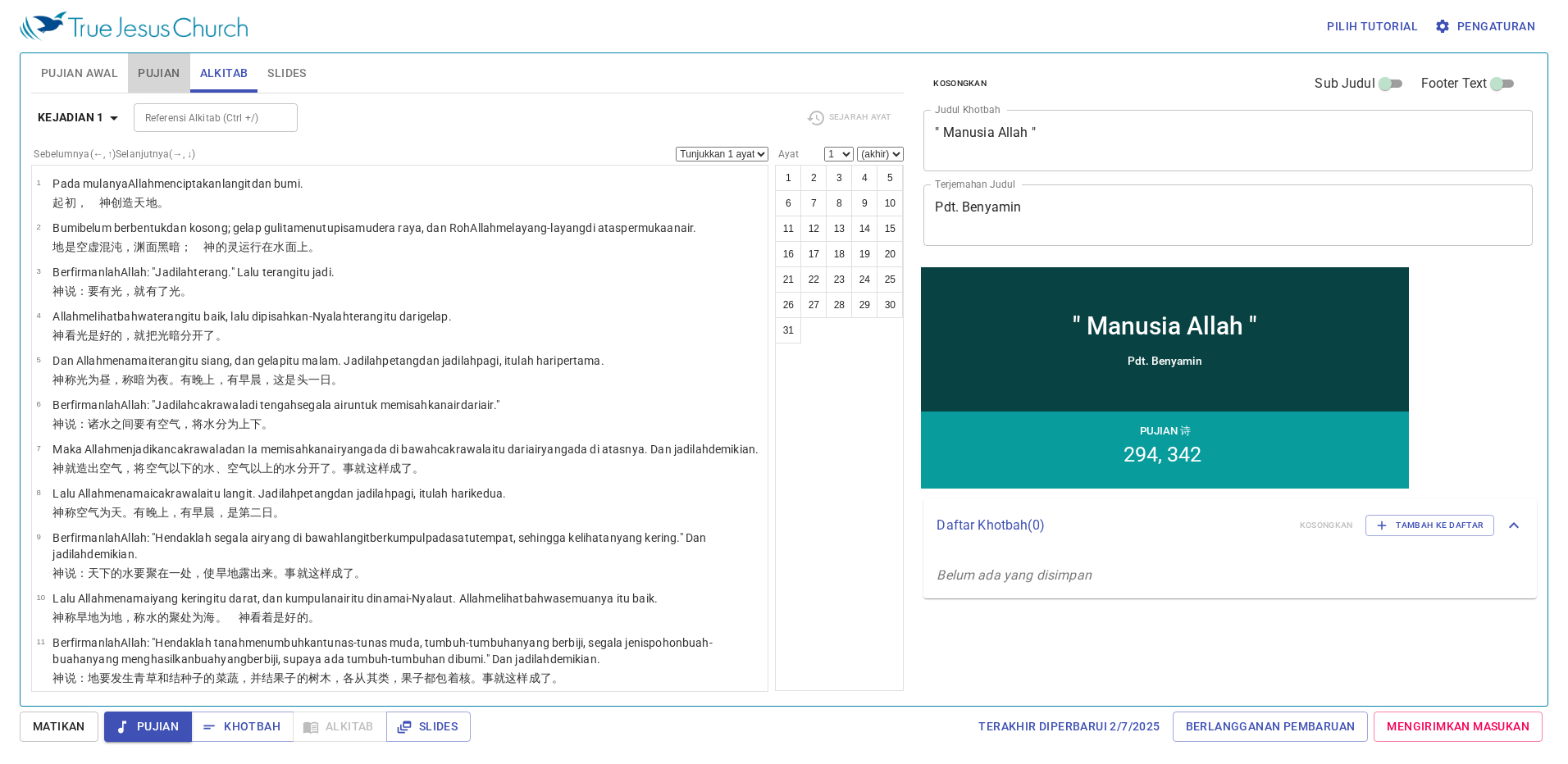 click on "Pujian" at bounding box center (158, 73) 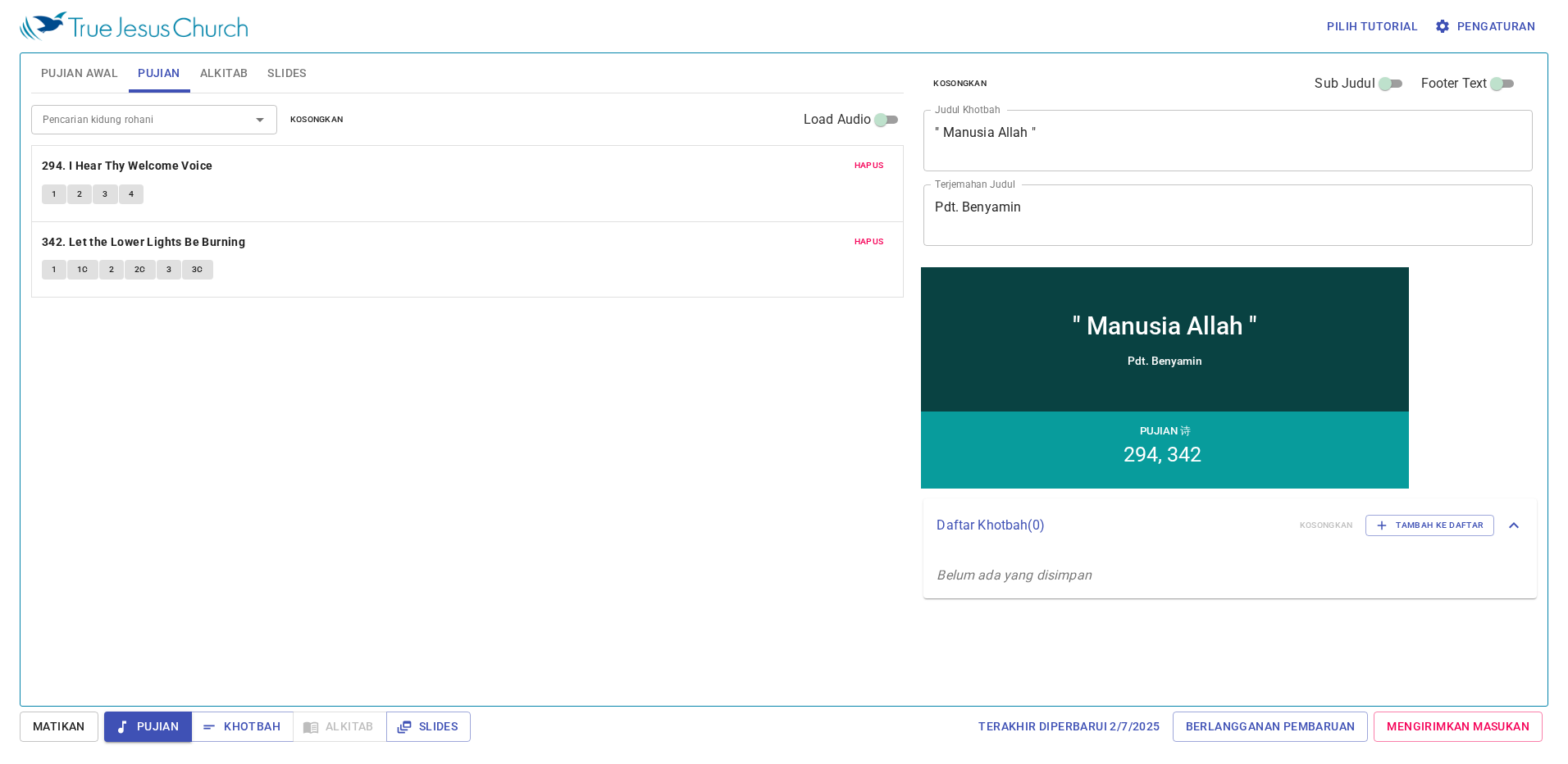 click on "Alkitab" at bounding box center (224, 73) 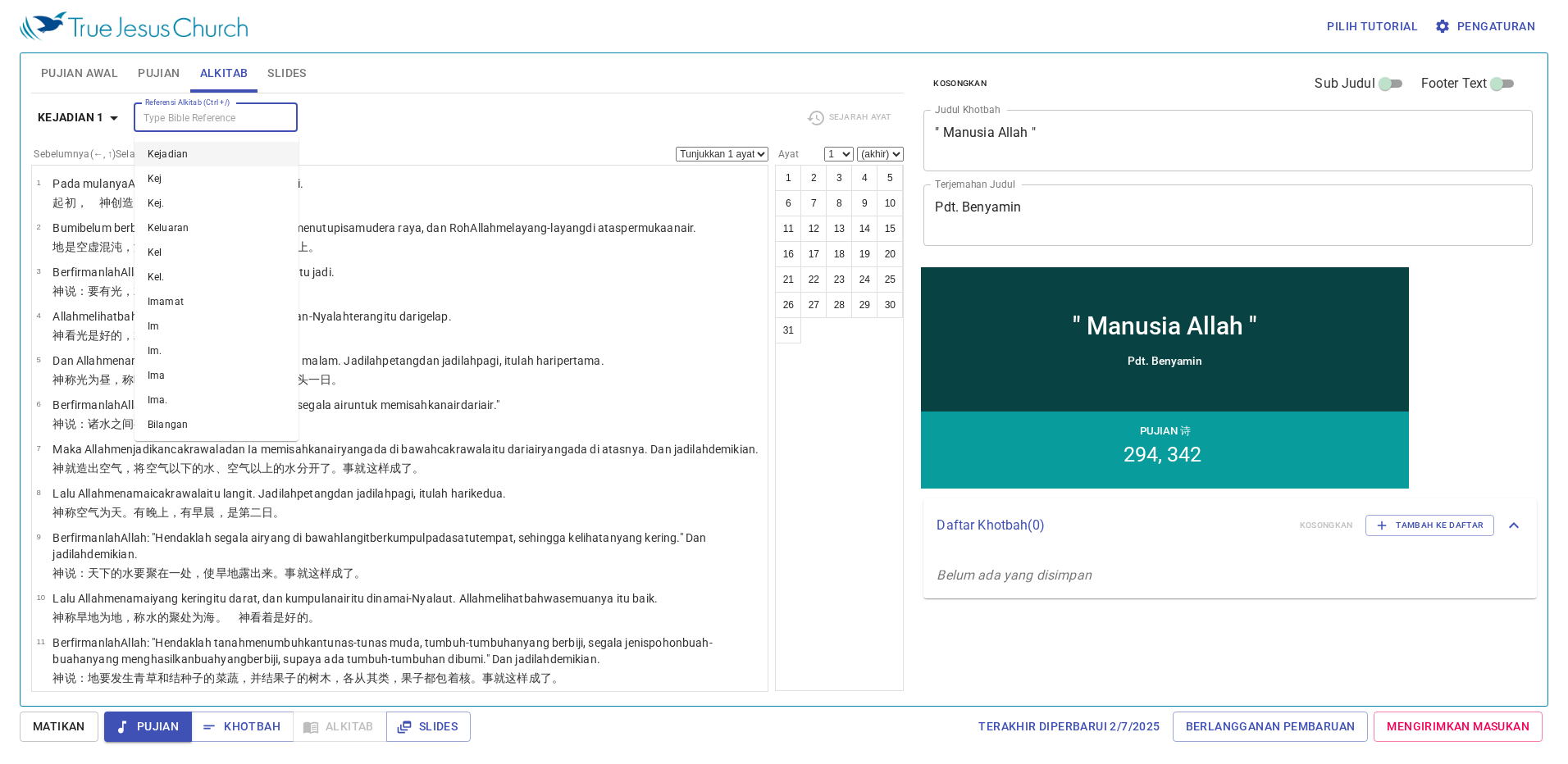 click on "Referensi Alkitab (Ctrl +/)" at bounding box center [202, 117] 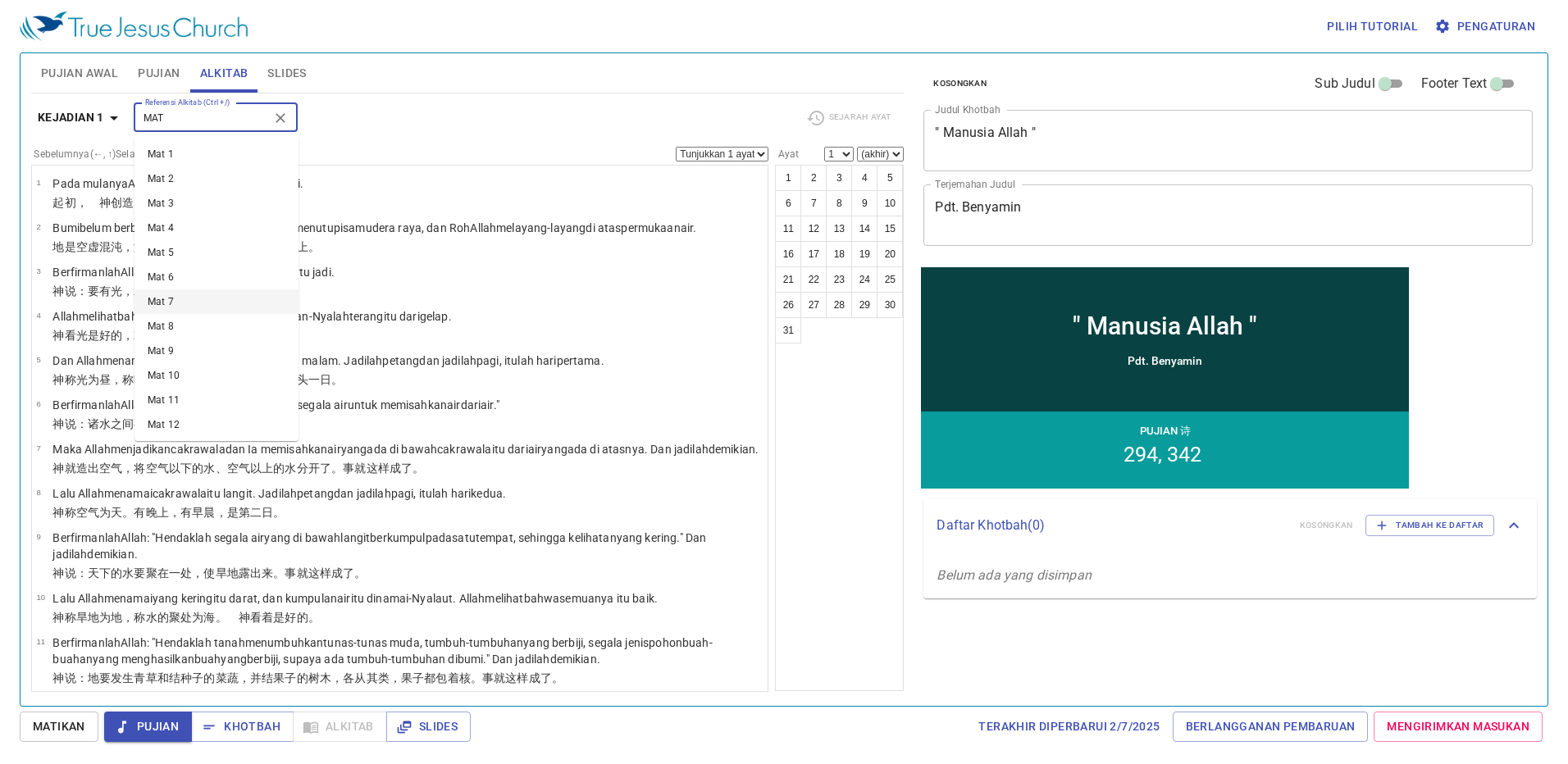 click on "Mat 7" at bounding box center (217, 302) 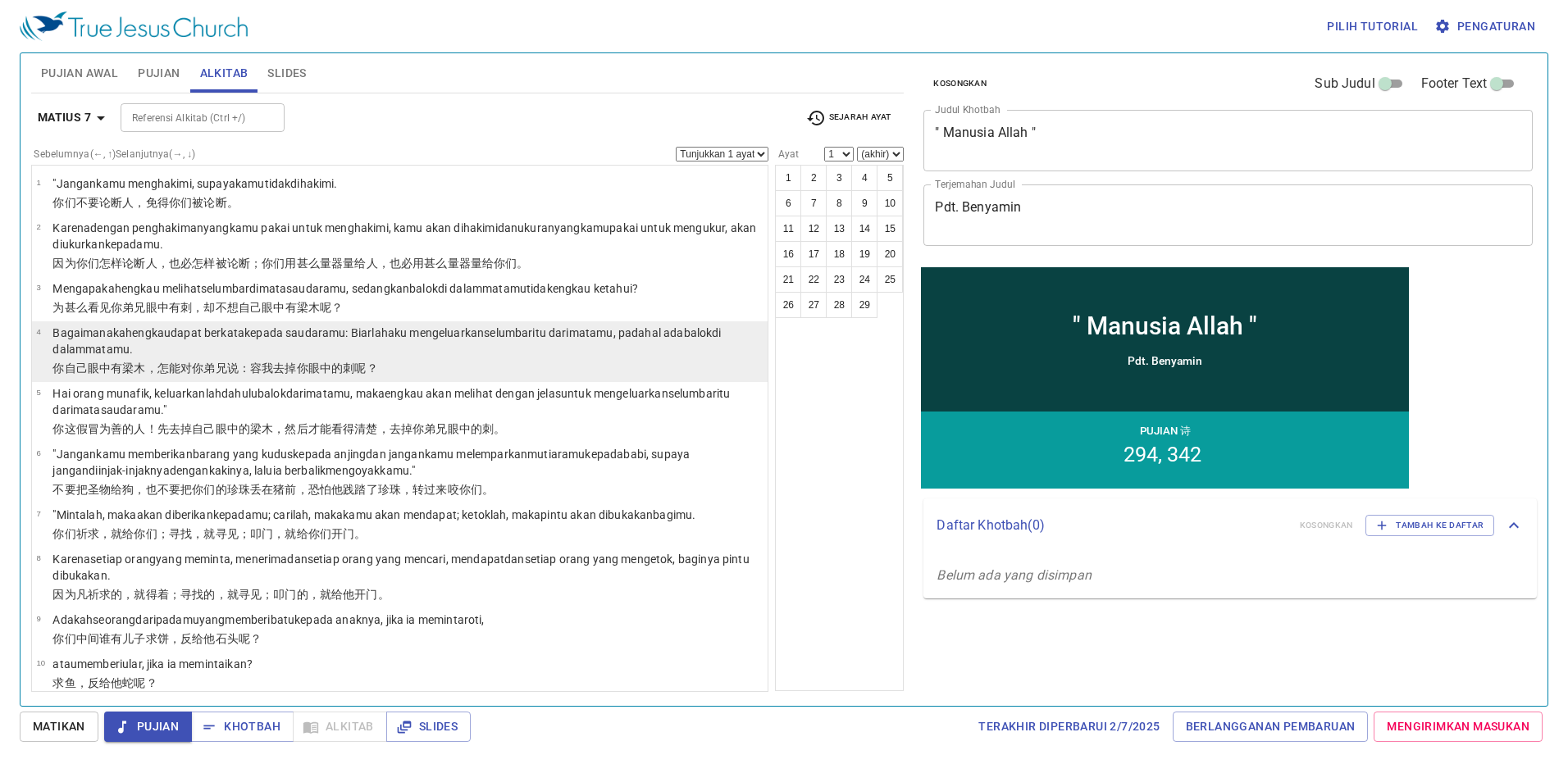 click on "Bagaimanakah  engkau  dapat berkata  kepada saudaramu : Biarlah  aku mengeluarkan  selumbar  itu dari  matamu , padahal ada  balok  di dalam  matamu ." at bounding box center (408, 342) 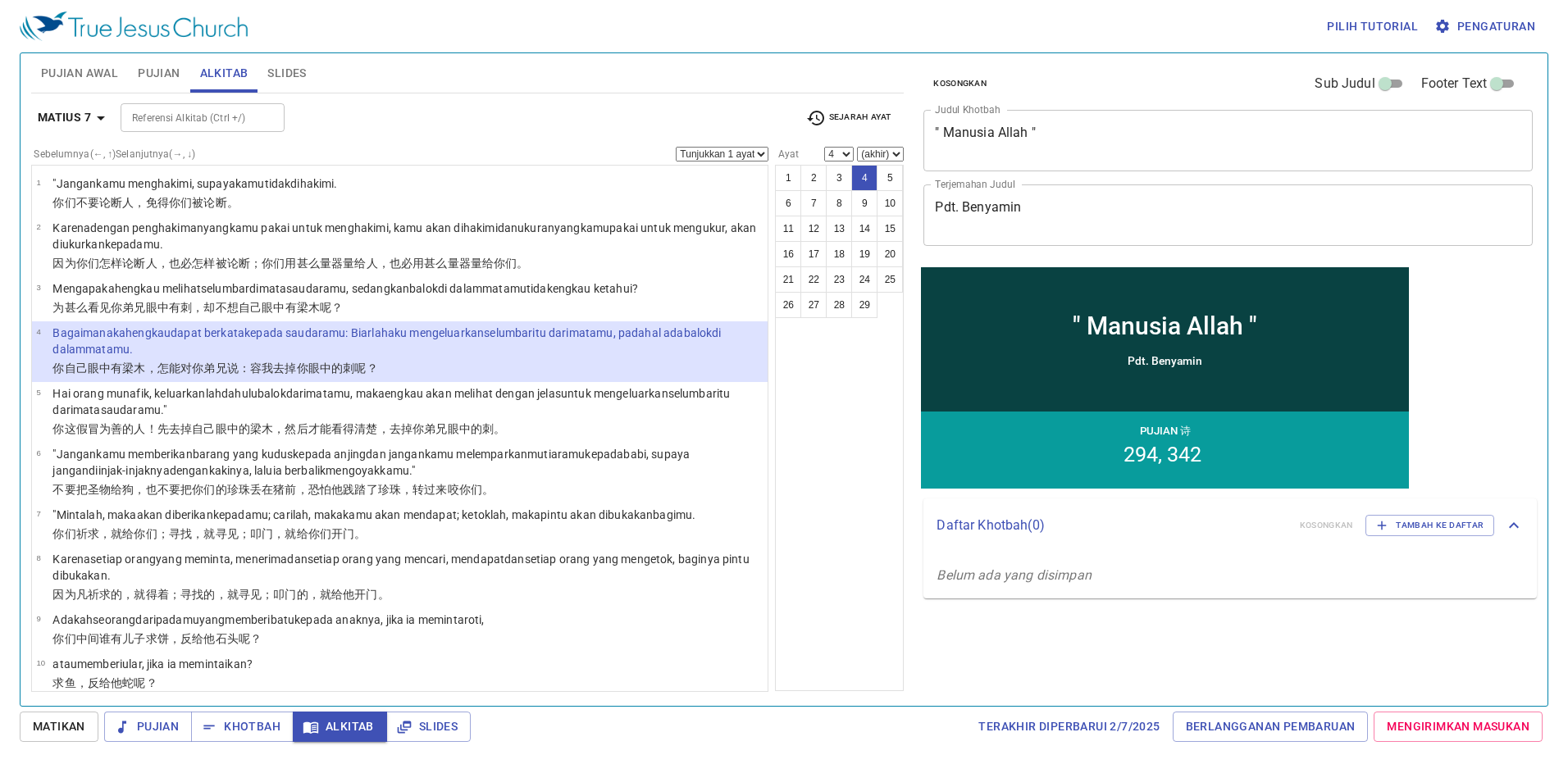 click on "Slides" at bounding box center [286, 73] 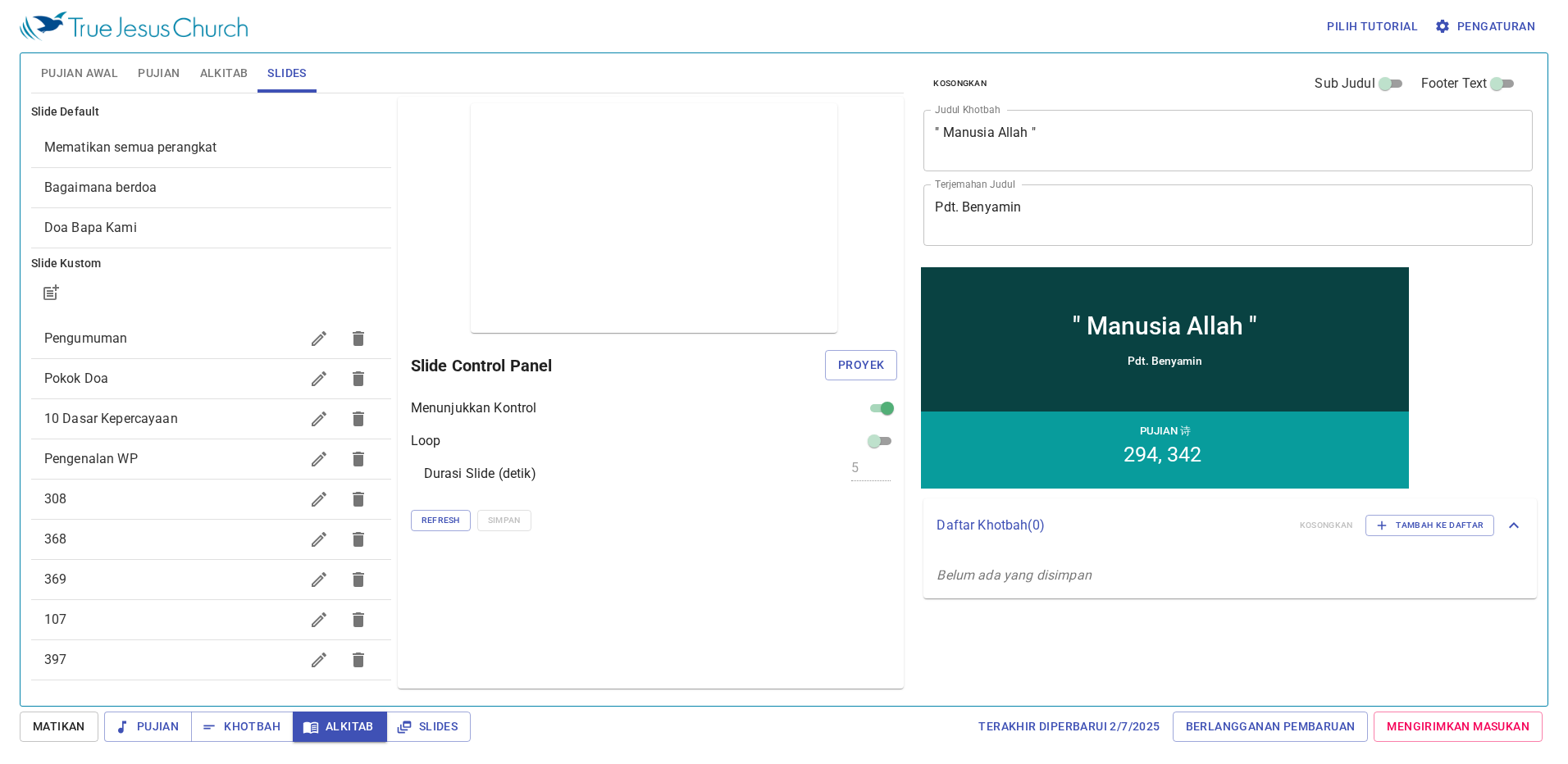 click on "Pujian Awal" at bounding box center (80, 73) 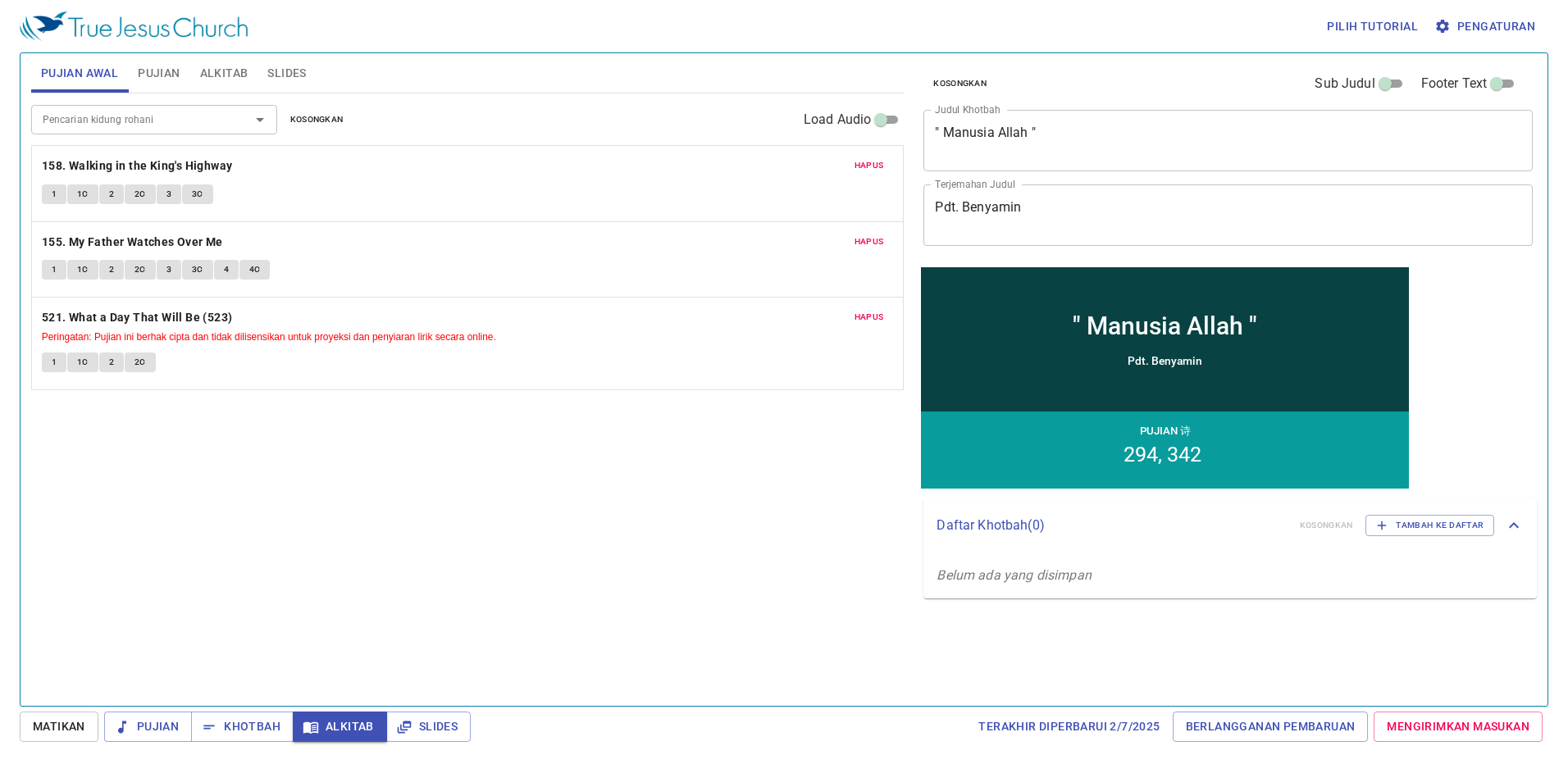 click on "1" at bounding box center (54, 362) 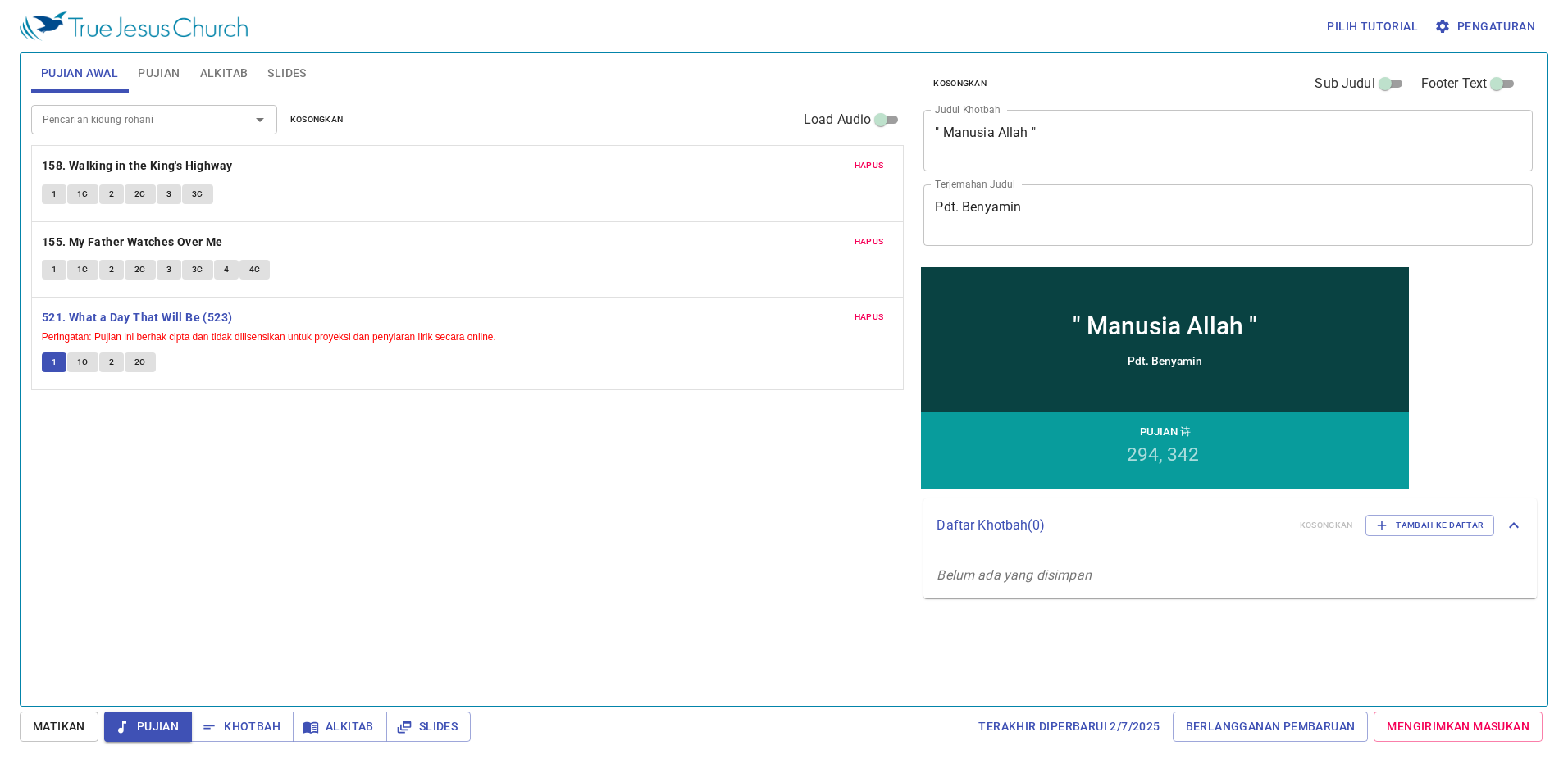 type 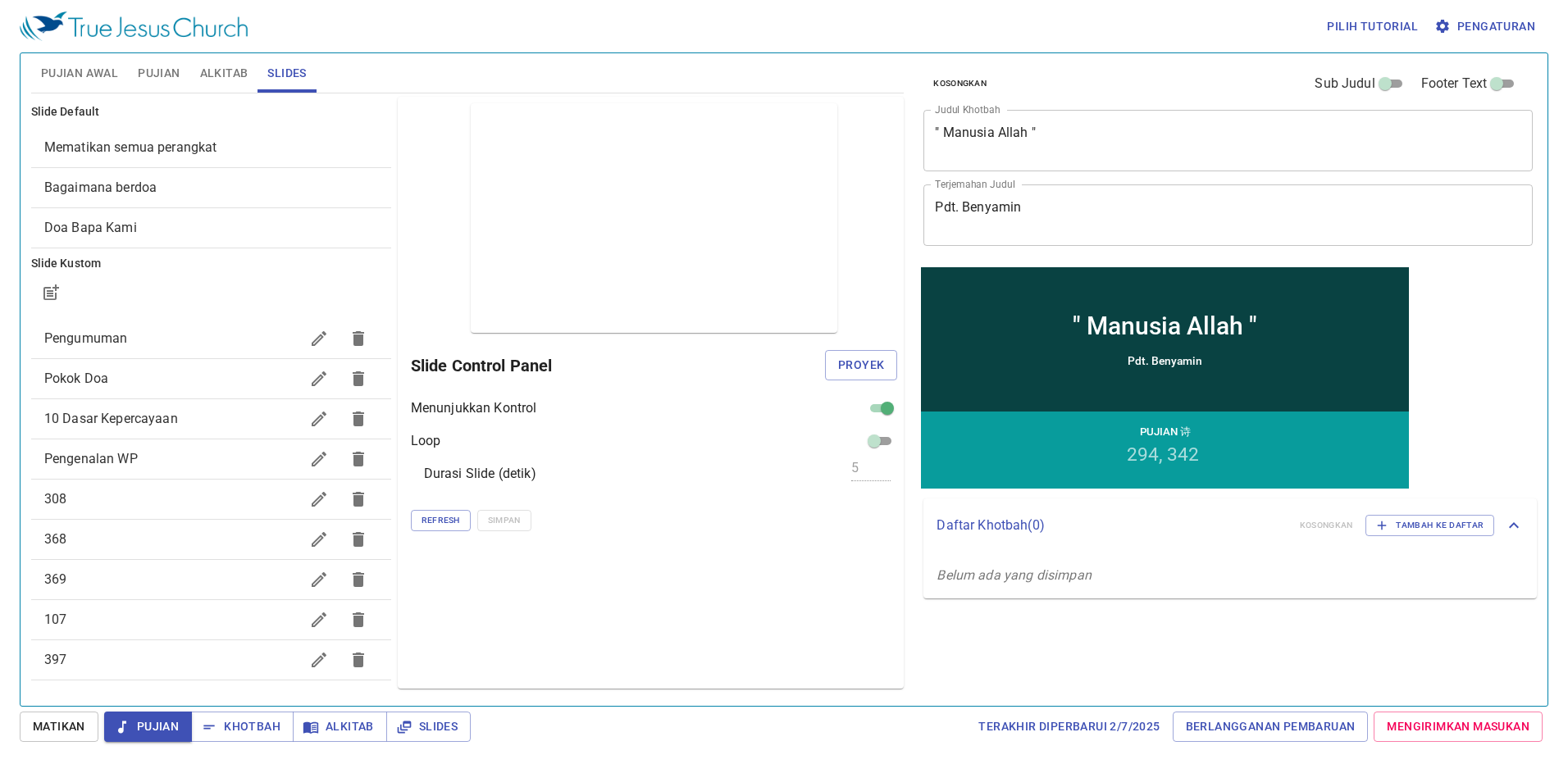 scroll, scrollTop: 487, scrollLeft: 0, axis: vertical 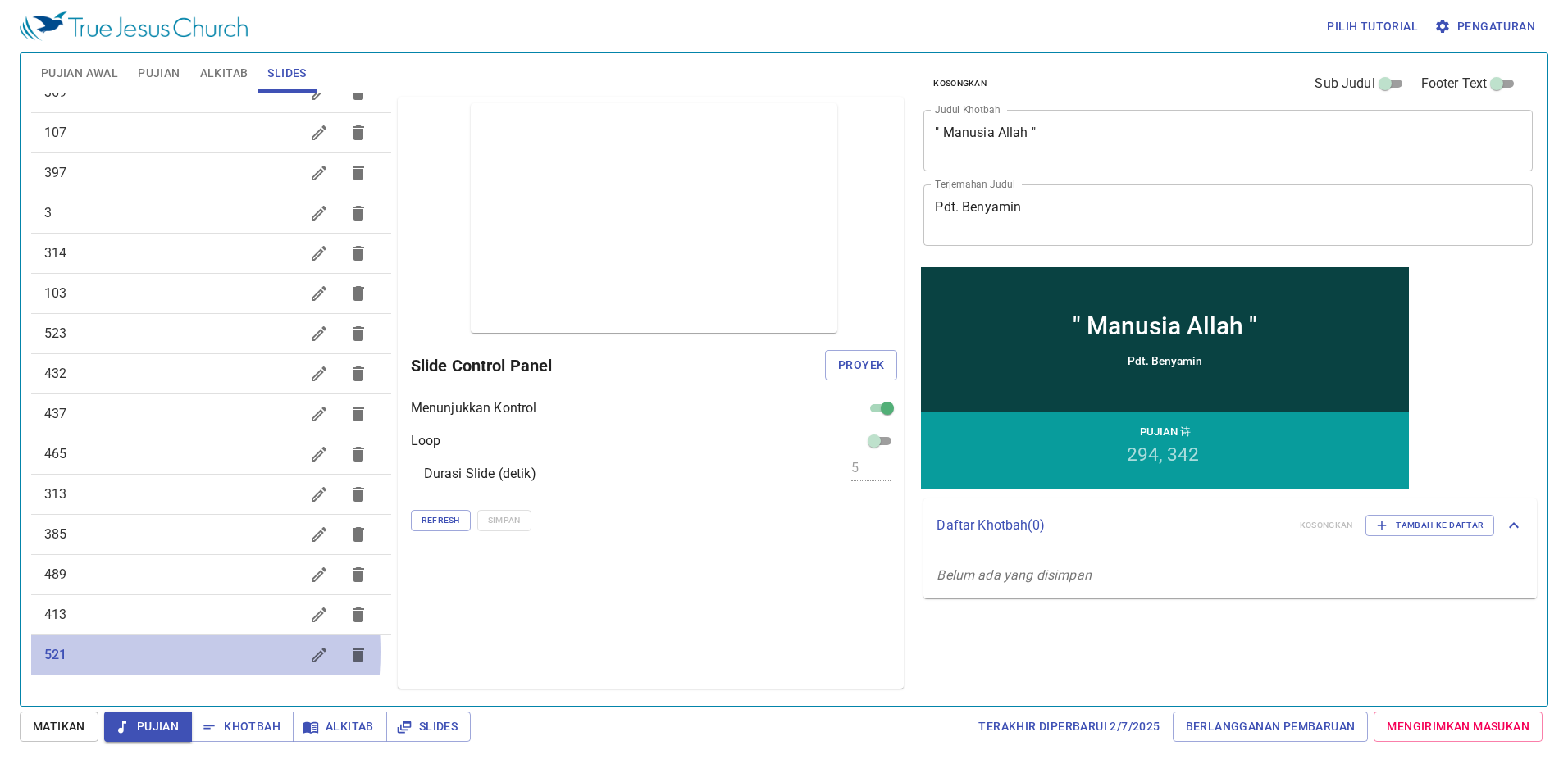click on "521" at bounding box center (171, 655) 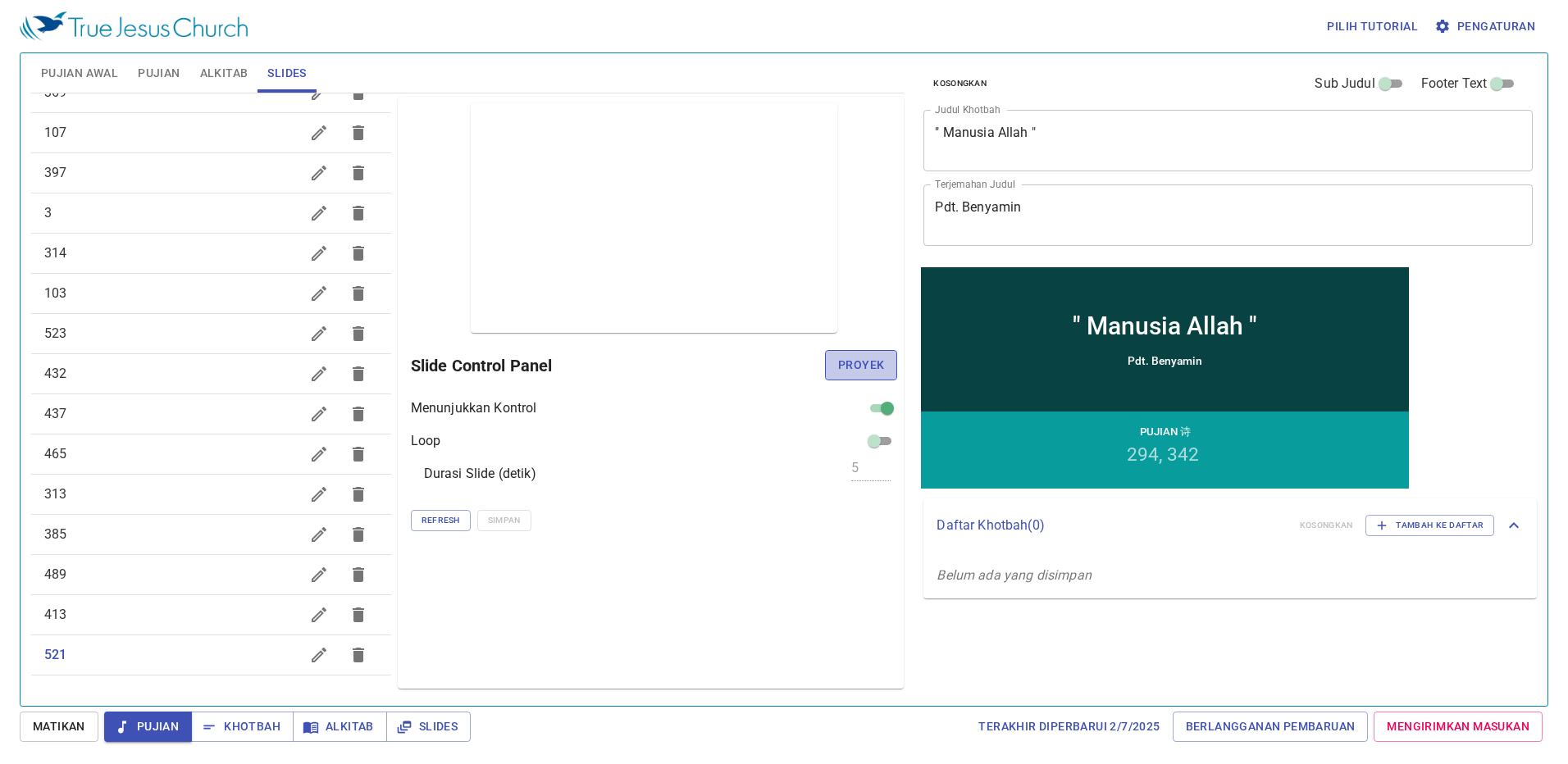 click on "Proyek" at bounding box center [861, 365] 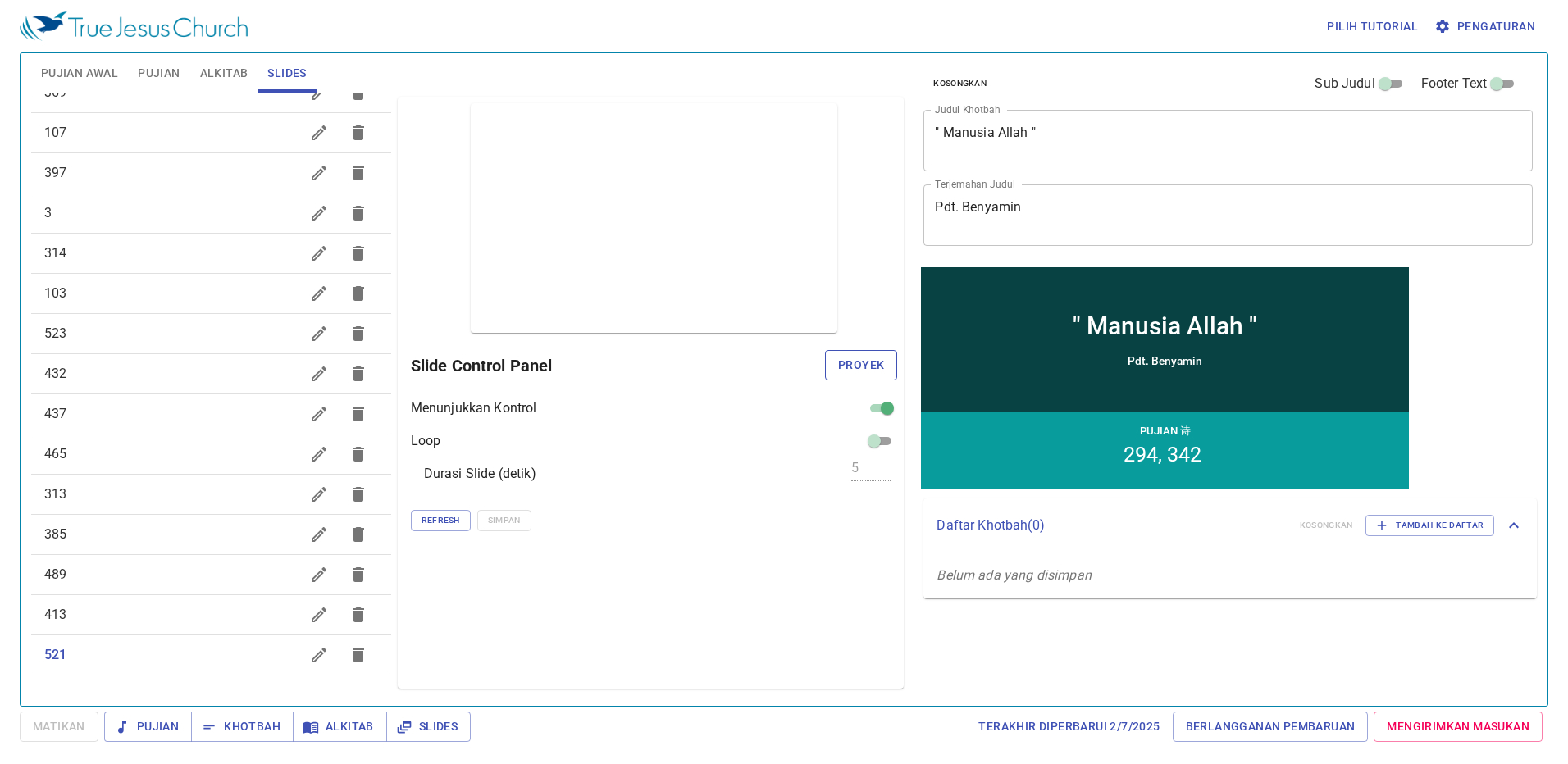 click on "Proyek" at bounding box center (861, 365) 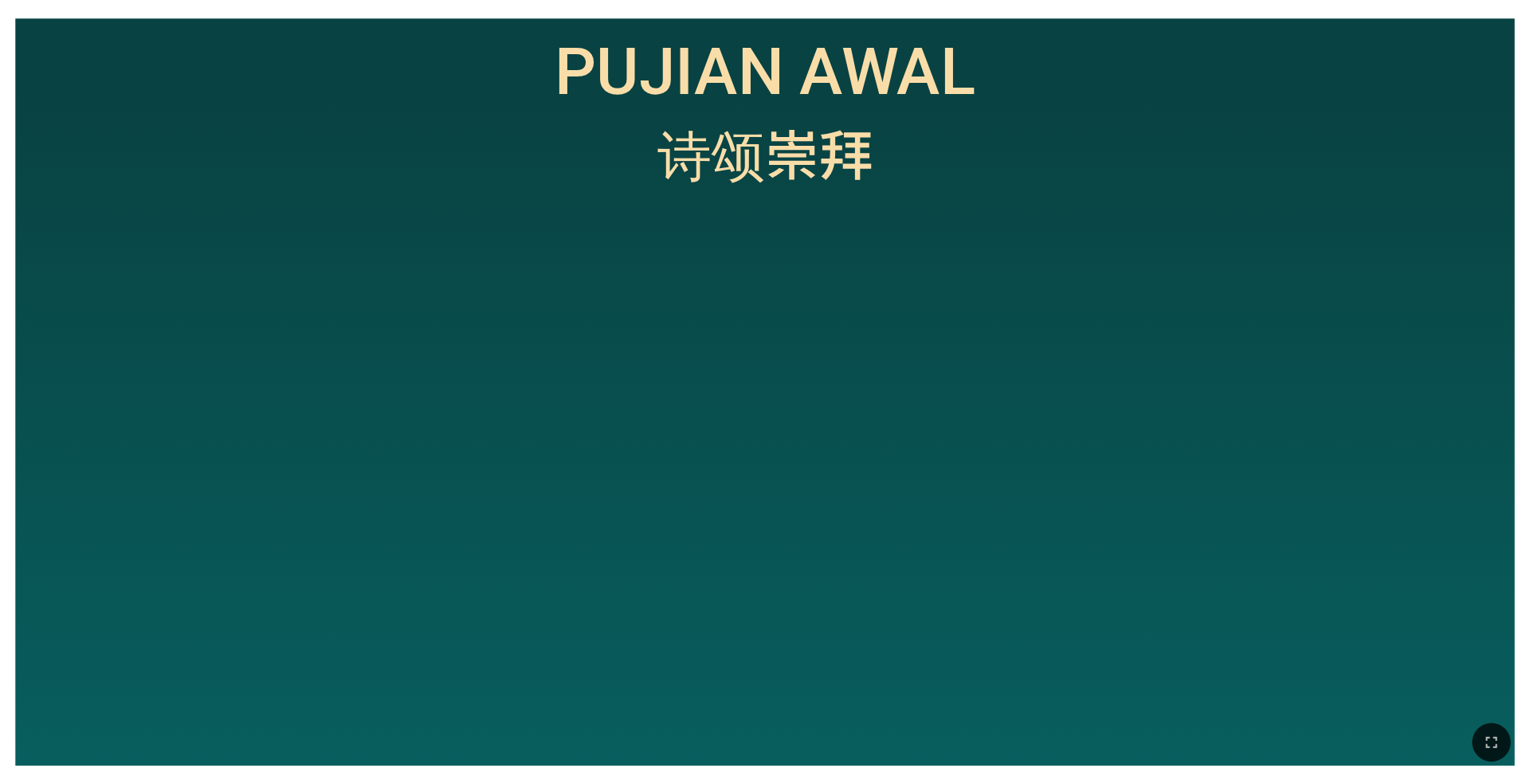 scroll, scrollTop: 0, scrollLeft: 0, axis: both 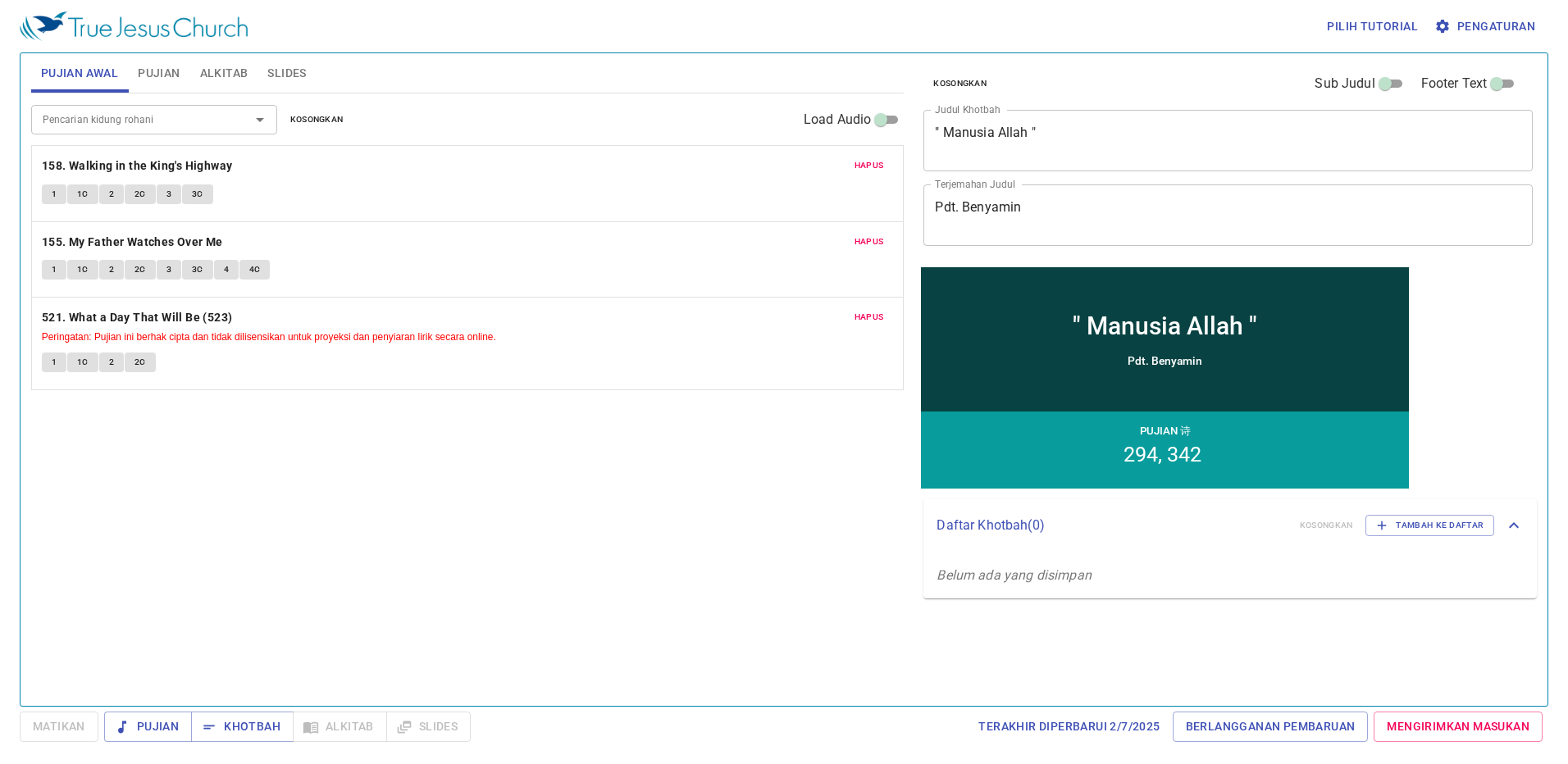 click on "Pencarian kidung rohani Pencarian kidung rohani   Kosongkan Load Audio Hapus 158. Walking in the King's Highway   1 1C 2 2C 3 3C Hapus 155. My Father Watches Over Me   1 1C 2 2C 3 3C 4 4C Hapus 521. What a Day That Will Be (523)   Peringatan: Pujian ini berhak cipta dan tidak dilisensikan untuk proyeksi dan penyiaran lirik secara online. 1 1C 2 2C" at bounding box center [467, 393] 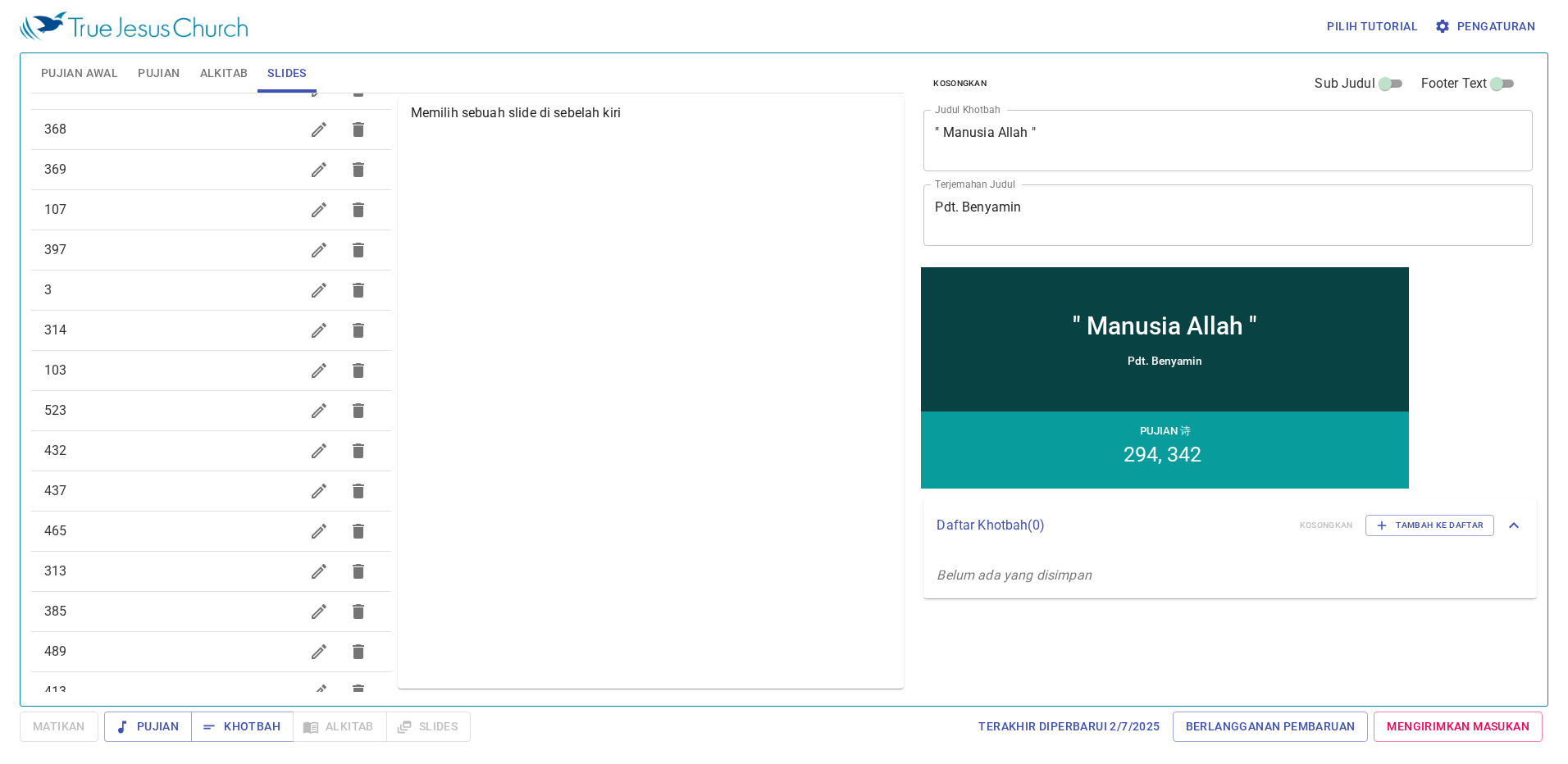 scroll, scrollTop: 487, scrollLeft: 0, axis: vertical 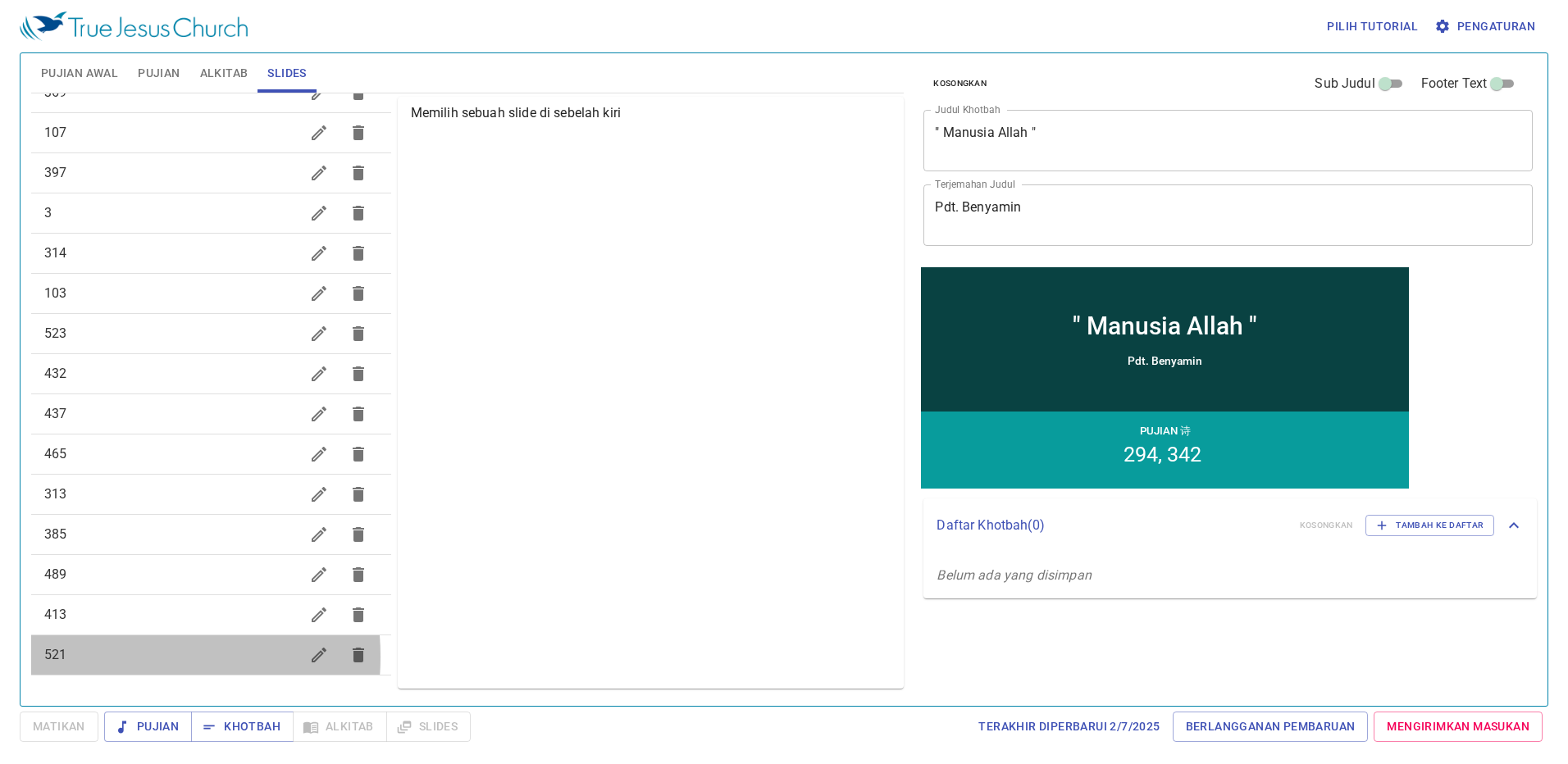 click on "521" at bounding box center [171, 655] 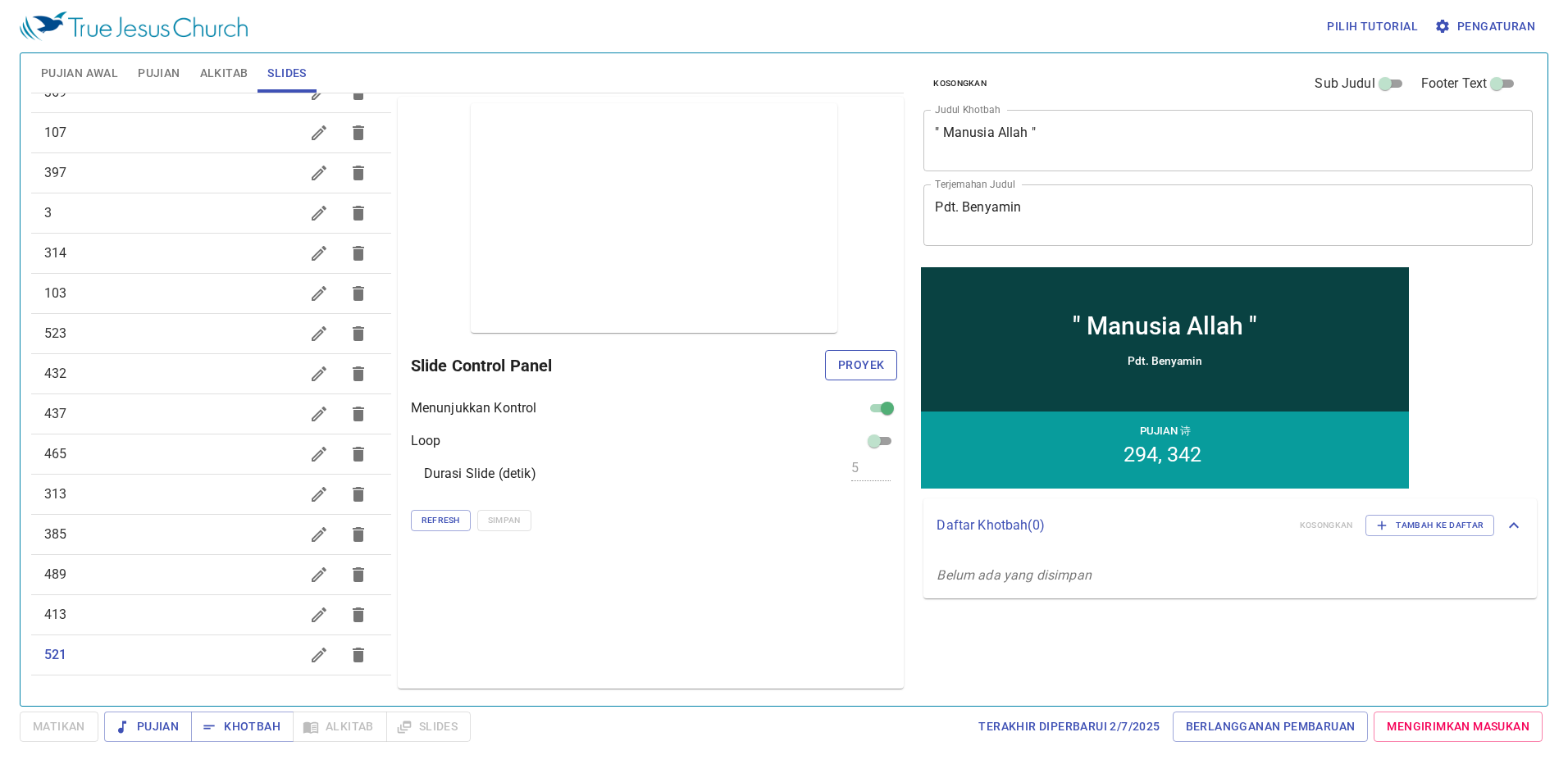 click on "Proyek" at bounding box center (861, 365) 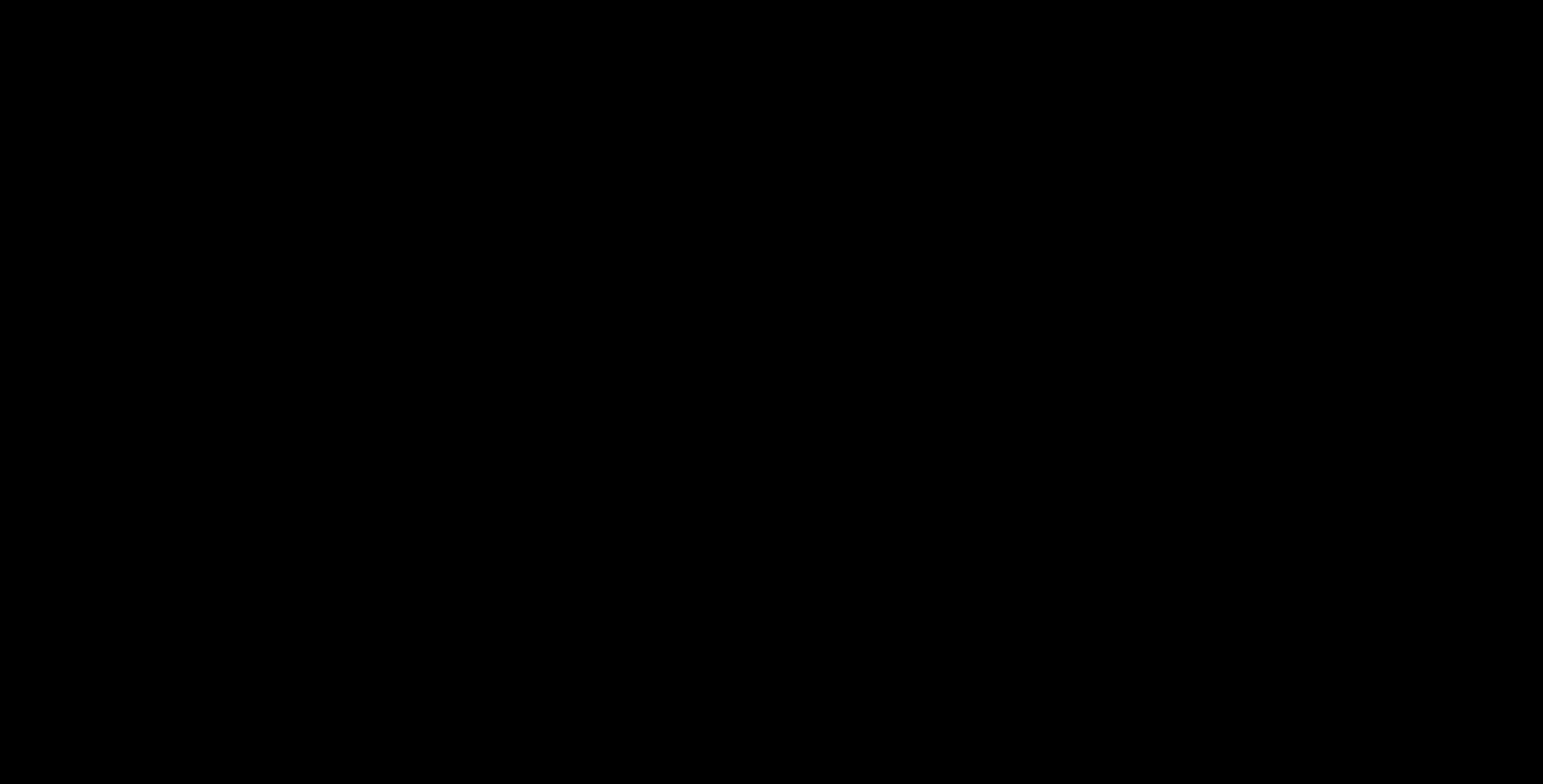 scroll, scrollTop: 0, scrollLeft: 0, axis: both 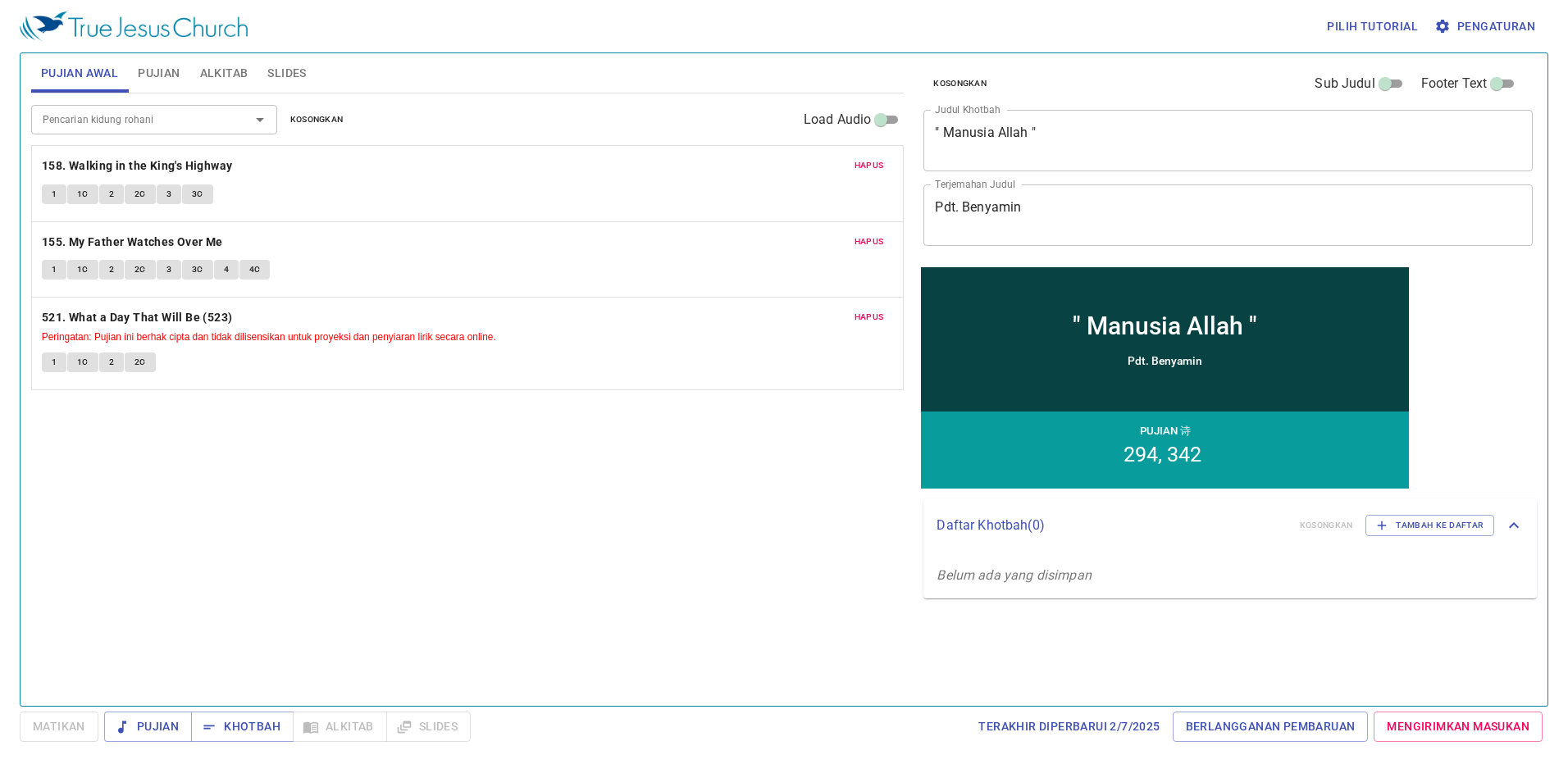 click on "Pencarian kidung rohani Pencarian kidung rohani   Kosongkan Load Audio Hapus 158. Walking in the King's Highway   1 1C 2 2C 3 3C Hapus 155. My Father Watches Over Me   1 1C 2 2C 3 3C 4 4C Hapus 521. What a Day That Will Be (523)   Peringatan: Pujian ini berhak cipta dan tidak dilisensikan untuk proyeksi dan penyiaran lirik secara online. 1 1C 2 2C" at bounding box center [467, 393] 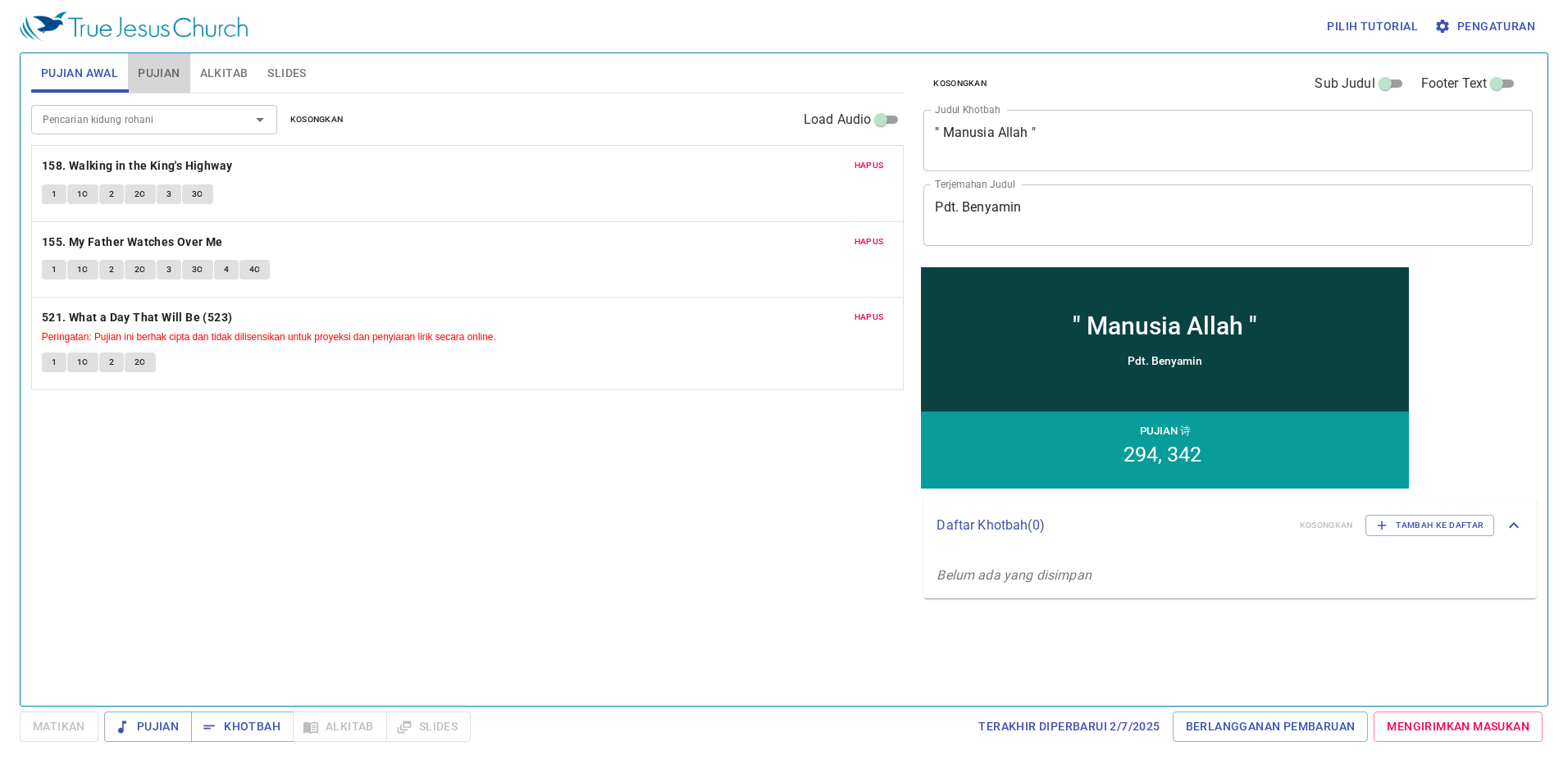 click on "Pujian" at bounding box center (158, 73) 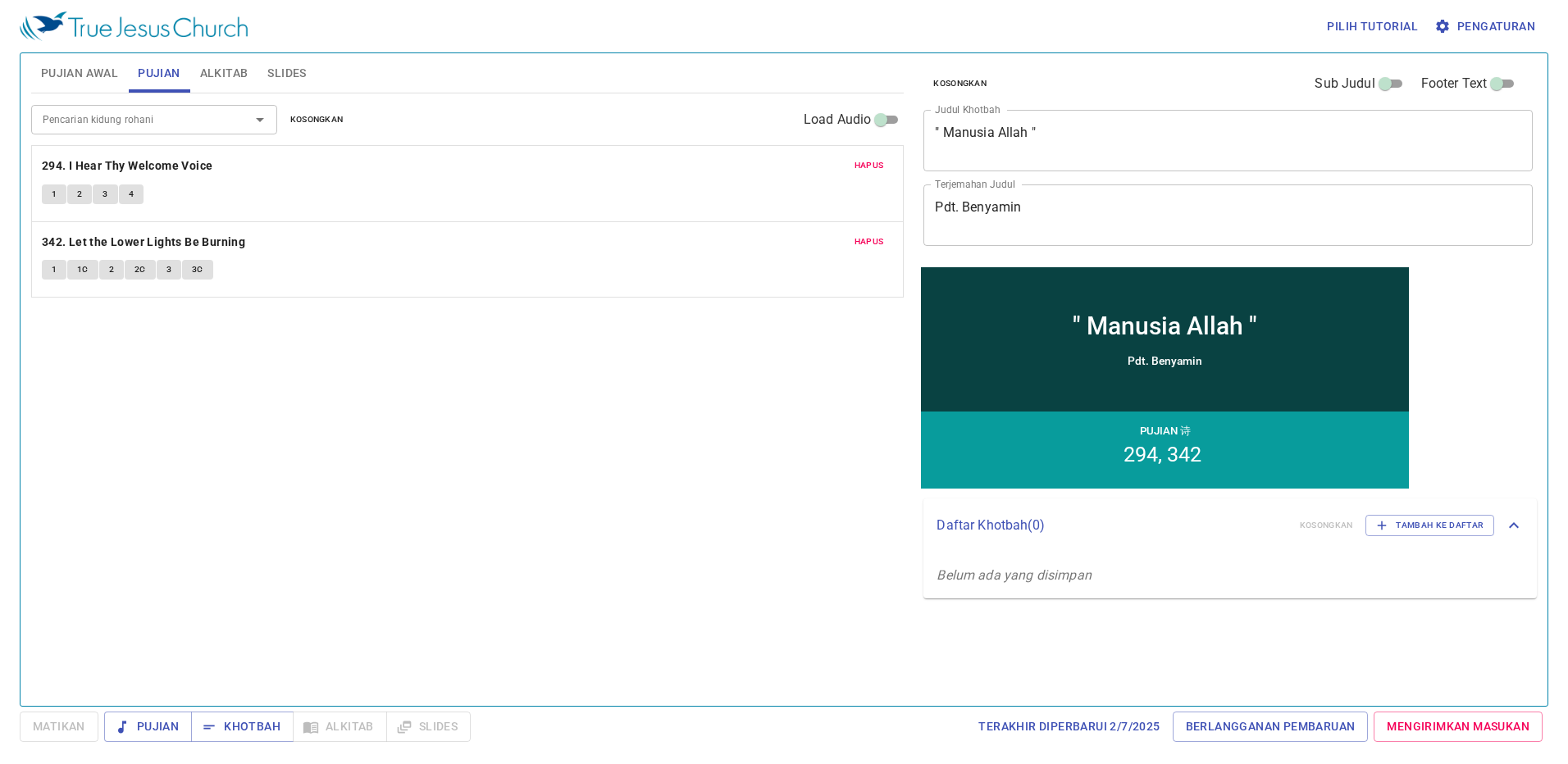 click on "Alkitab" at bounding box center (224, 73) 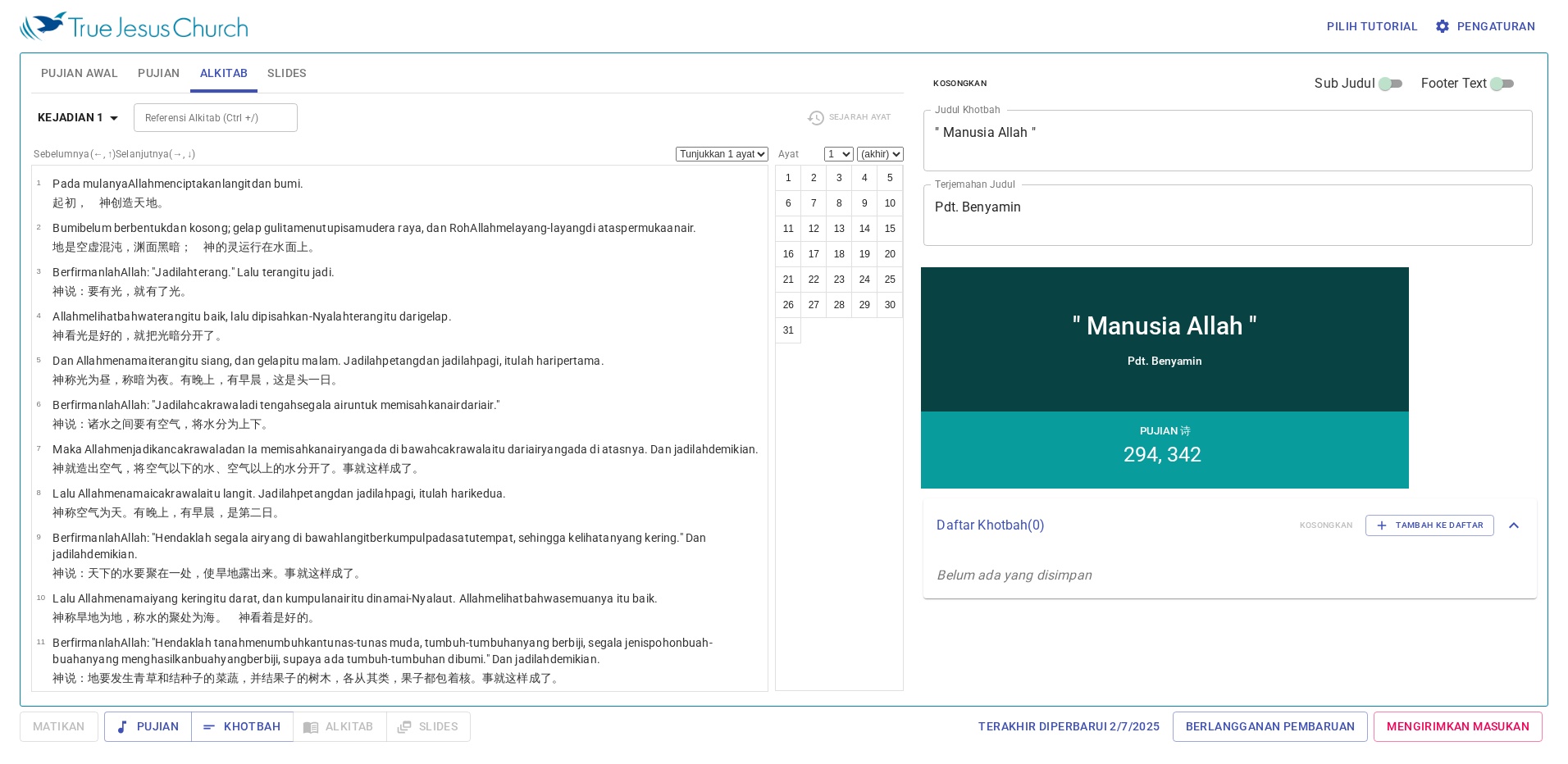 click on "Slides" at bounding box center (286, 73) 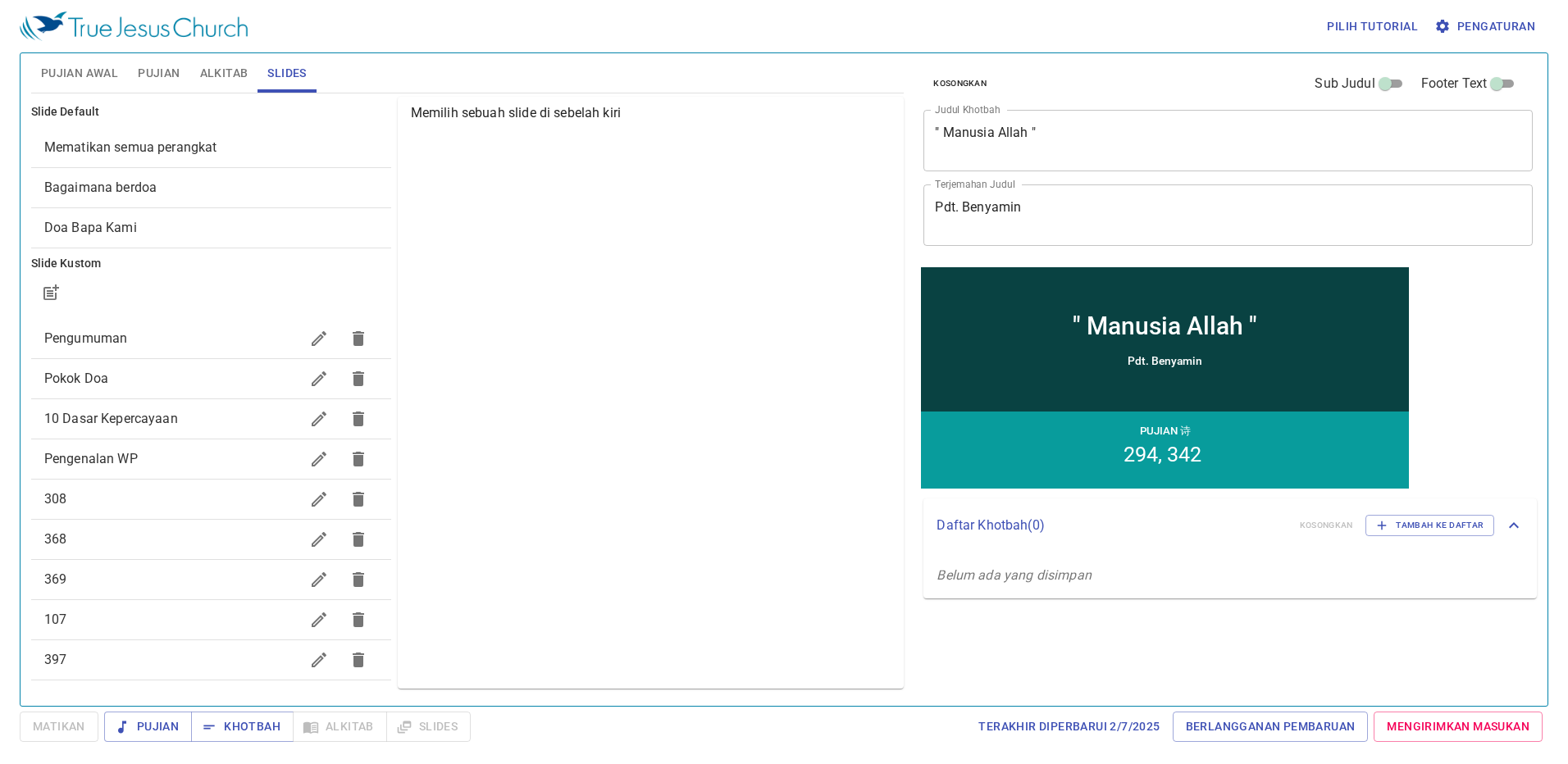 click on "Pujian Awal" at bounding box center (80, 73) 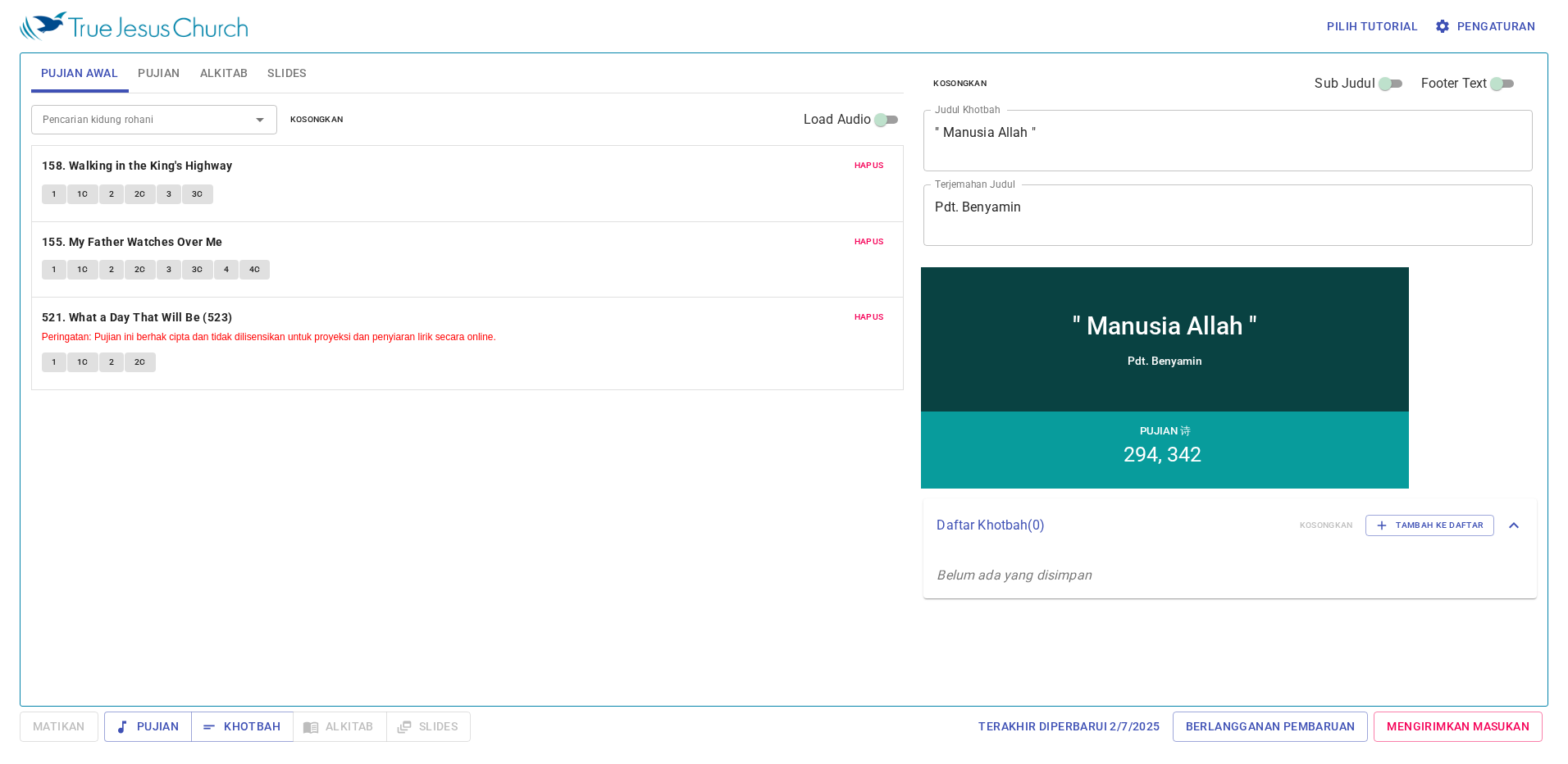 type 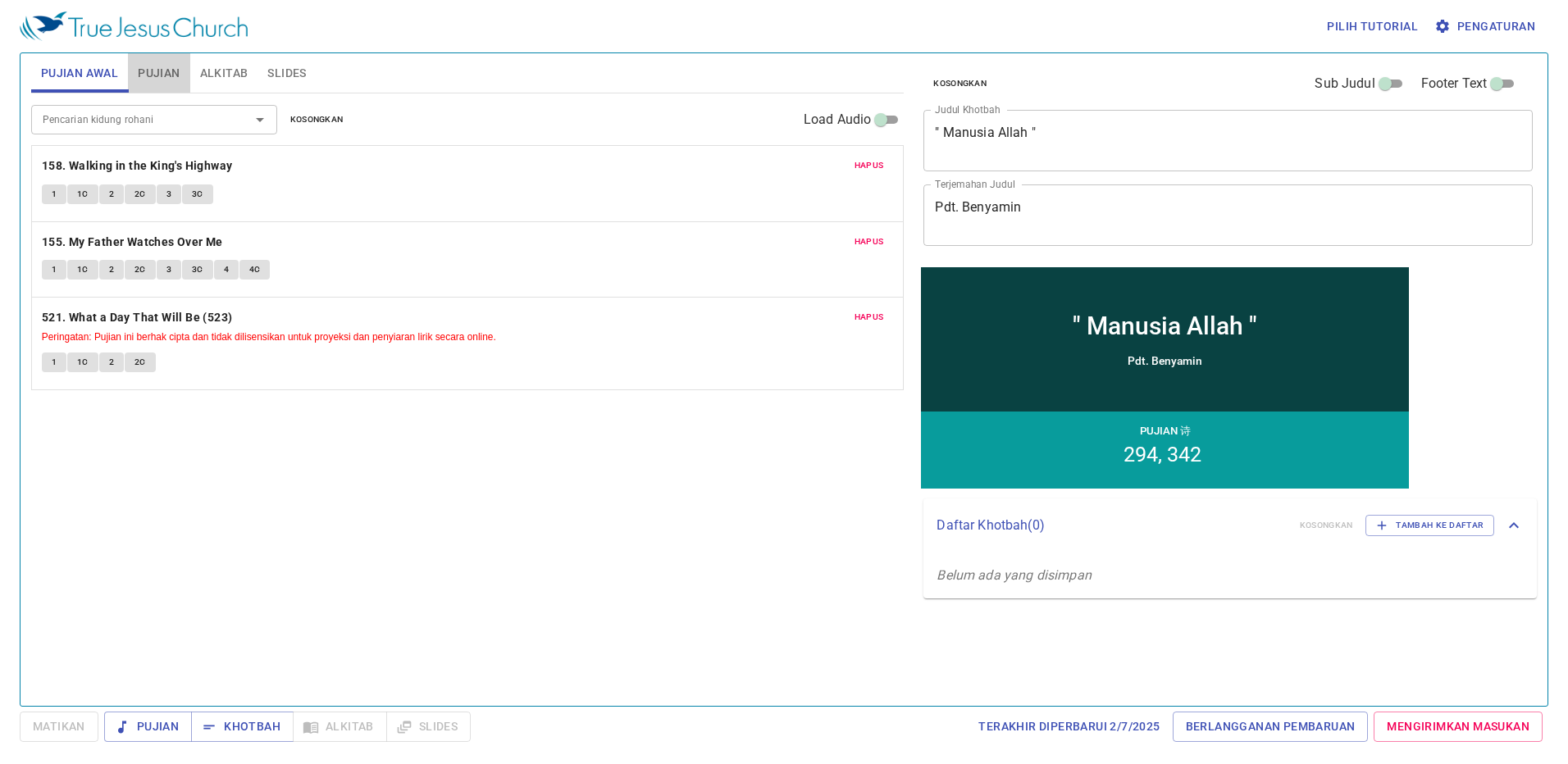 click on "Pujian" at bounding box center [158, 73] 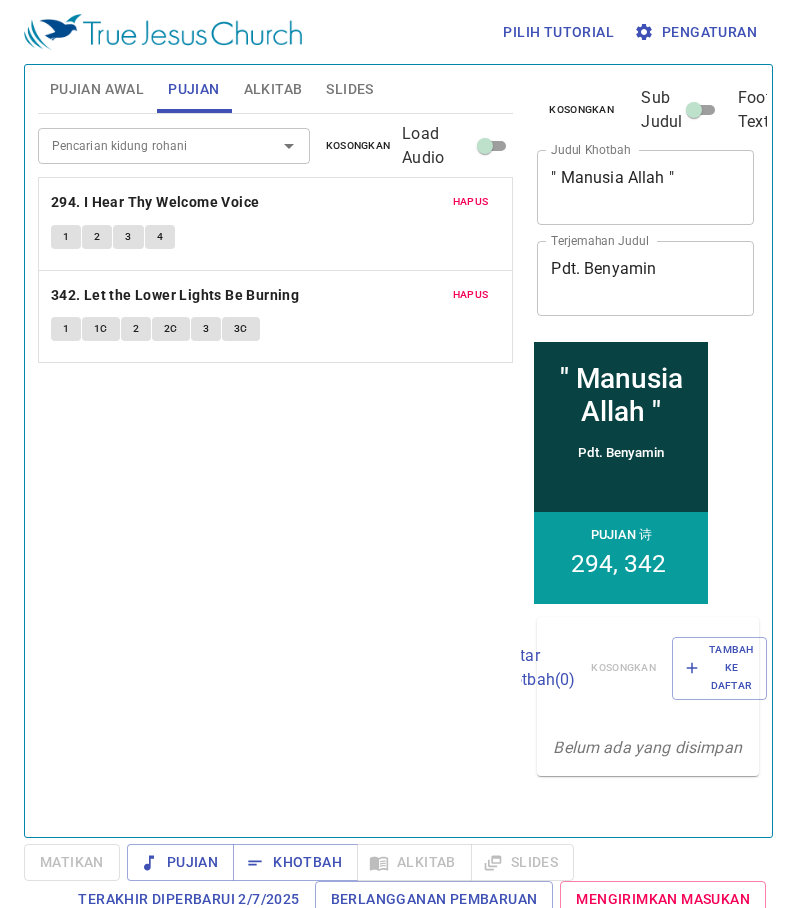 type 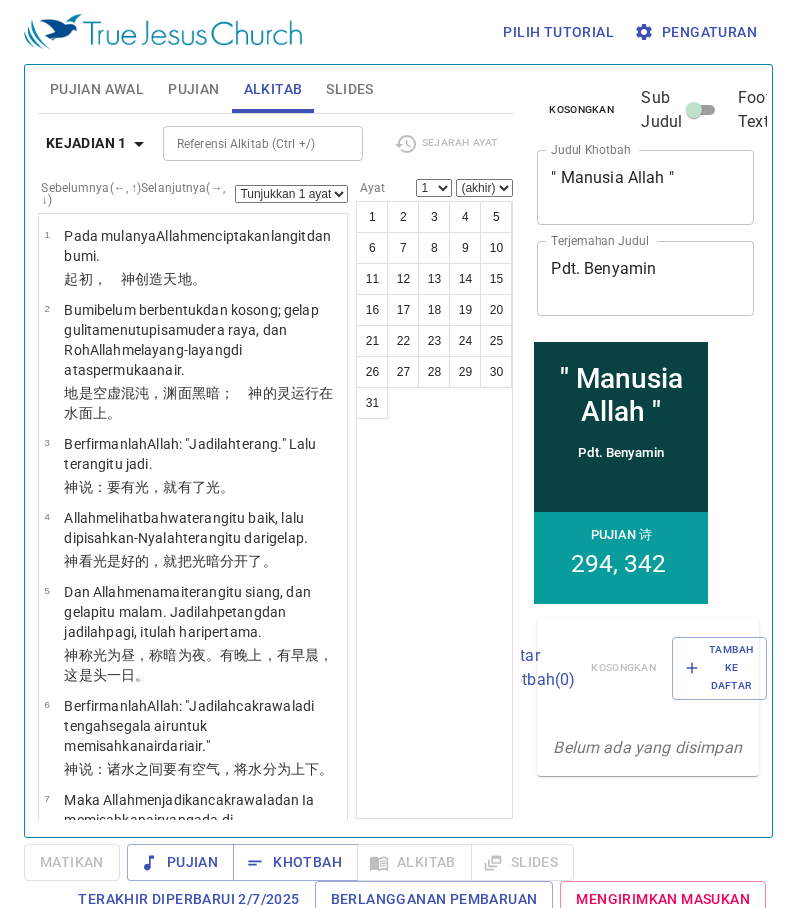 click on "Slides" at bounding box center (349, 89) 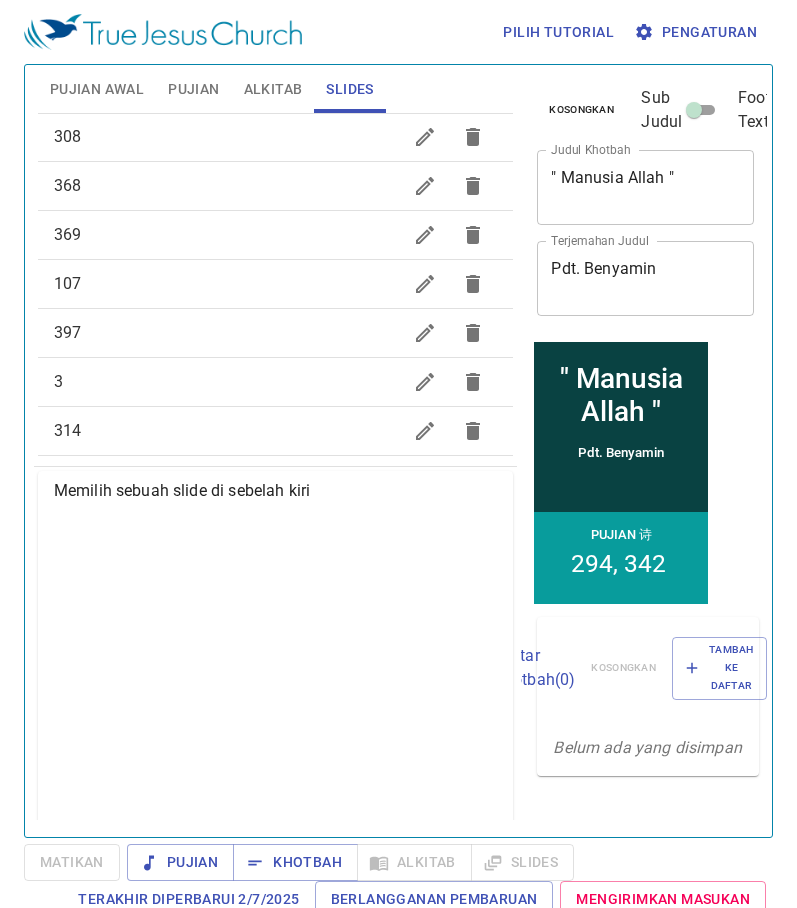 scroll, scrollTop: 0, scrollLeft: 0, axis: both 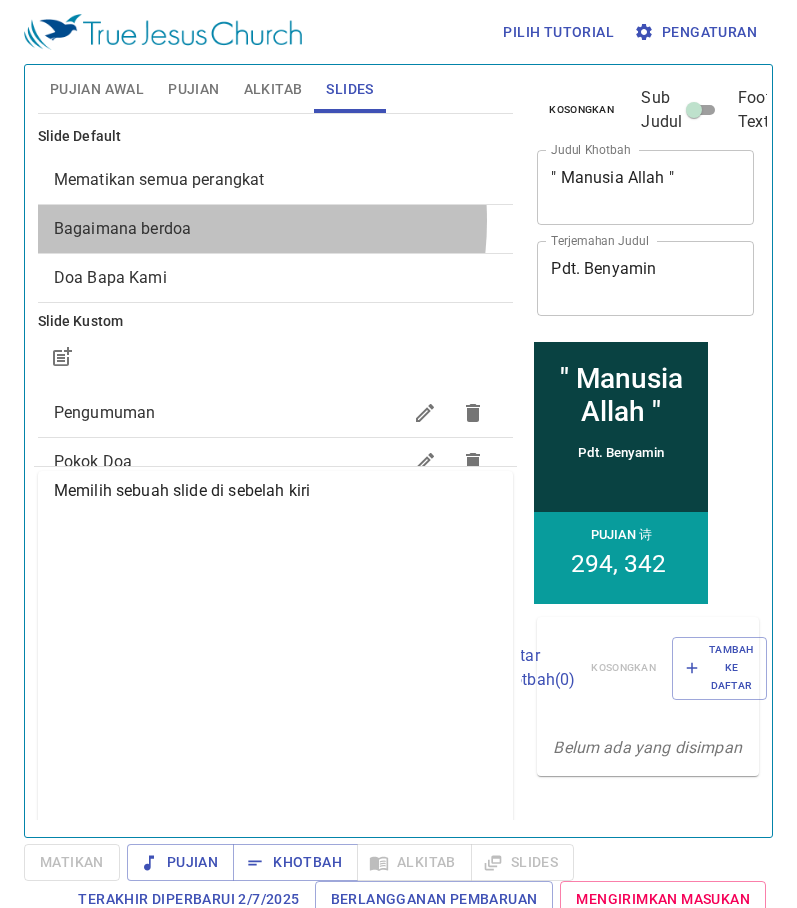 click on "Bagaimana berdoa" at bounding box center [122, 228] 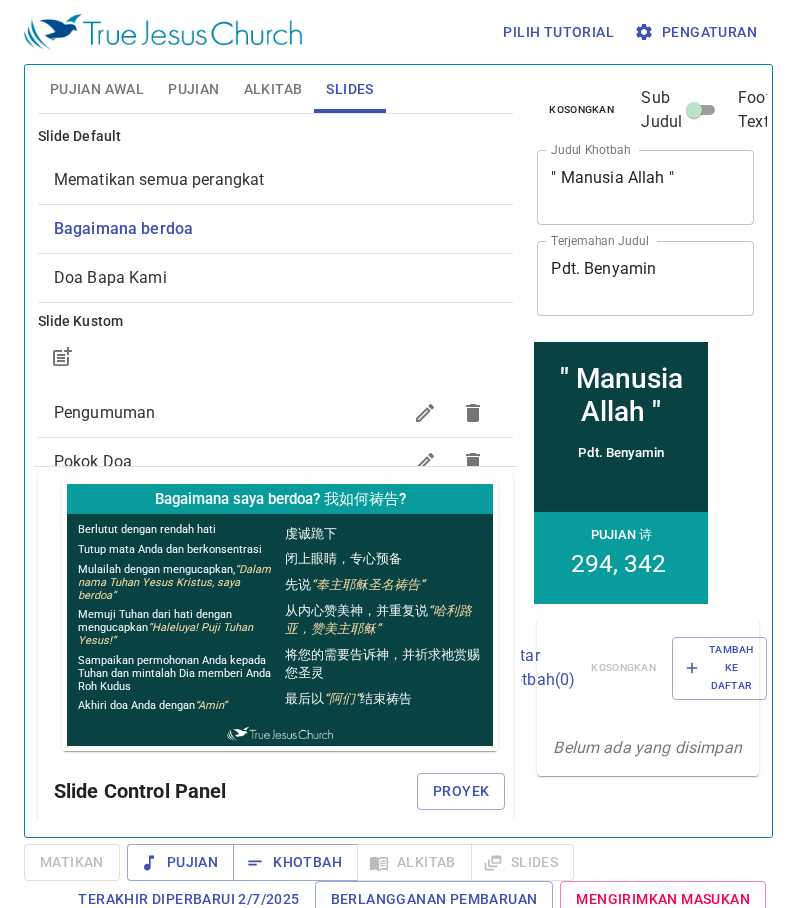 scroll, scrollTop: 0, scrollLeft: 0, axis: both 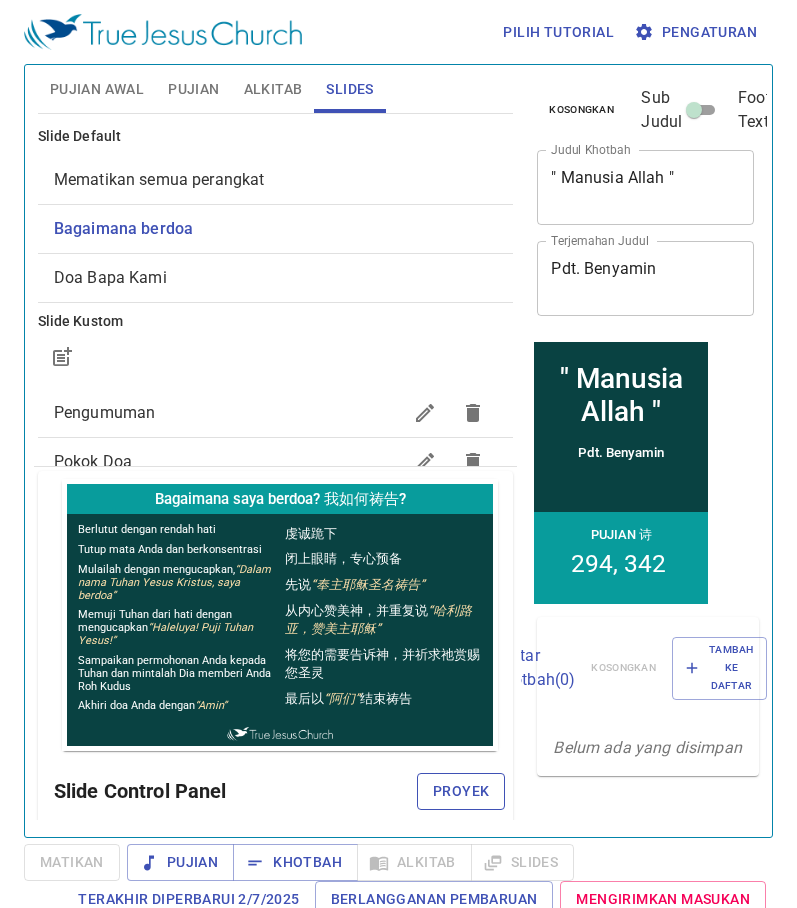 click on "Proyek" at bounding box center [461, 791] 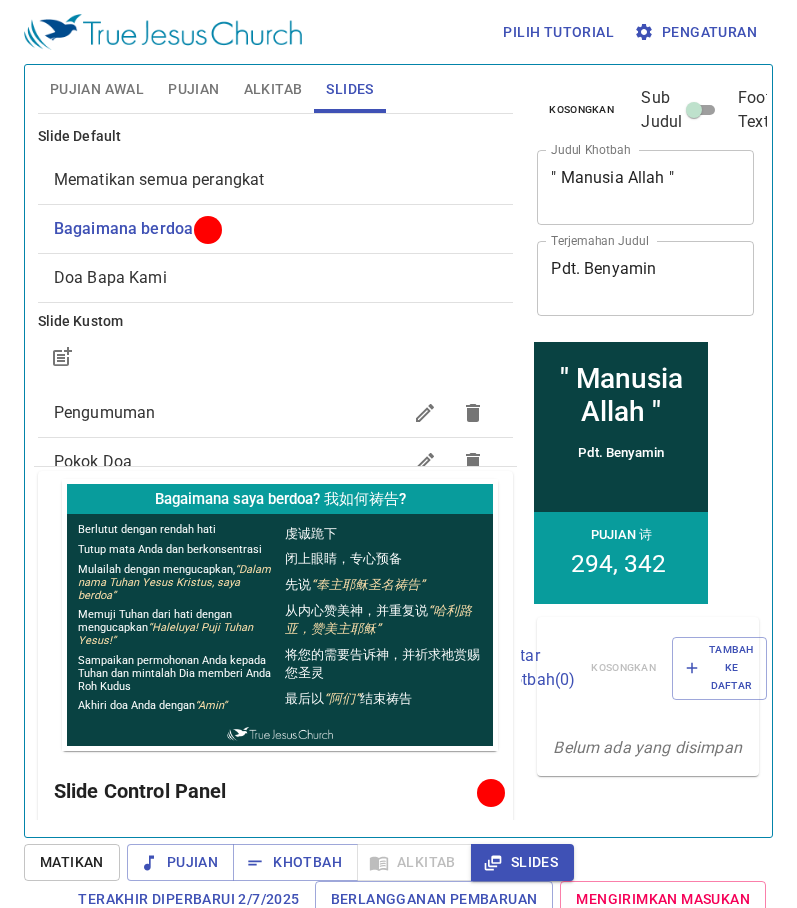 click on "Pujian Awal" at bounding box center (97, 89) 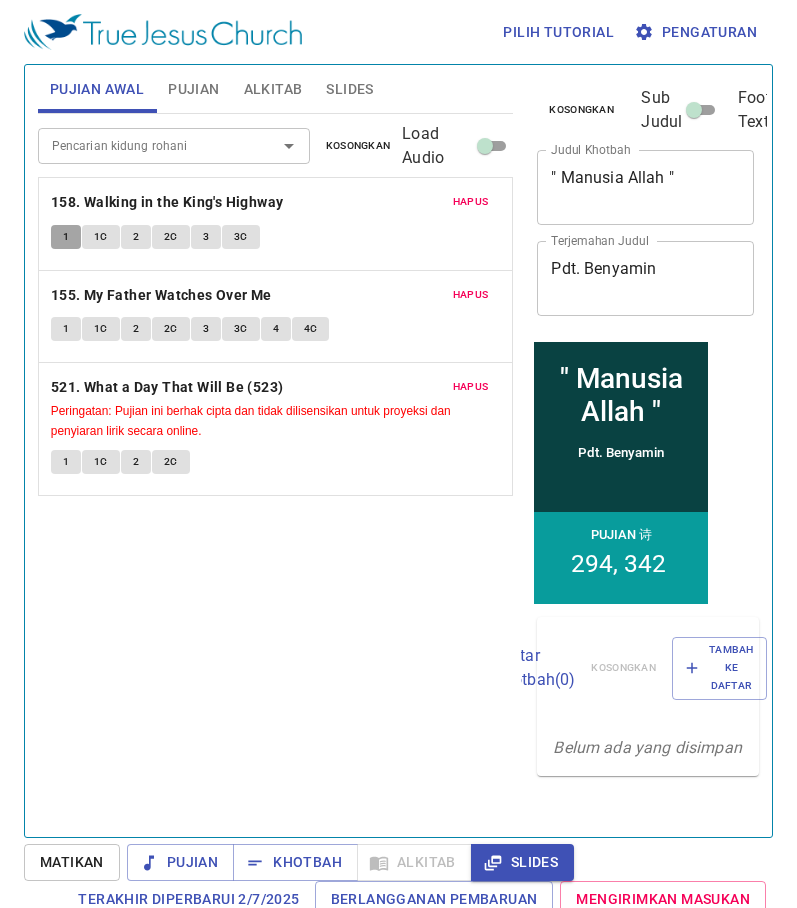 click on "1" at bounding box center [66, 237] 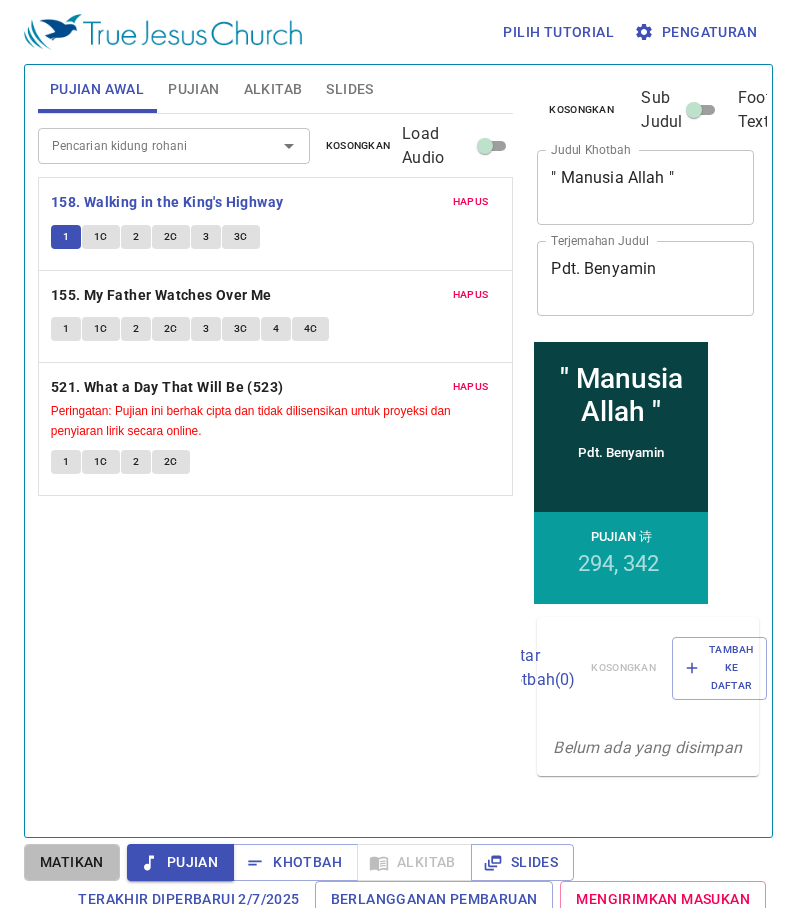 click on "Matikan" at bounding box center (72, 862) 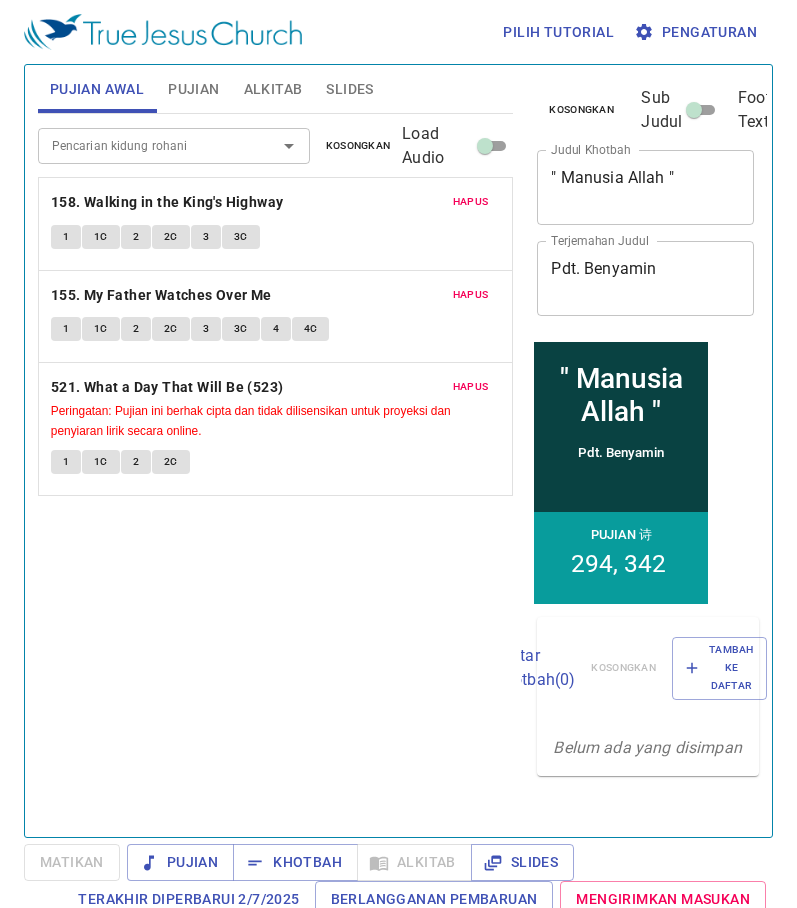 click on "1" at bounding box center (66, 237) 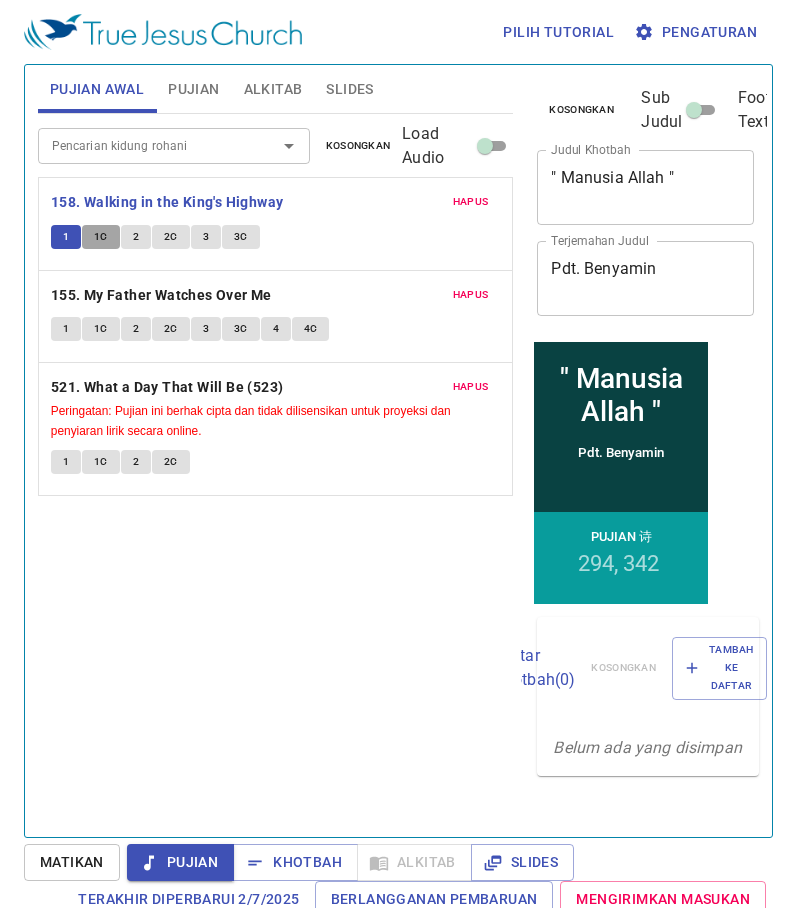 click on "1C" at bounding box center [101, 237] 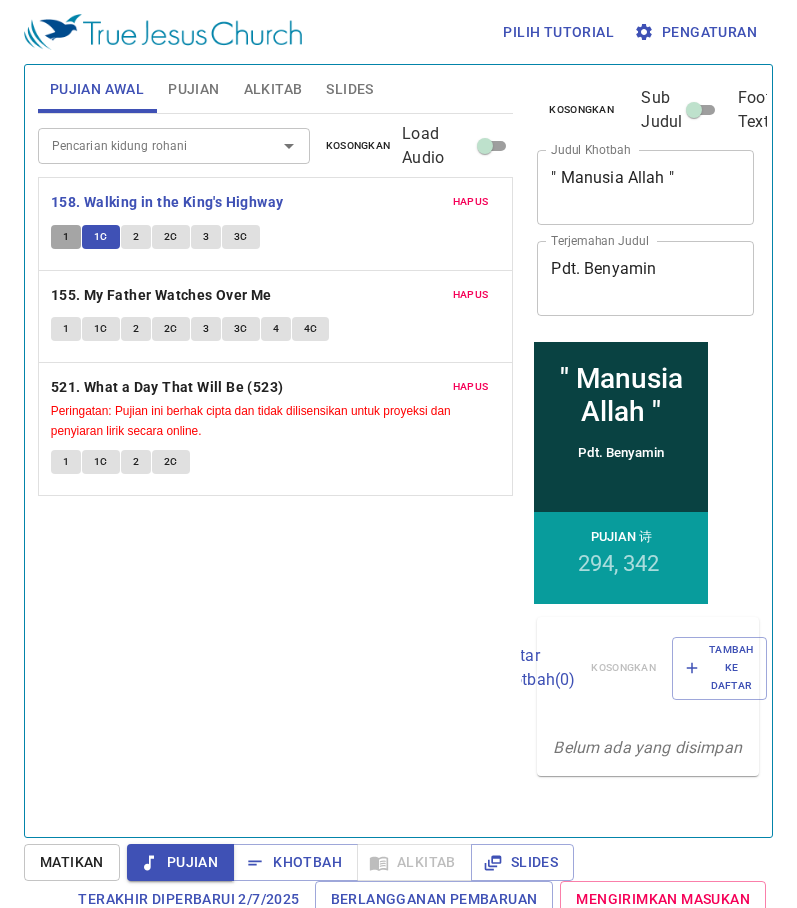 click on "1" at bounding box center [66, 237] 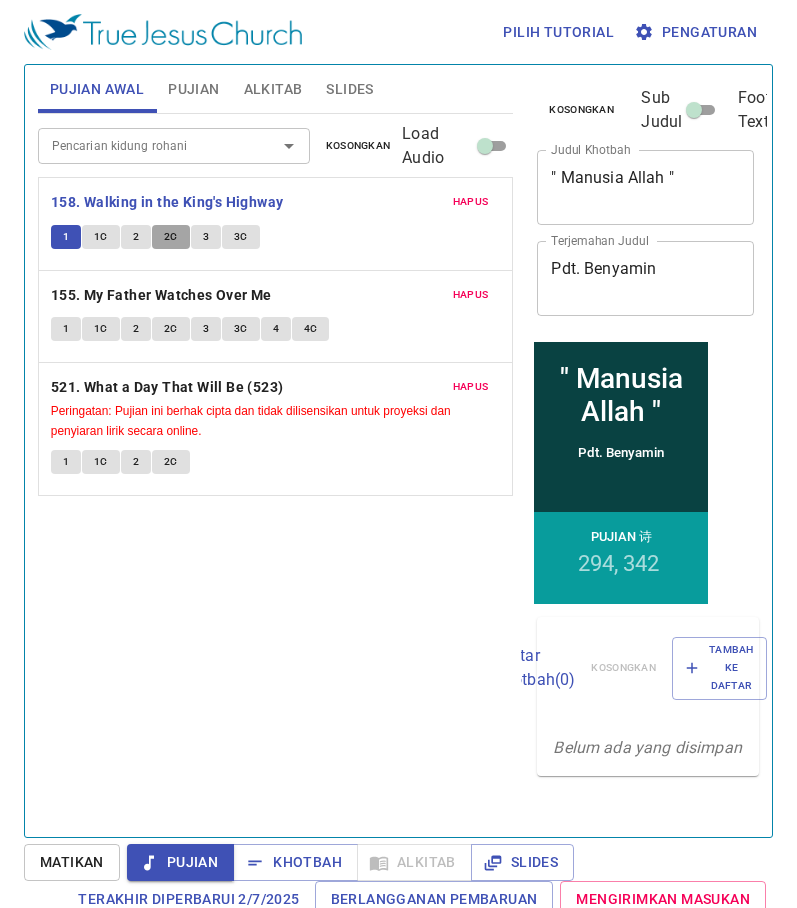 click on "2C" at bounding box center (171, 237) 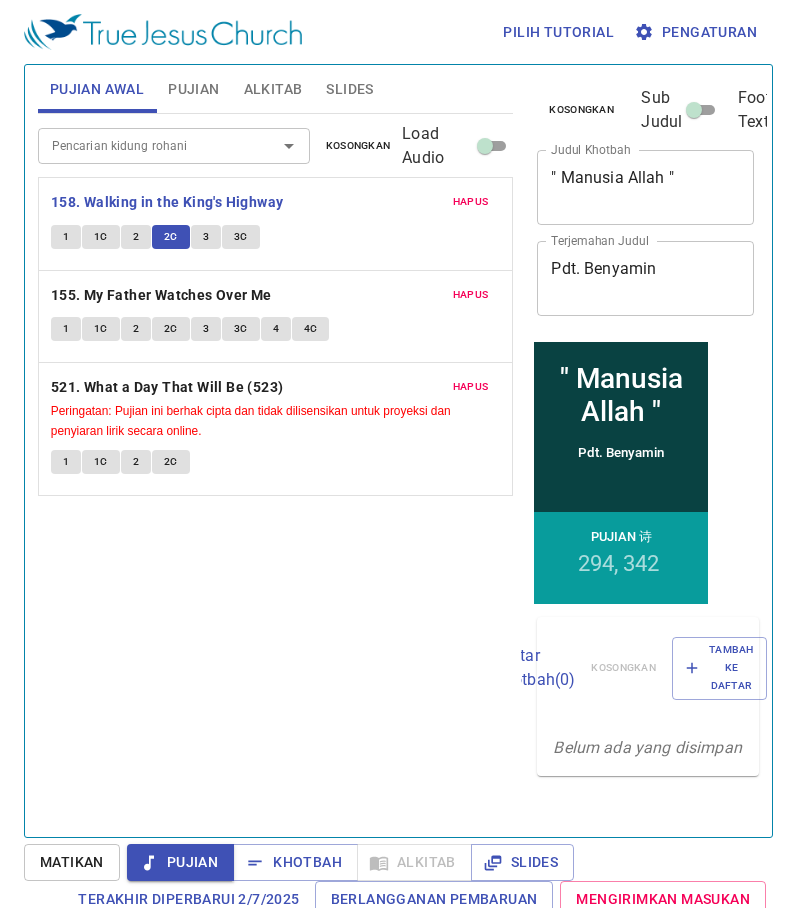click on "Matikan" at bounding box center (72, 862) 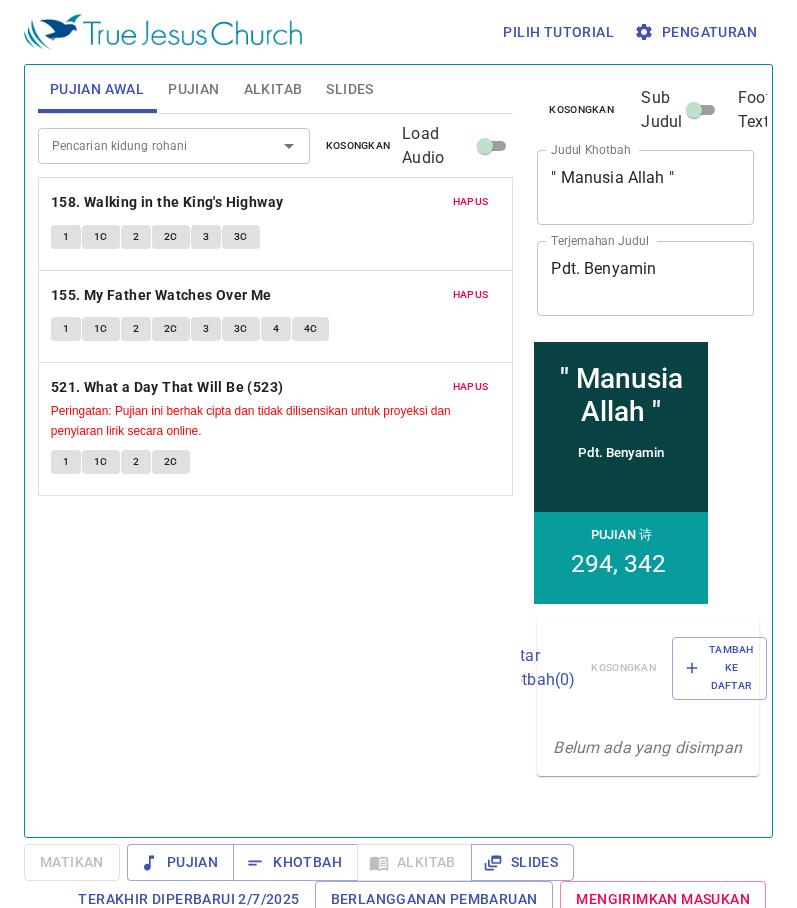 click on "1" at bounding box center [66, 237] 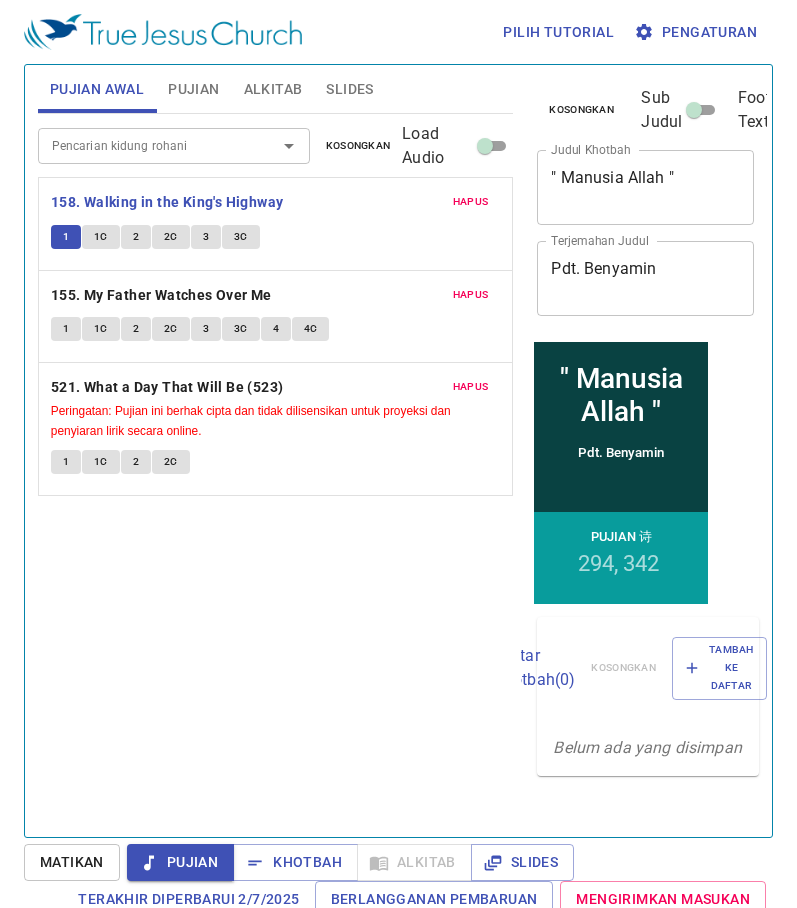 click on "Matikan" at bounding box center (72, 862) 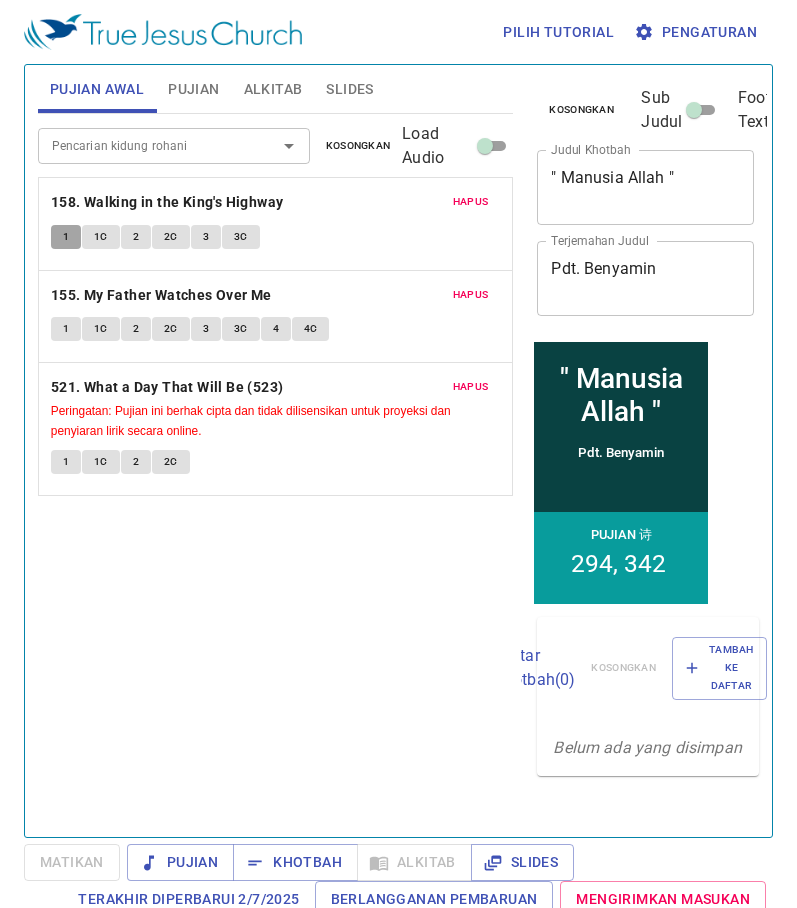 click on "1" at bounding box center (66, 237) 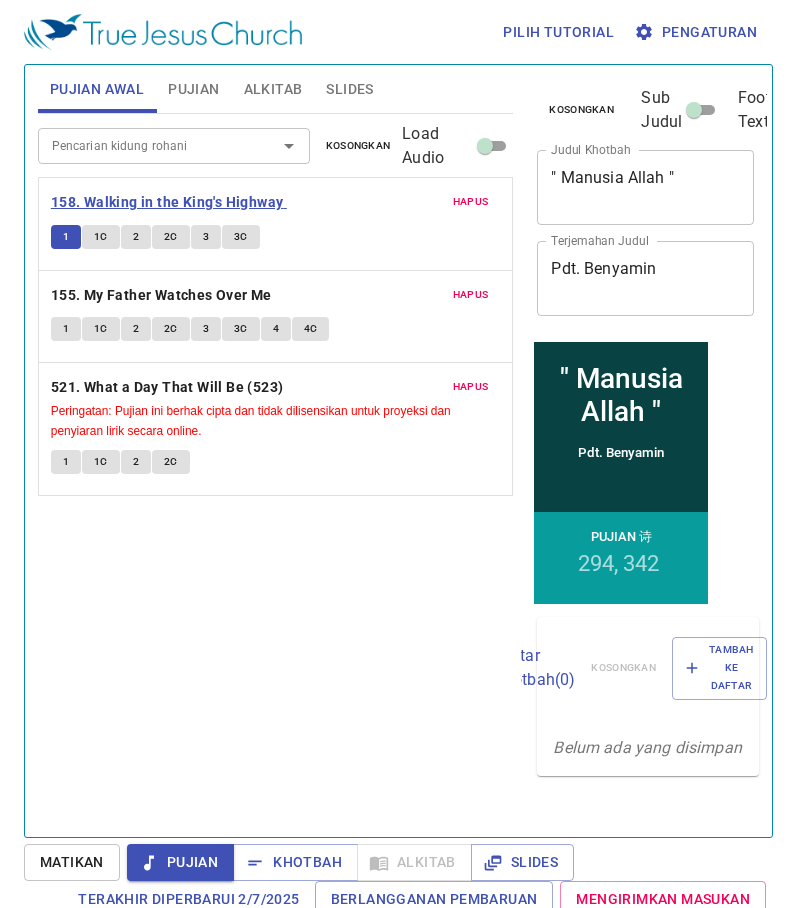 click on "158. Walking in the King's Highway" at bounding box center (167, 202) 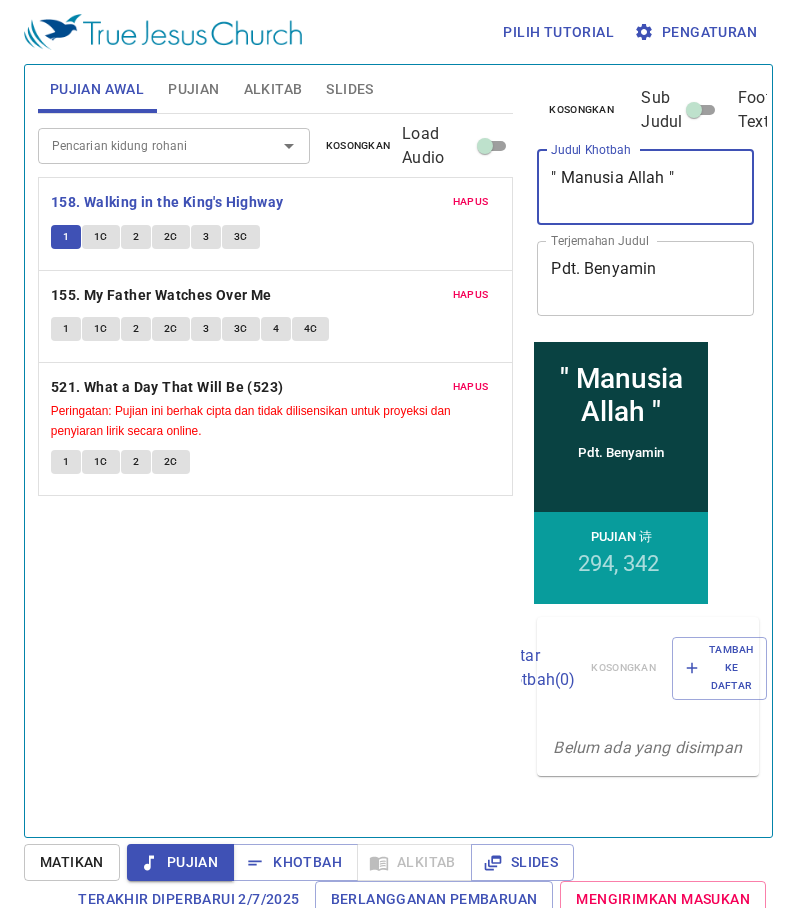drag, startPoint x: 679, startPoint y: 174, endPoint x: 522, endPoint y: 181, distance: 157.15598 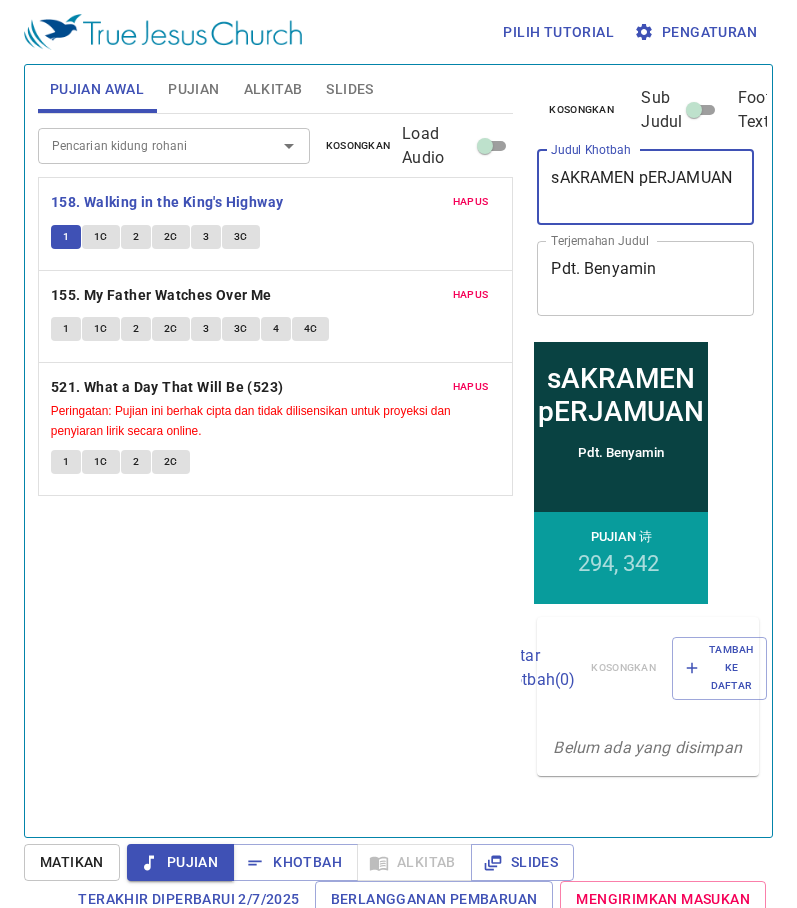 type on "sAKRAMEN pERJAMUAN" 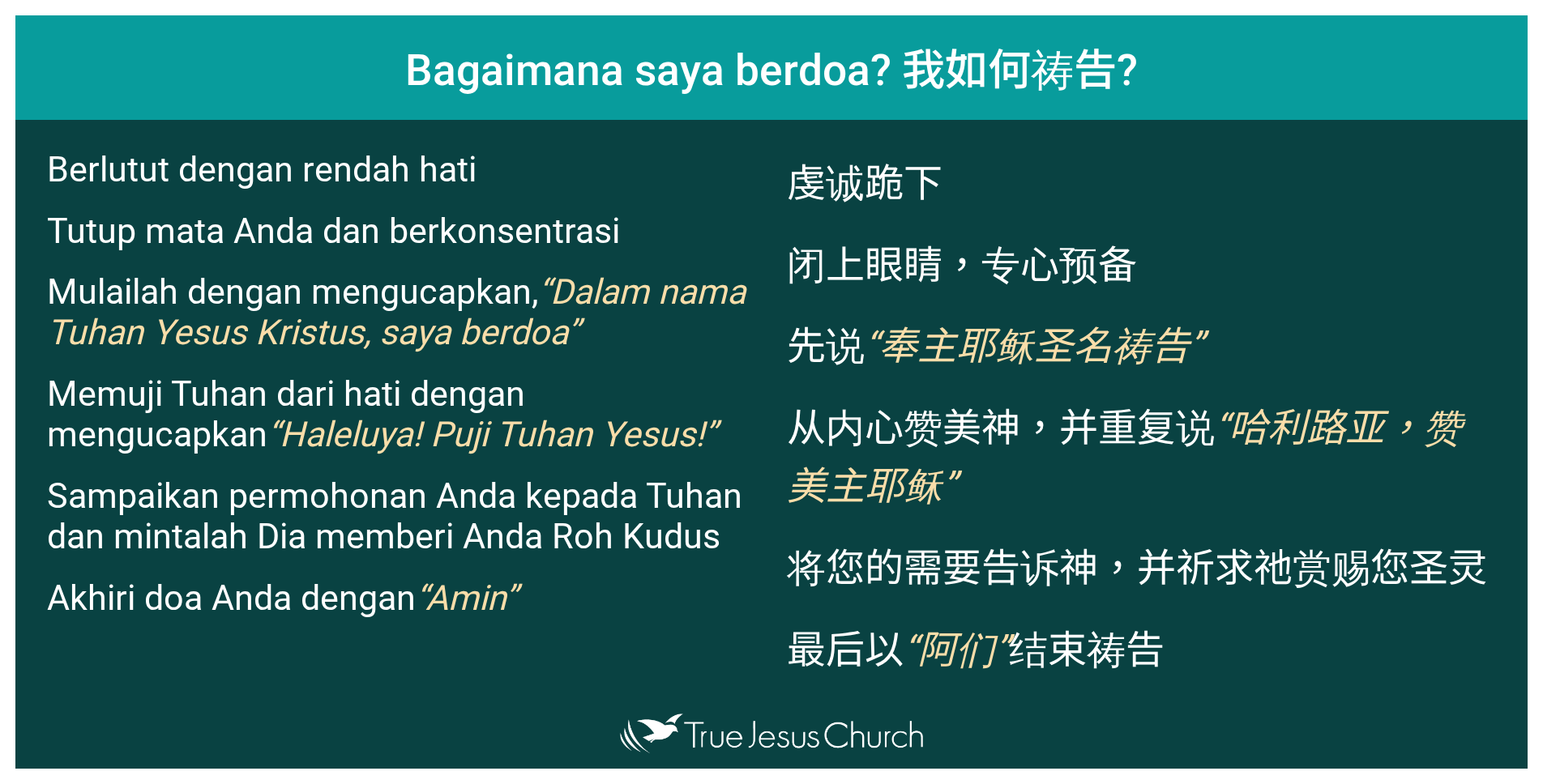 scroll, scrollTop: 0, scrollLeft: 0, axis: both 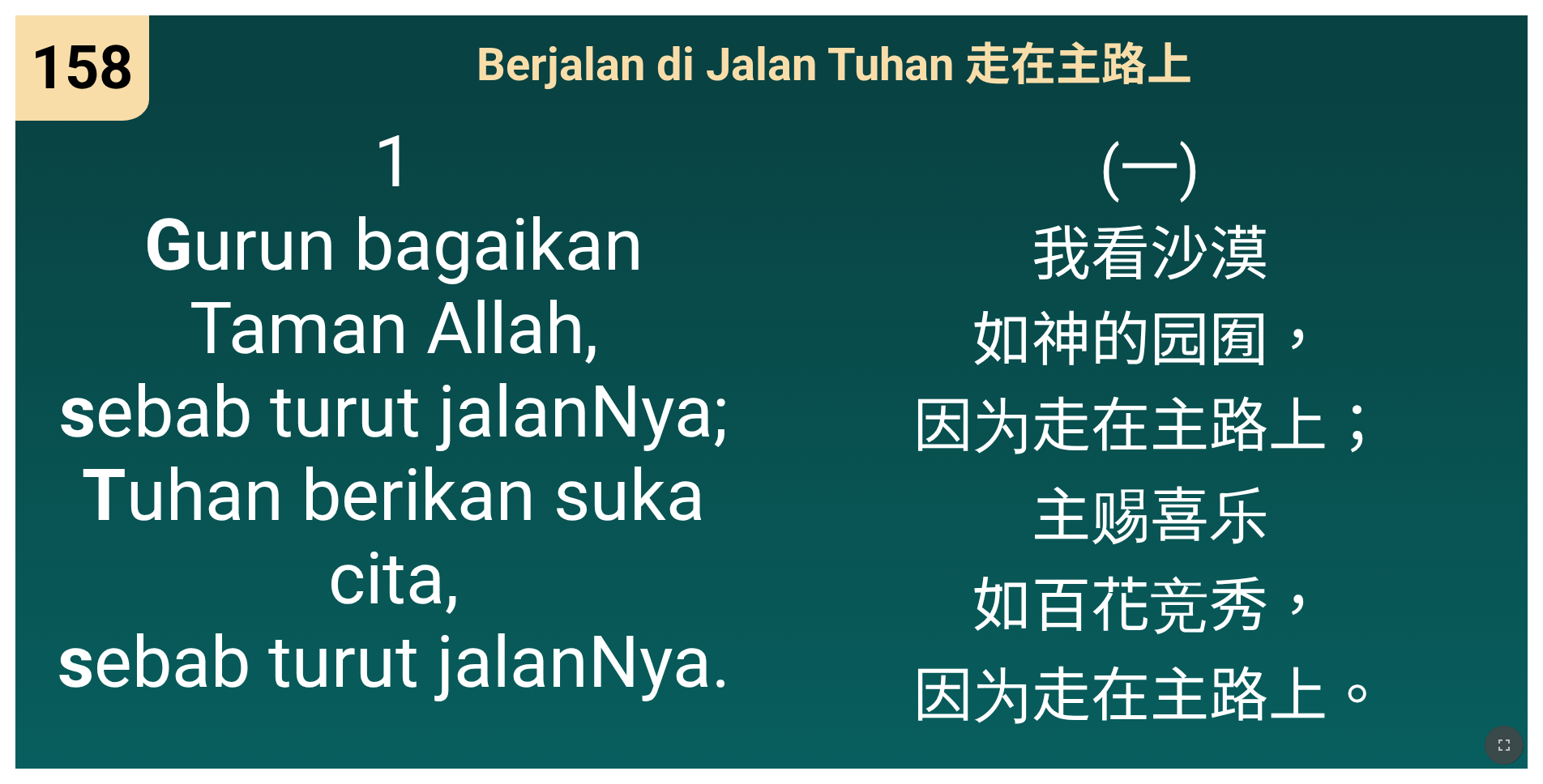 drag, startPoint x: 1507, startPoint y: 739, endPoint x: 1508, endPoint y: 798, distance: 59.00847 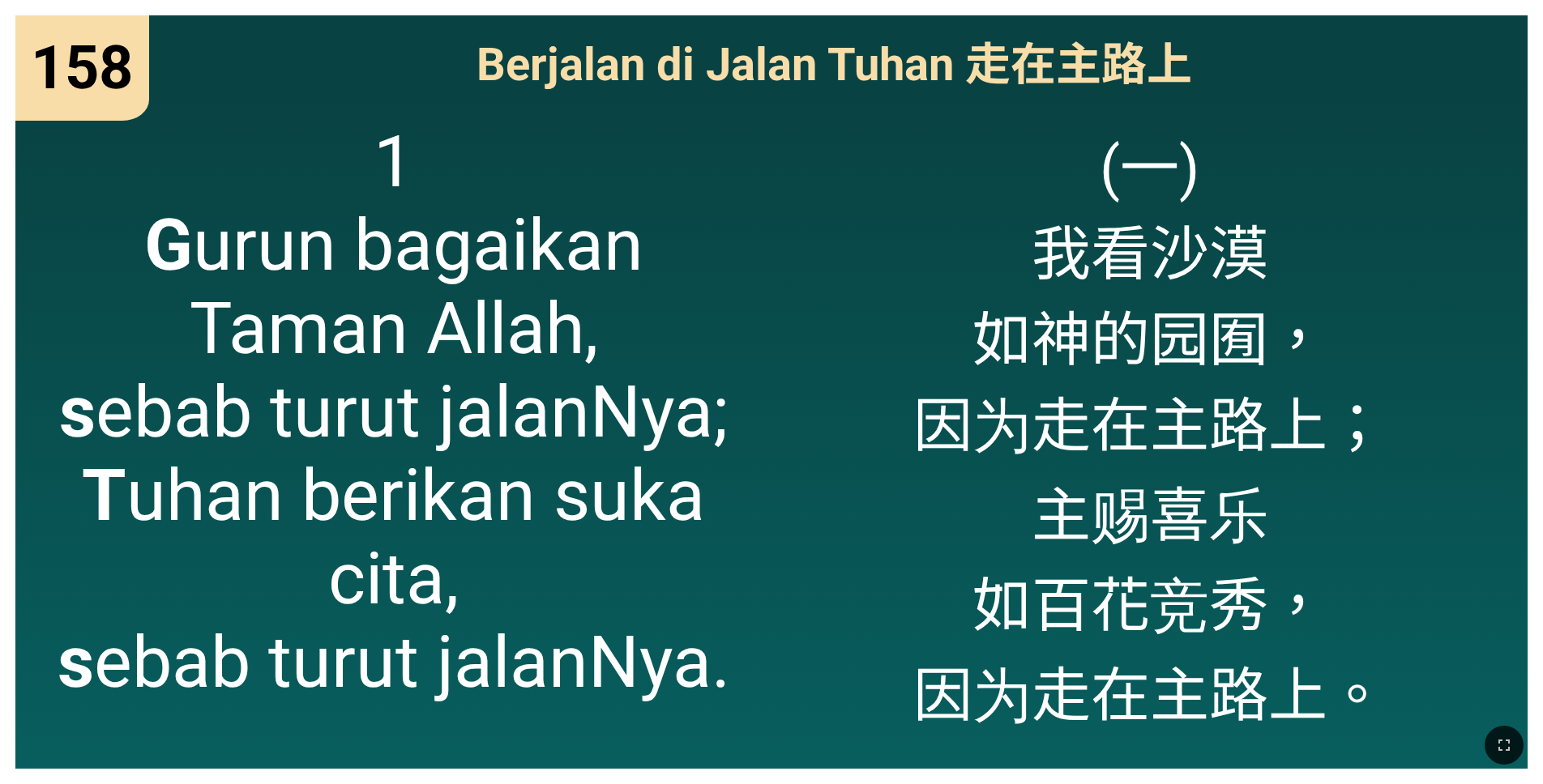scroll, scrollTop: 0, scrollLeft: 0, axis: both 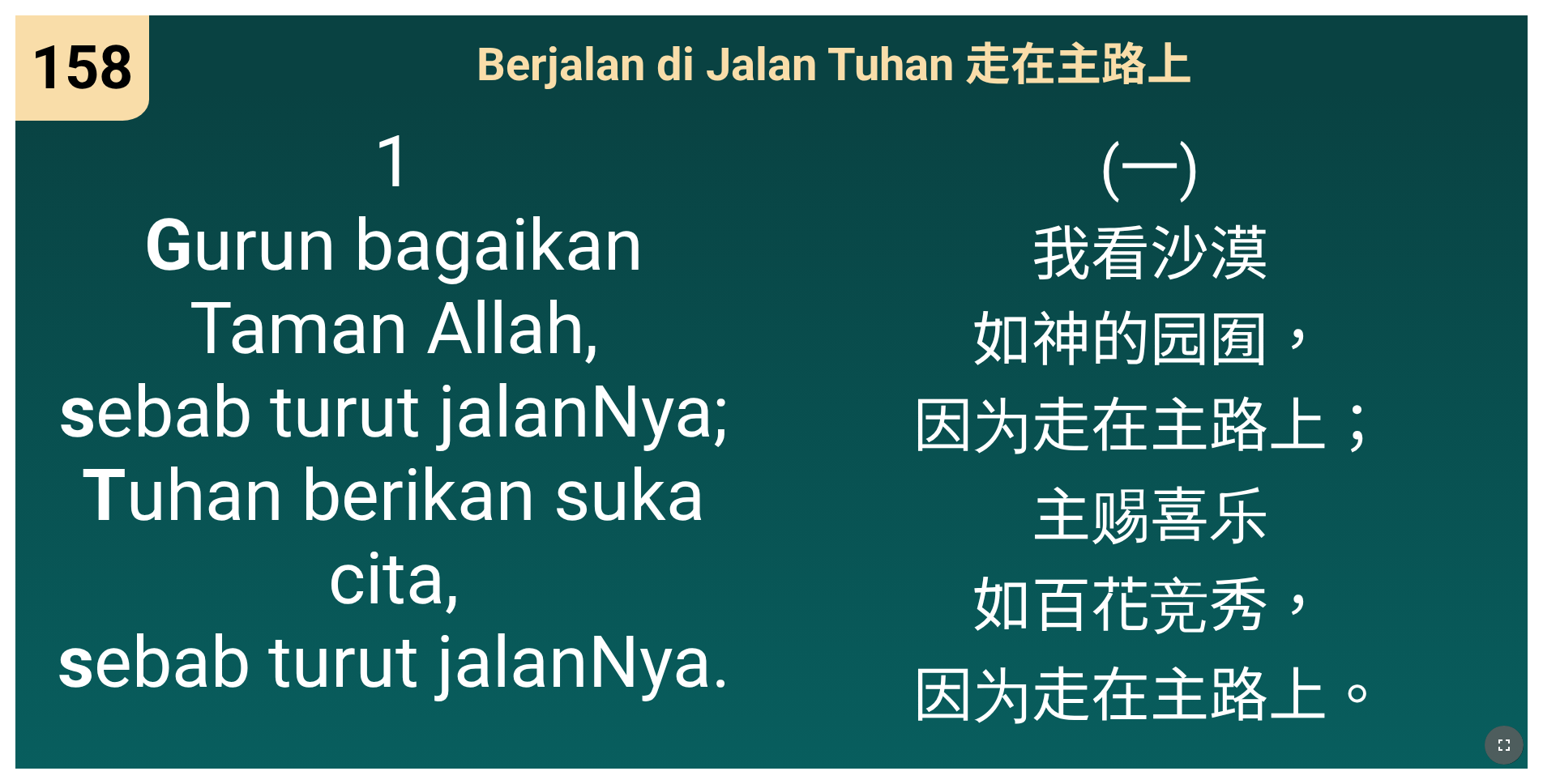 click 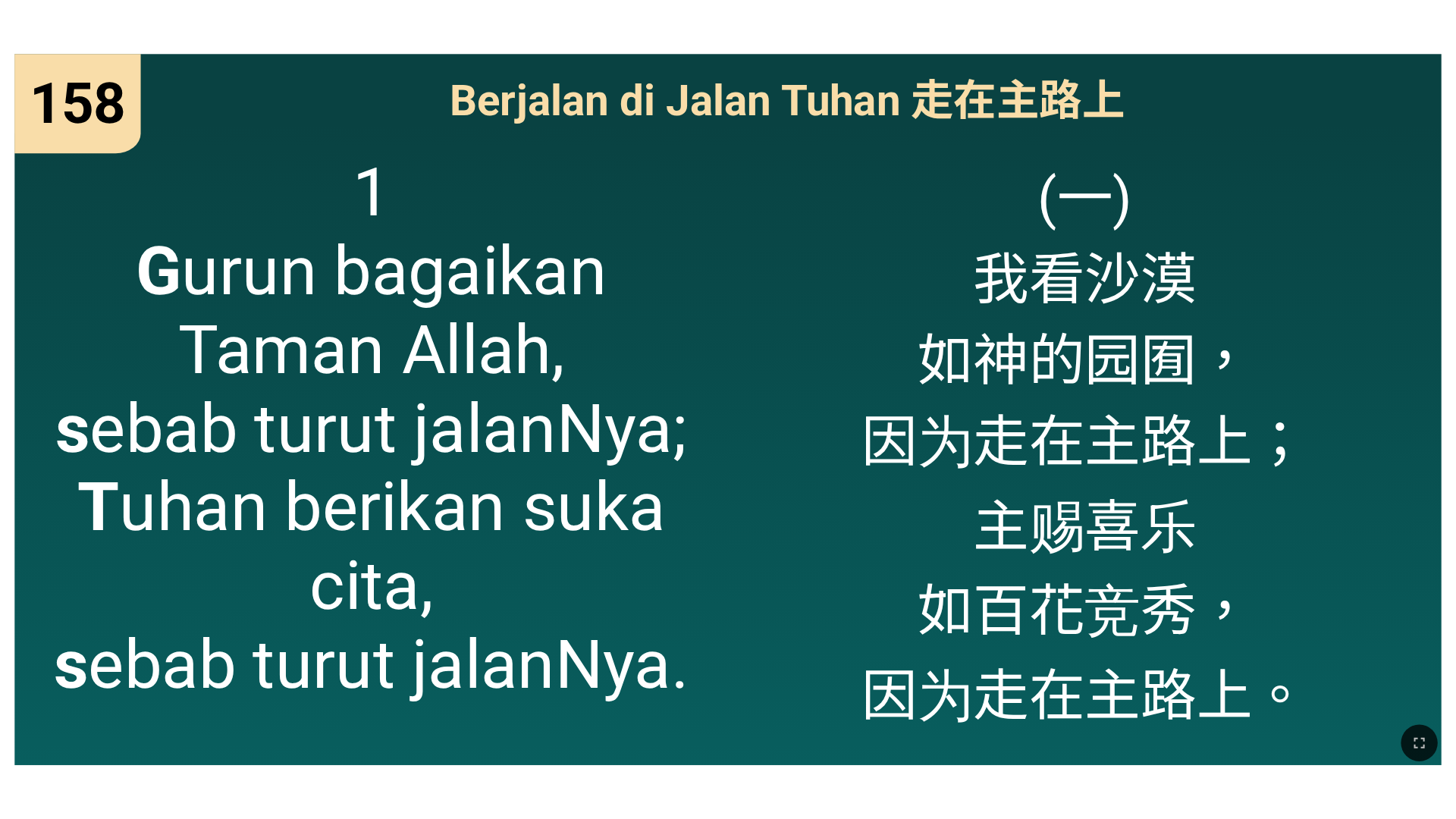 scroll, scrollTop: 0, scrollLeft: 0, axis: both 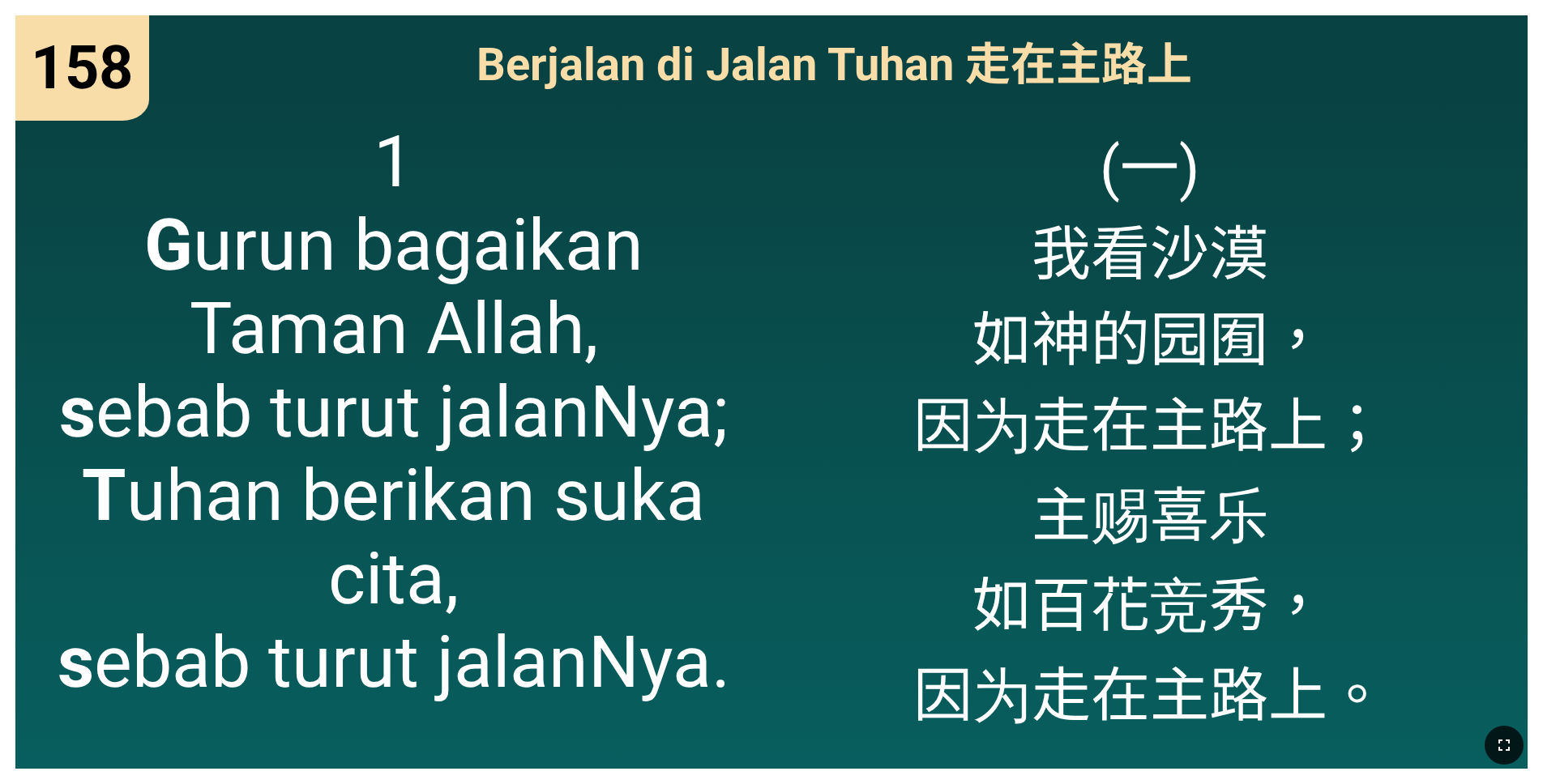 click 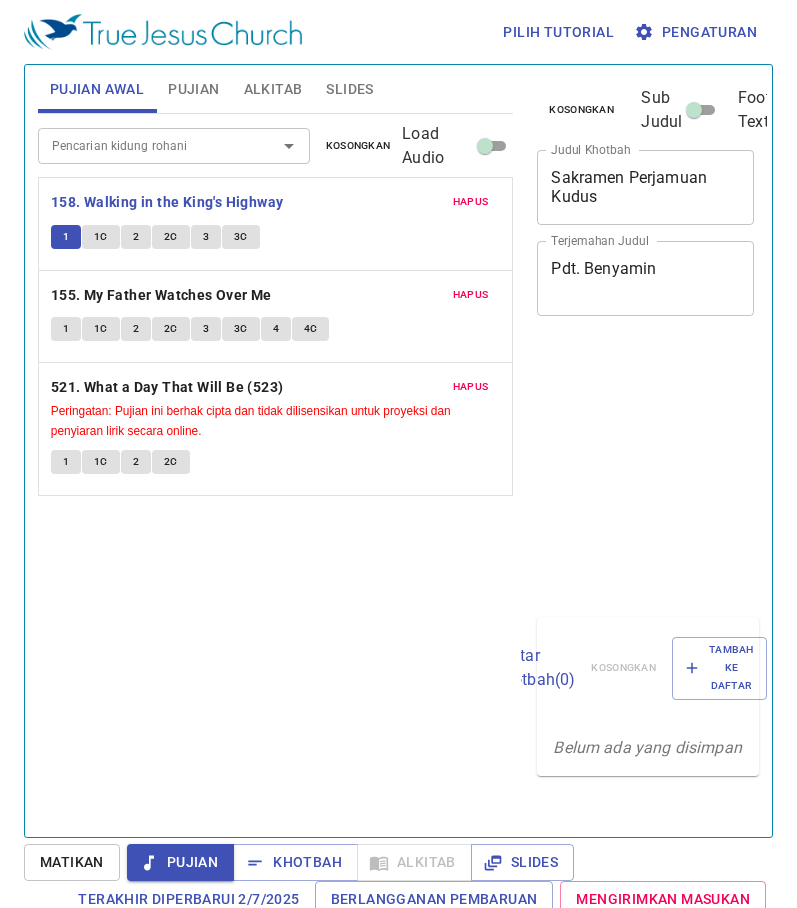 scroll, scrollTop: 0, scrollLeft: 0, axis: both 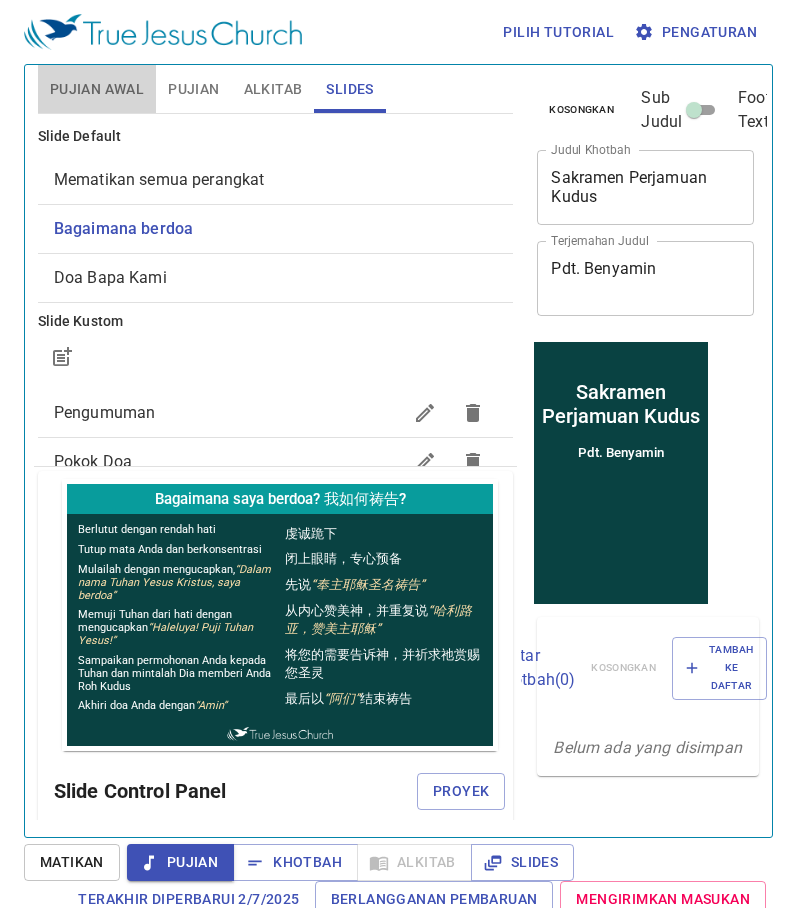 click on "Pujian Awal" at bounding box center [97, 89] 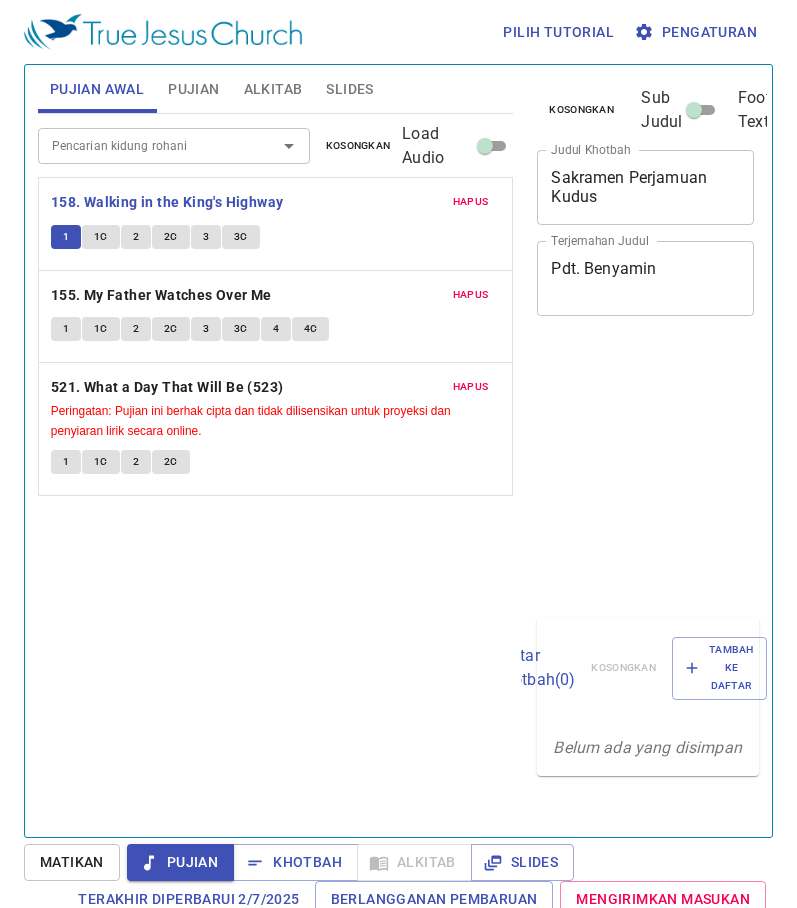 scroll, scrollTop: 0, scrollLeft: 0, axis: both 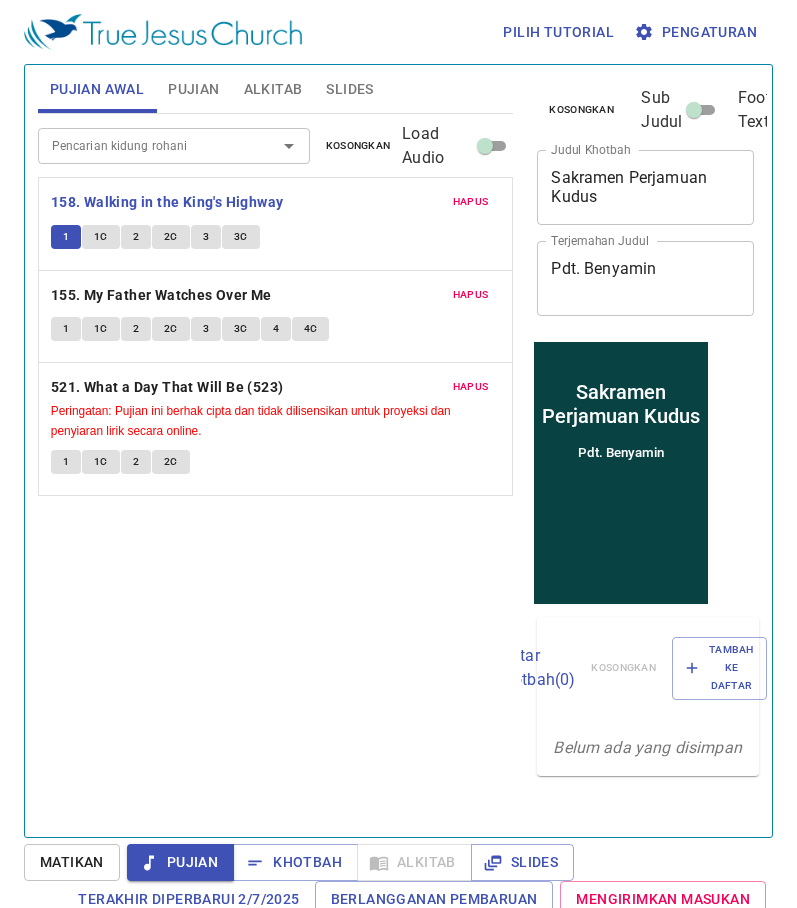 click on "Slides" at bounding box center [349, 89] 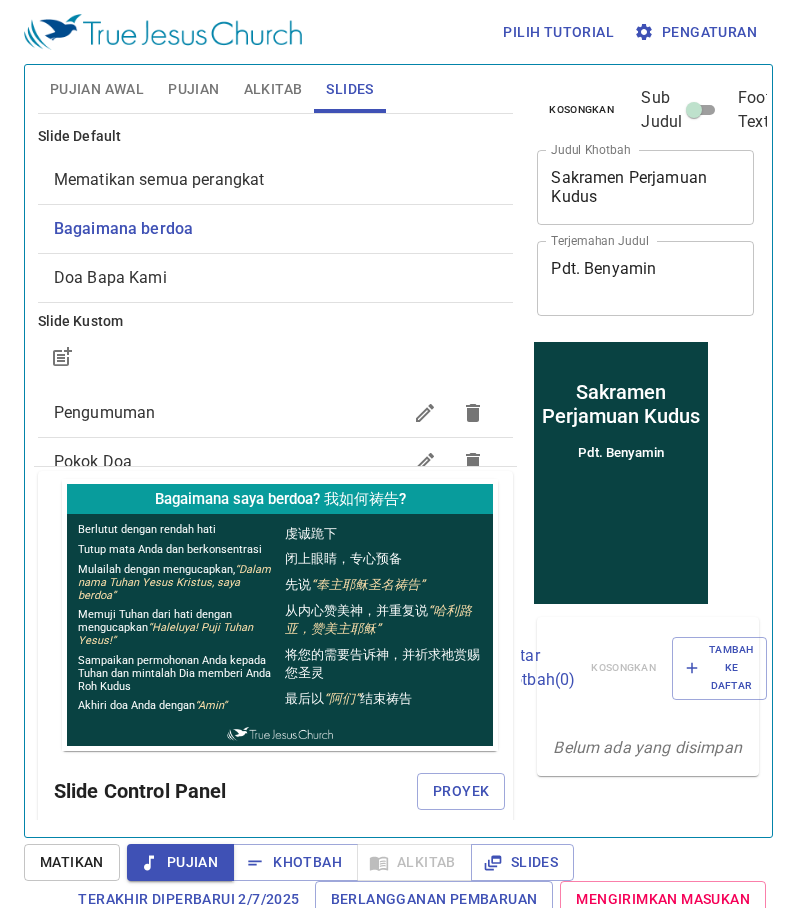 scroll, scrollTop: 0, scrollLeft: 0, axis: both 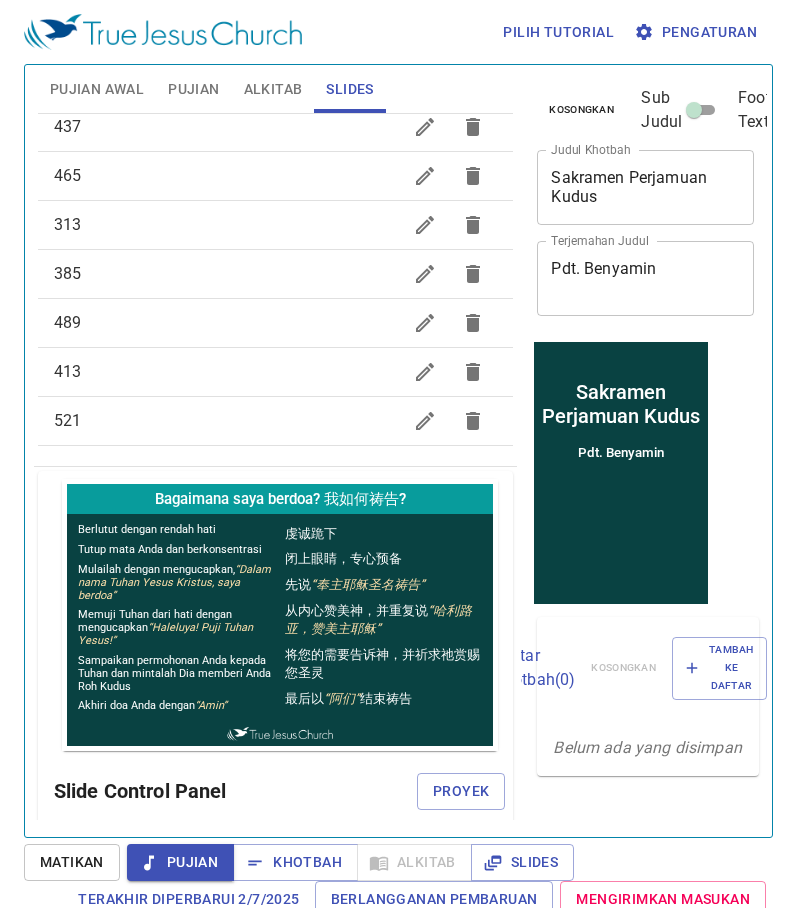 click on "Pujian Awal" at bounding box center [97, 89] 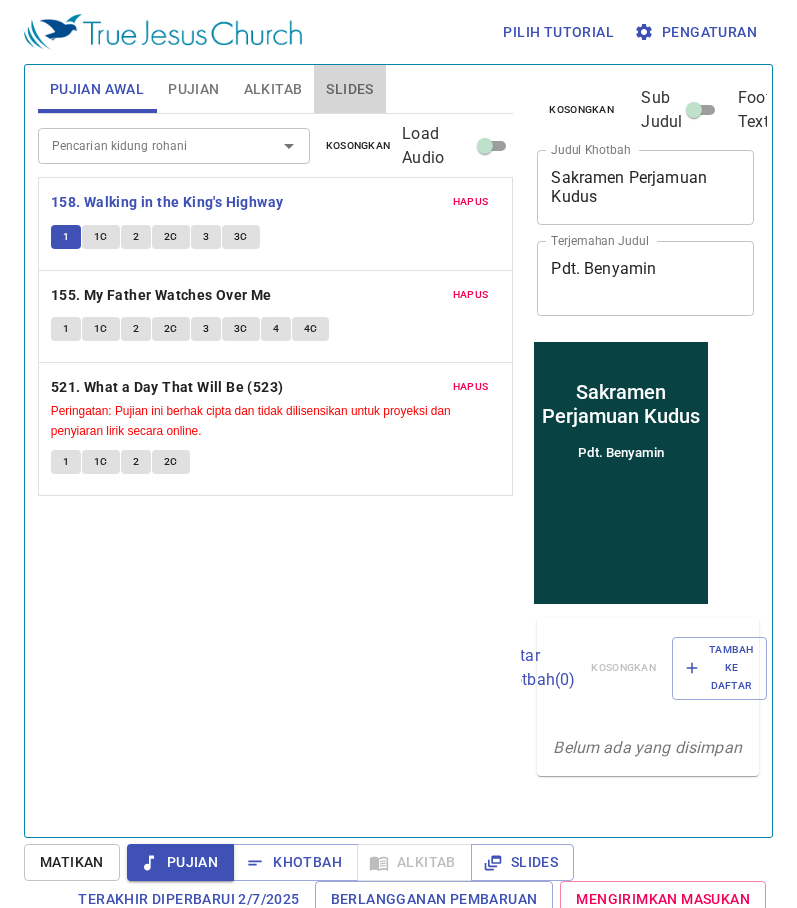 click on "Slides" at bounding box center (349, 89) 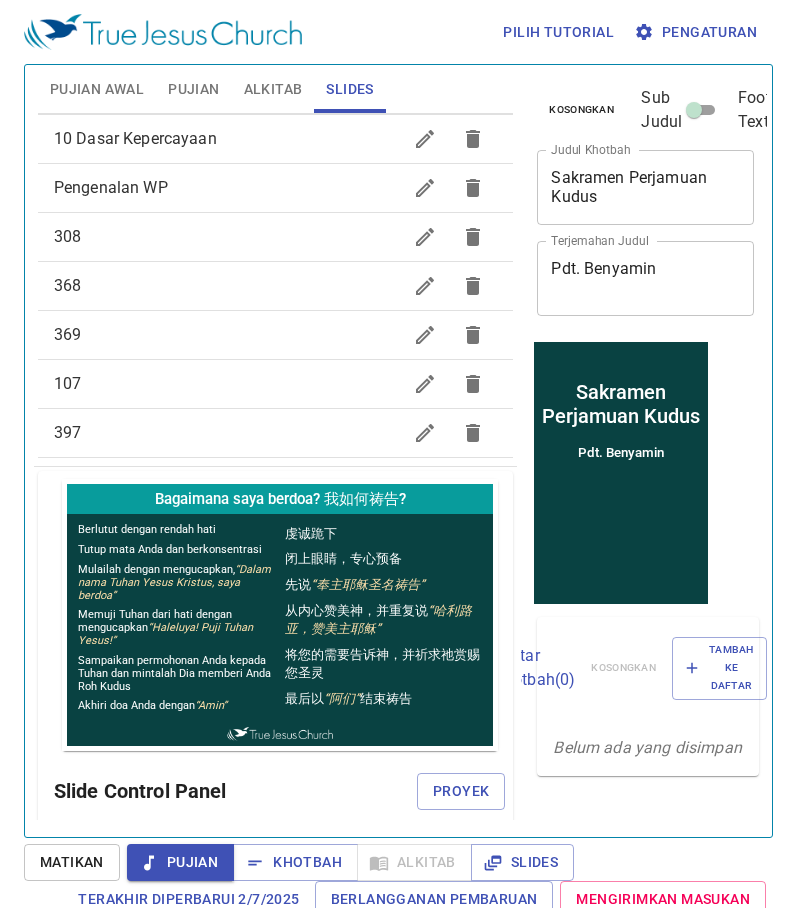 scroll, scrollTop: 0, scrollLeft: 0, axis: both 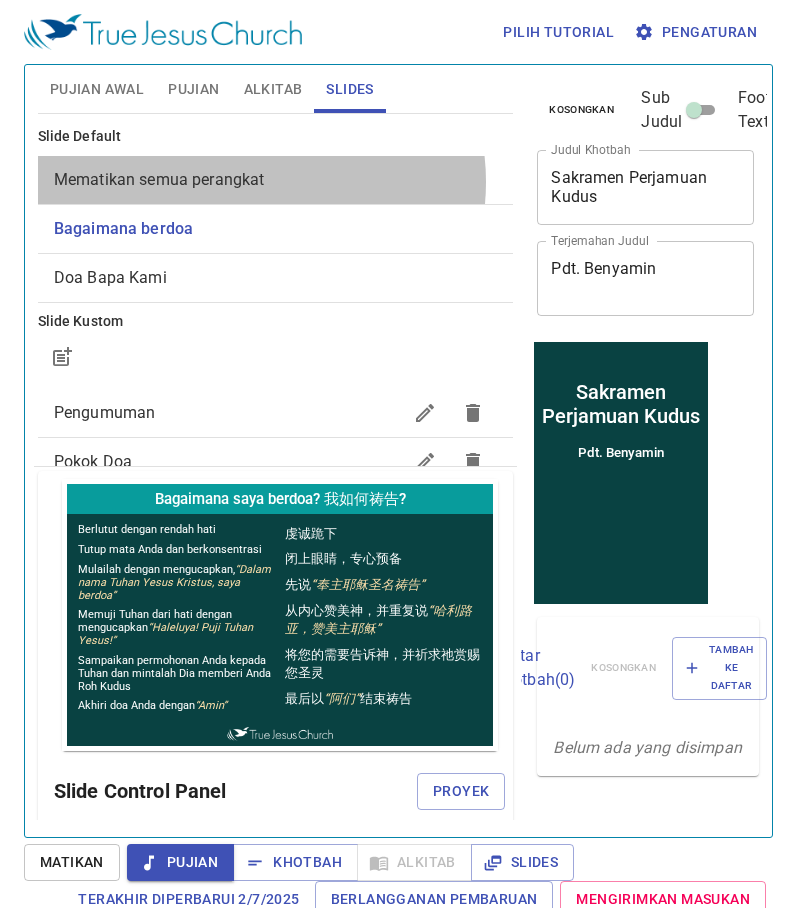 click on "Mematikan semua perangkat" at bounding box center [159, 179] 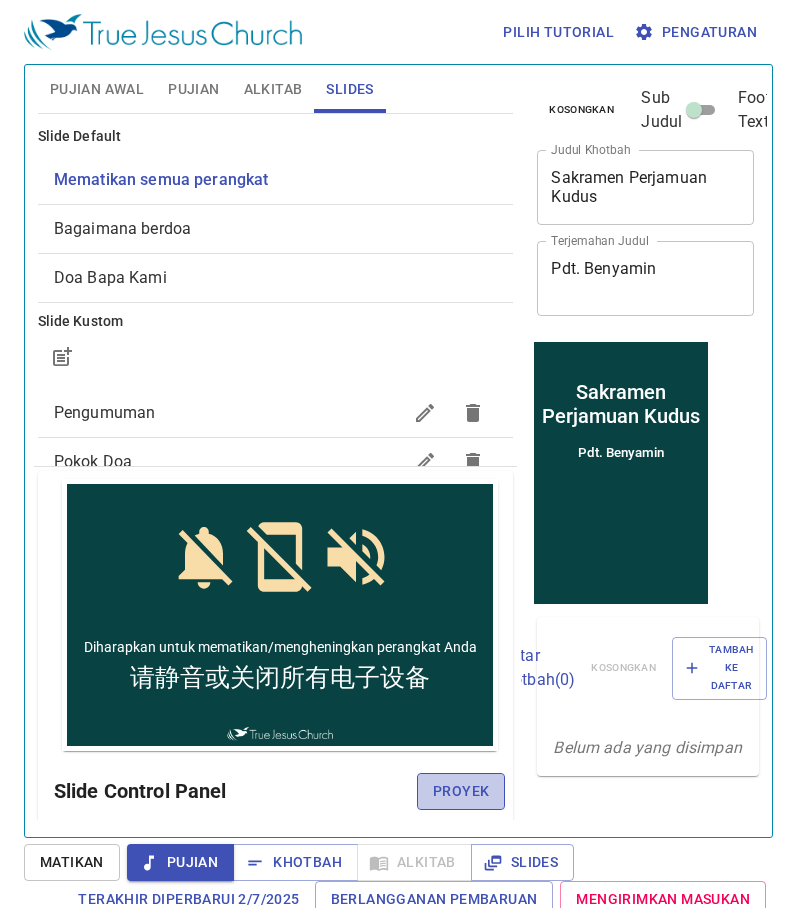 click on "Proyek" at bounding box center [461, 791] 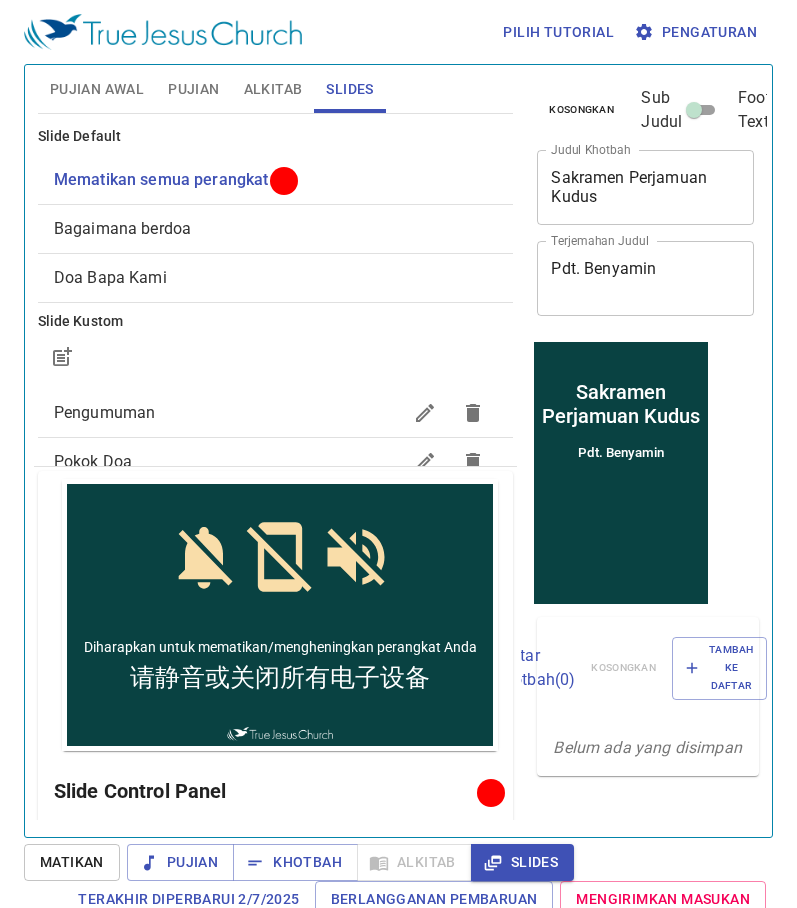 click on "Bagaimana berdoa" at bounding box center [122, 228] 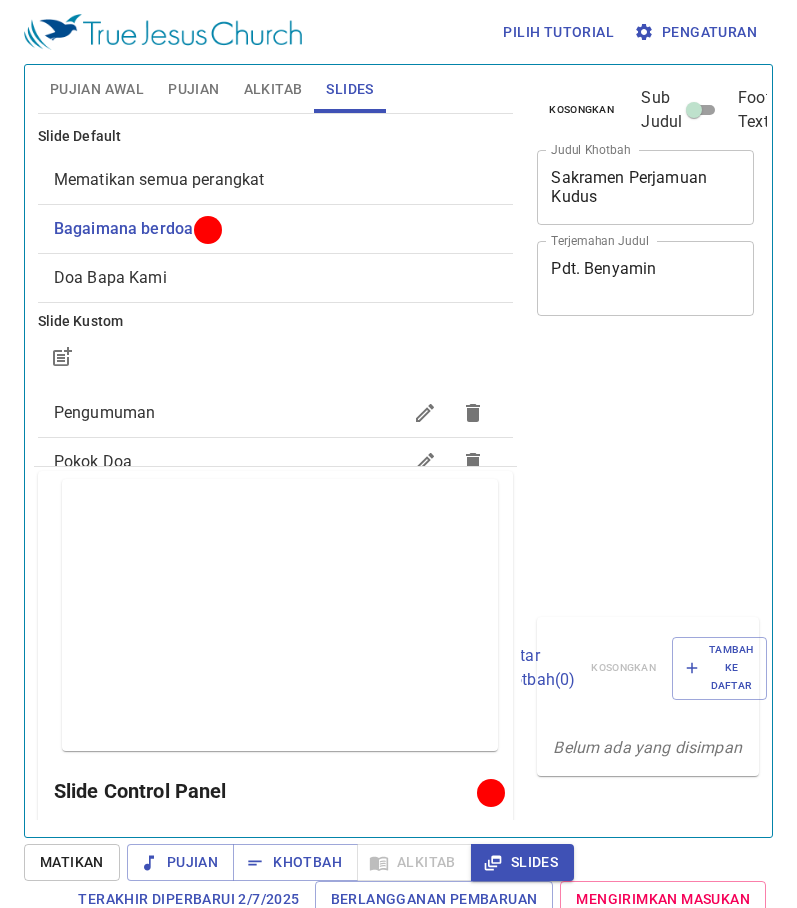 scroll, scrollTop: 0, scrollLeft: 0, axis: both 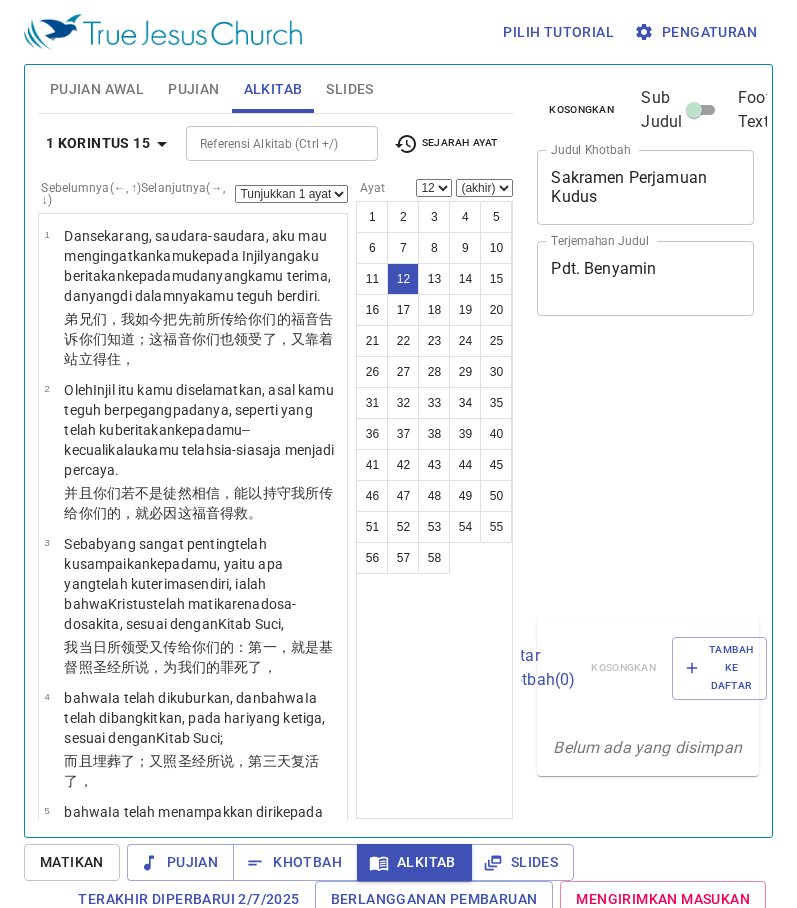 select on "12" 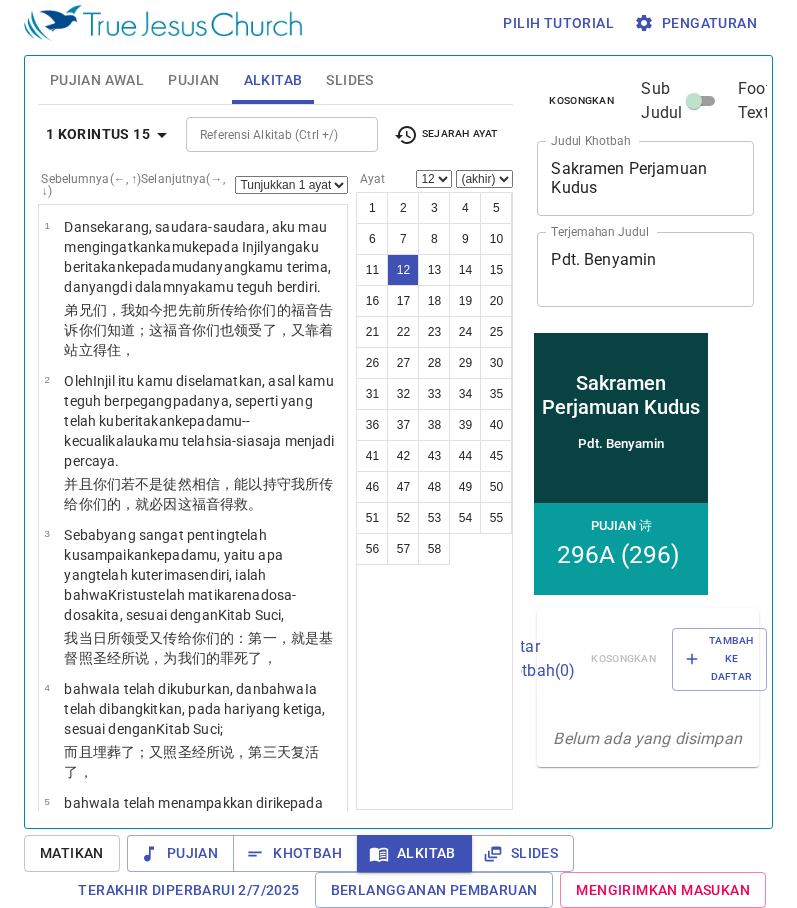 scroll, scrollTop: 9, scrollLeft: 0, axis: vertical 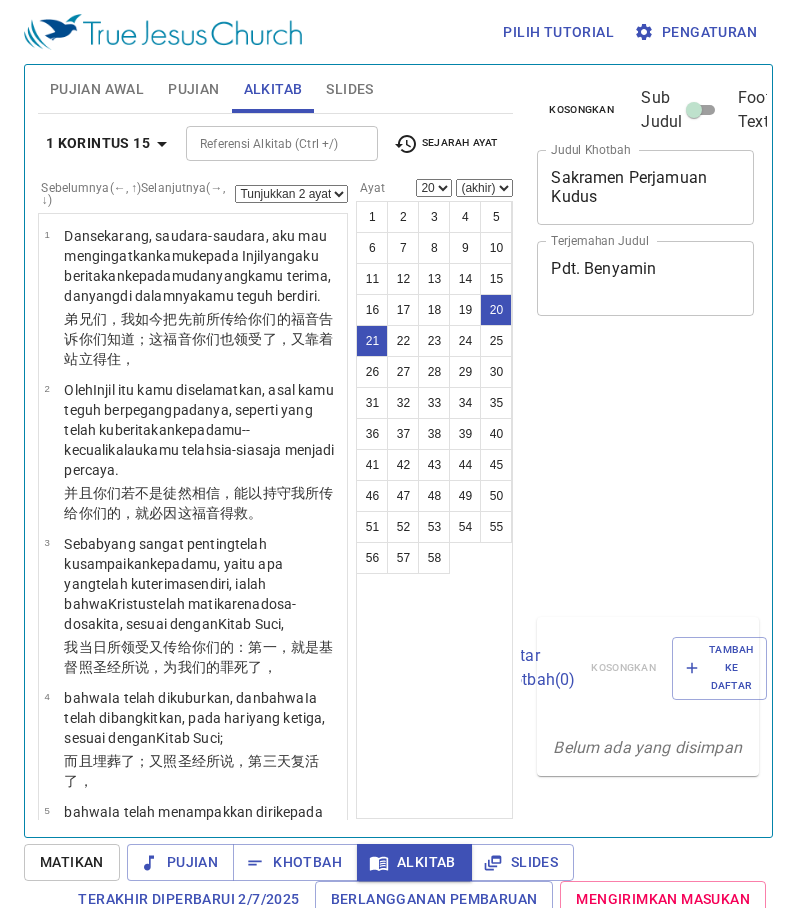 select on "2" 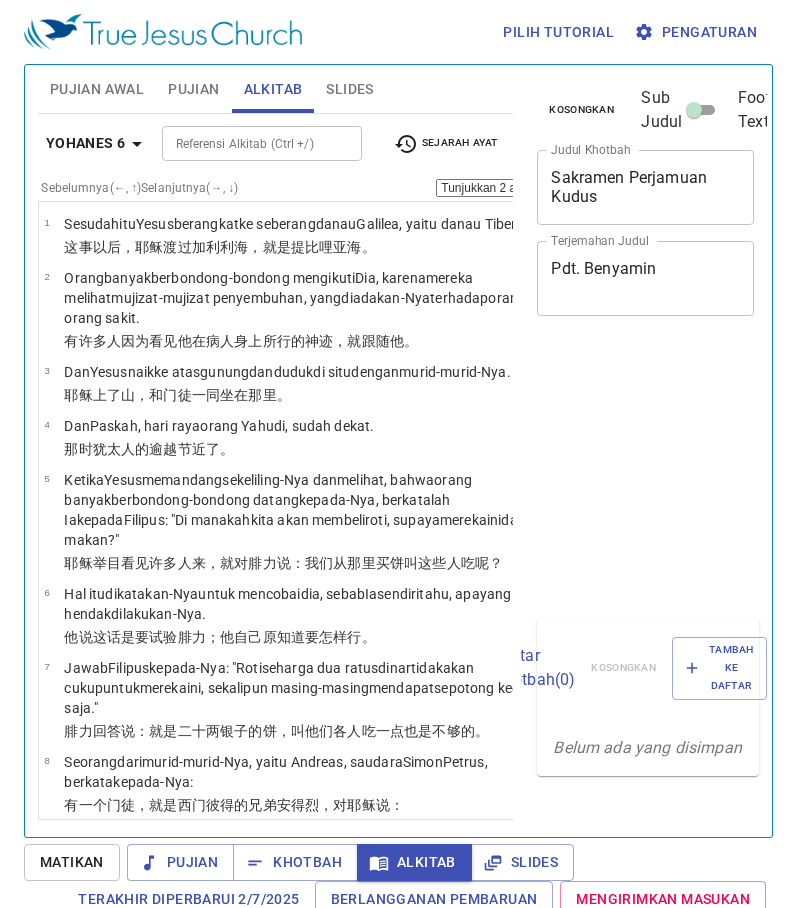 select on "2" 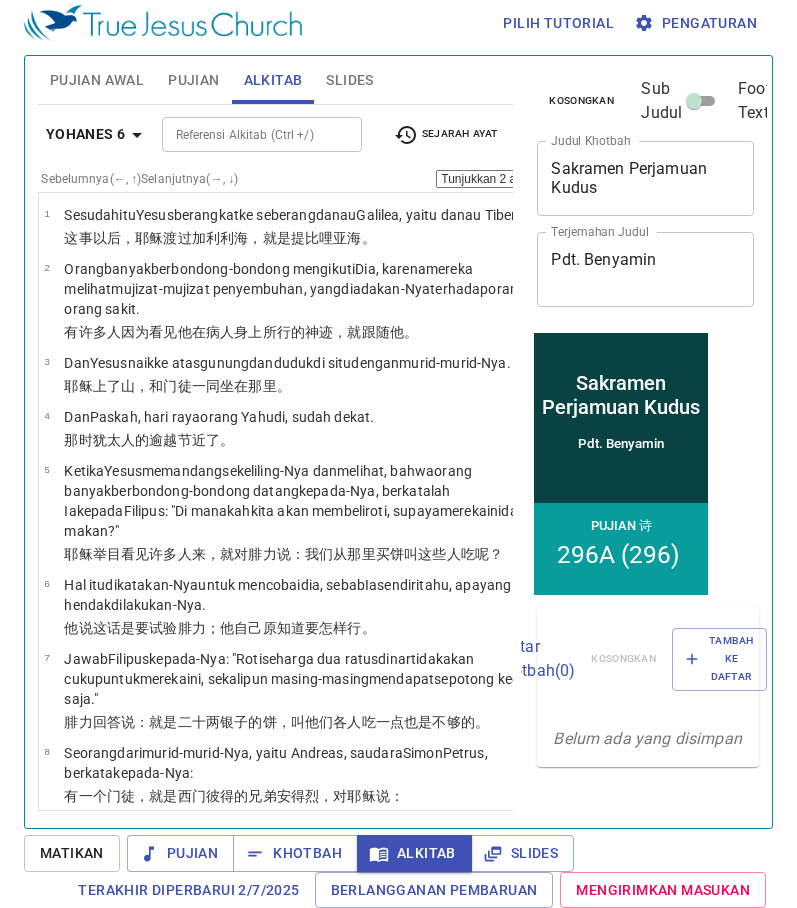 scroll, scrollTop: 9, scrollLeft: 0, axis: vertical 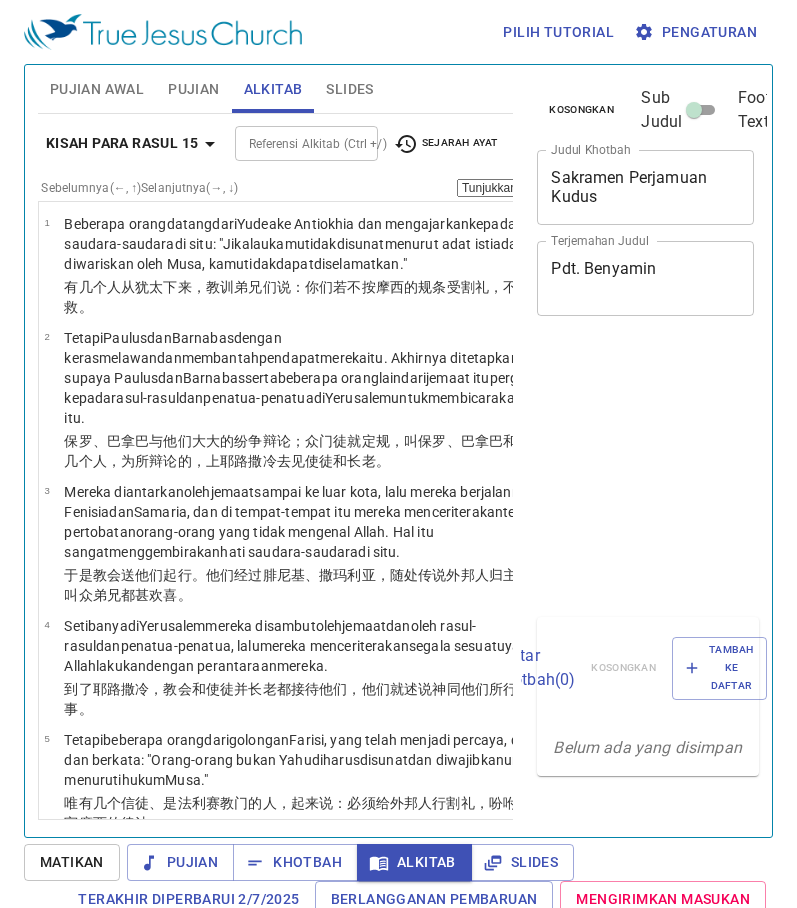 select on "2" 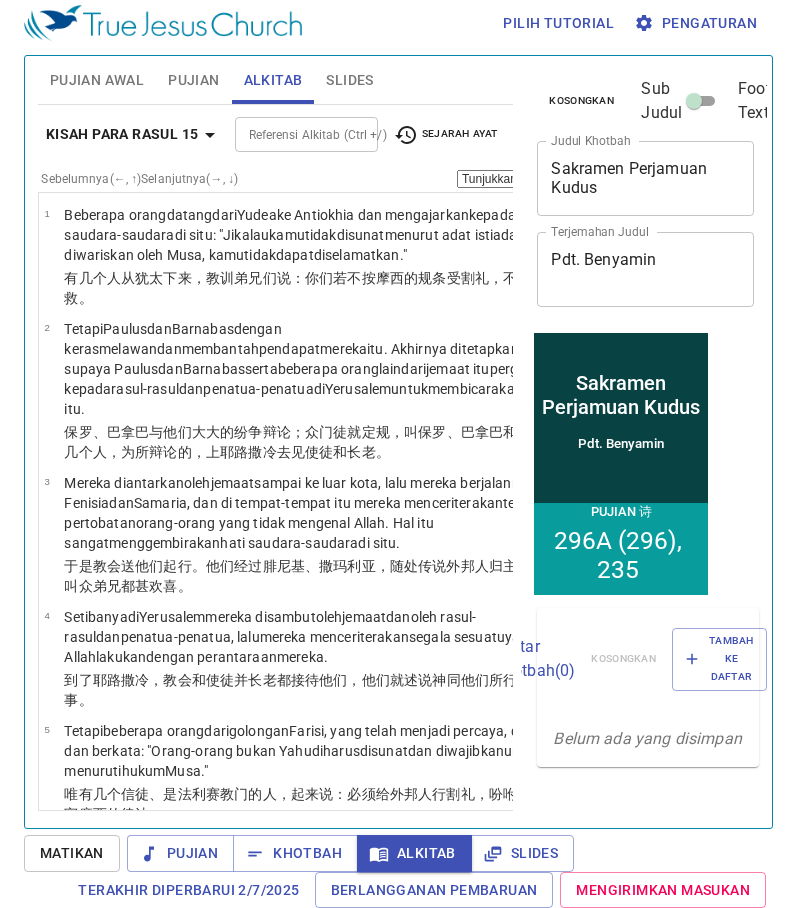 scroll, scrollTop: 9, scrollLeft: 0, axis: vertical 